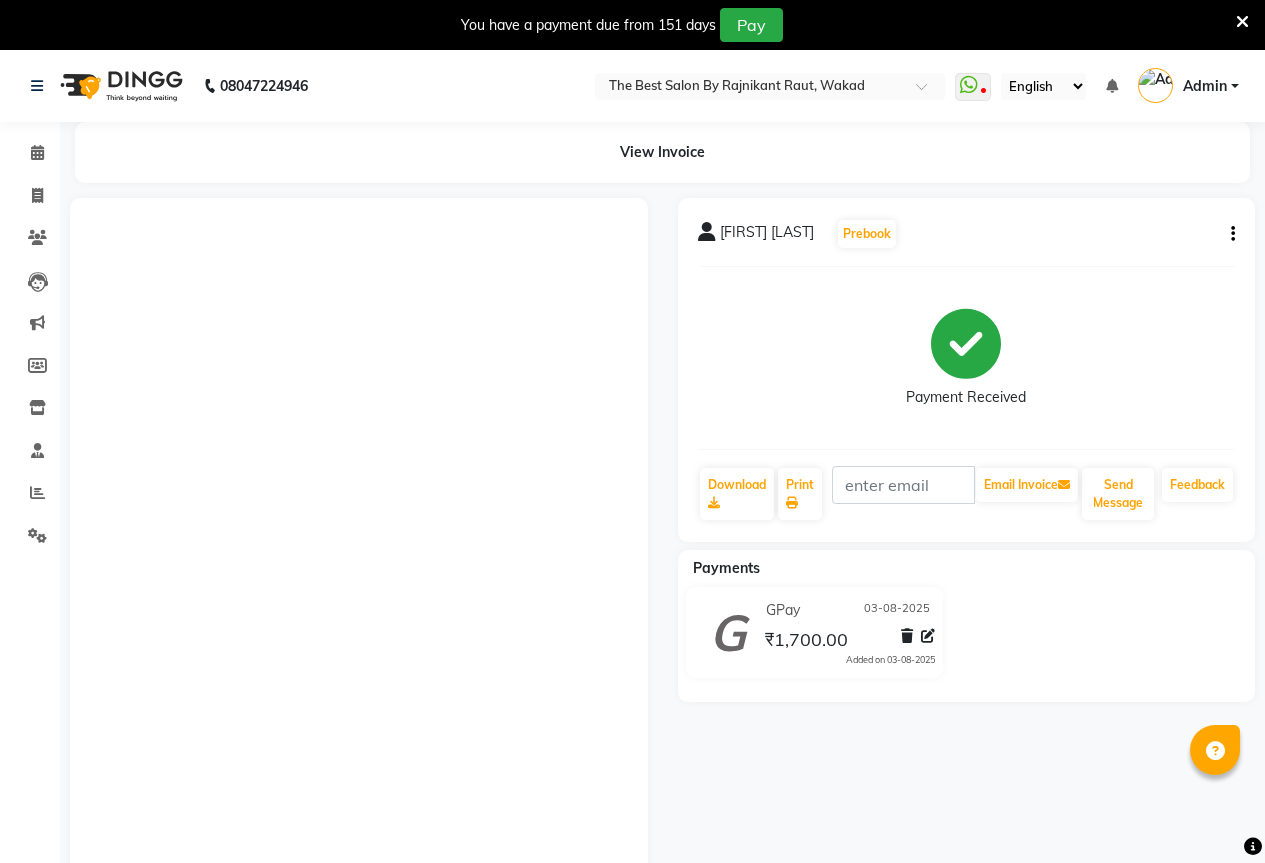 scroll, scrollTop: 107, scrollLeft: 0, axis: vertical 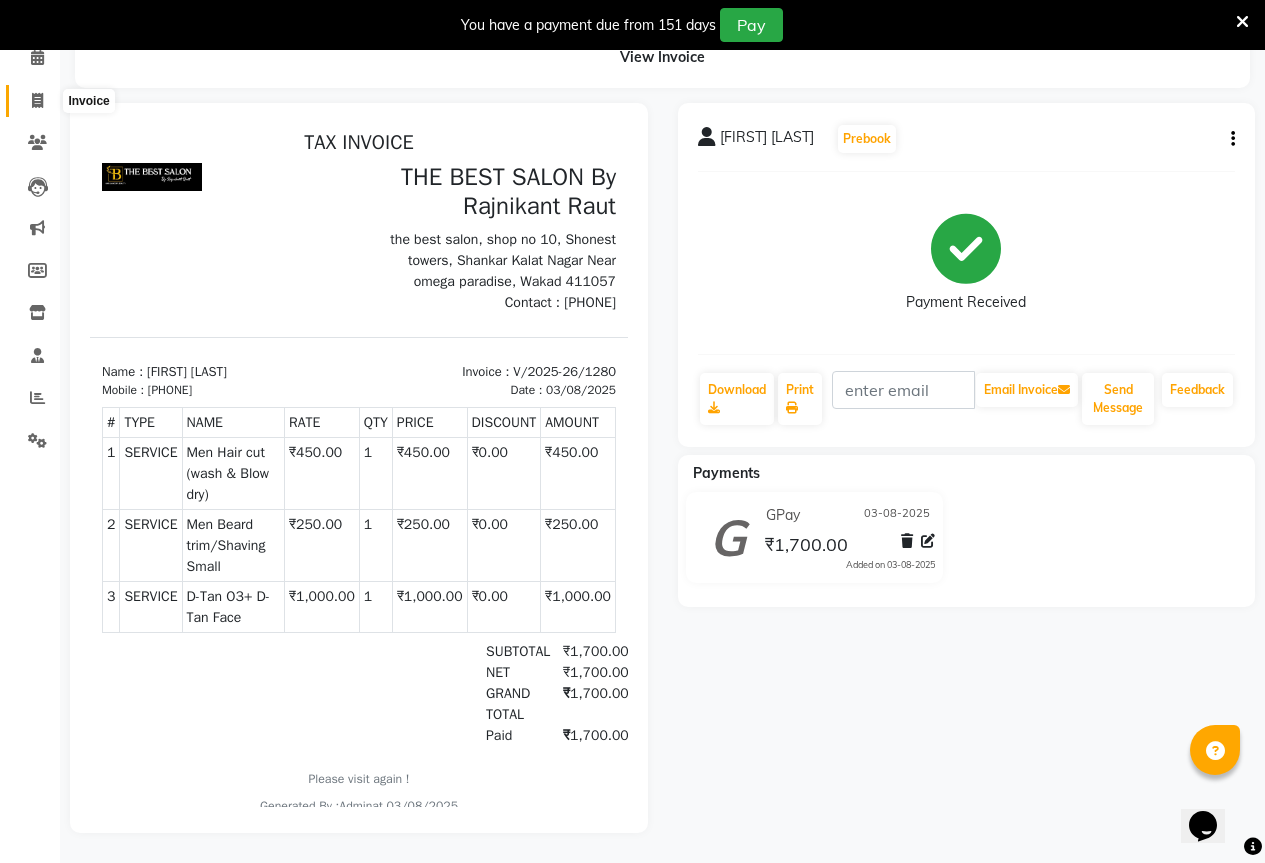 click 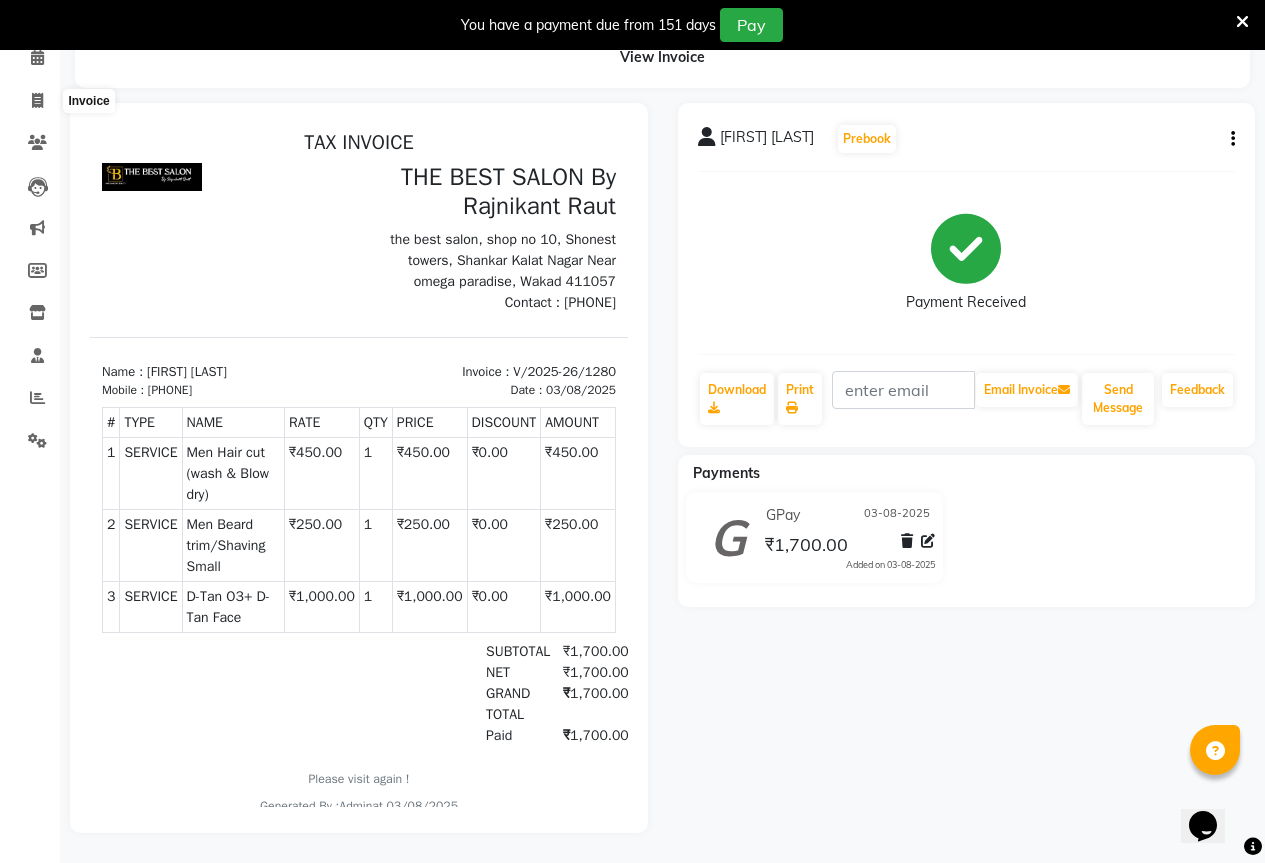 select on "service" 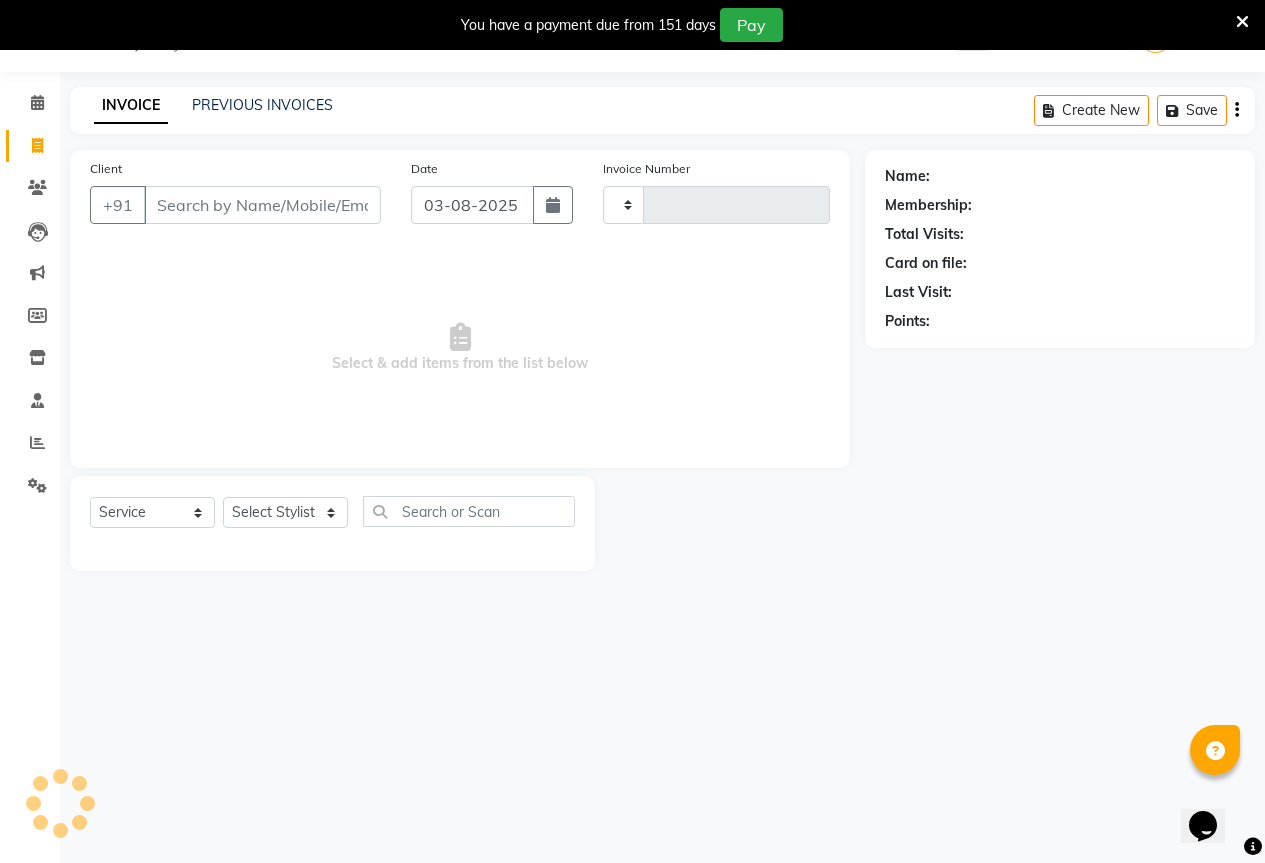 scroll, scrollTop: 50, scrollLeft: 0, axis: vertical 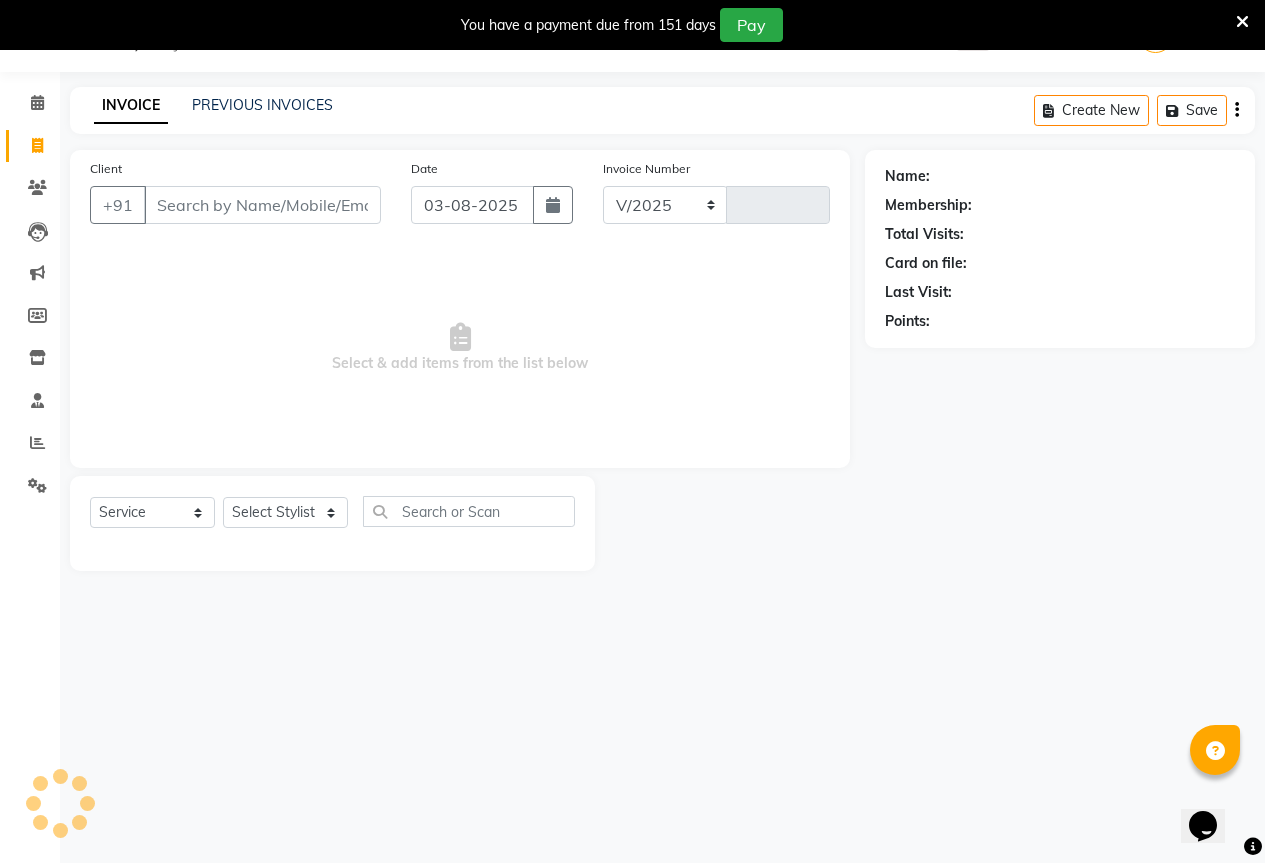 select on "7209" 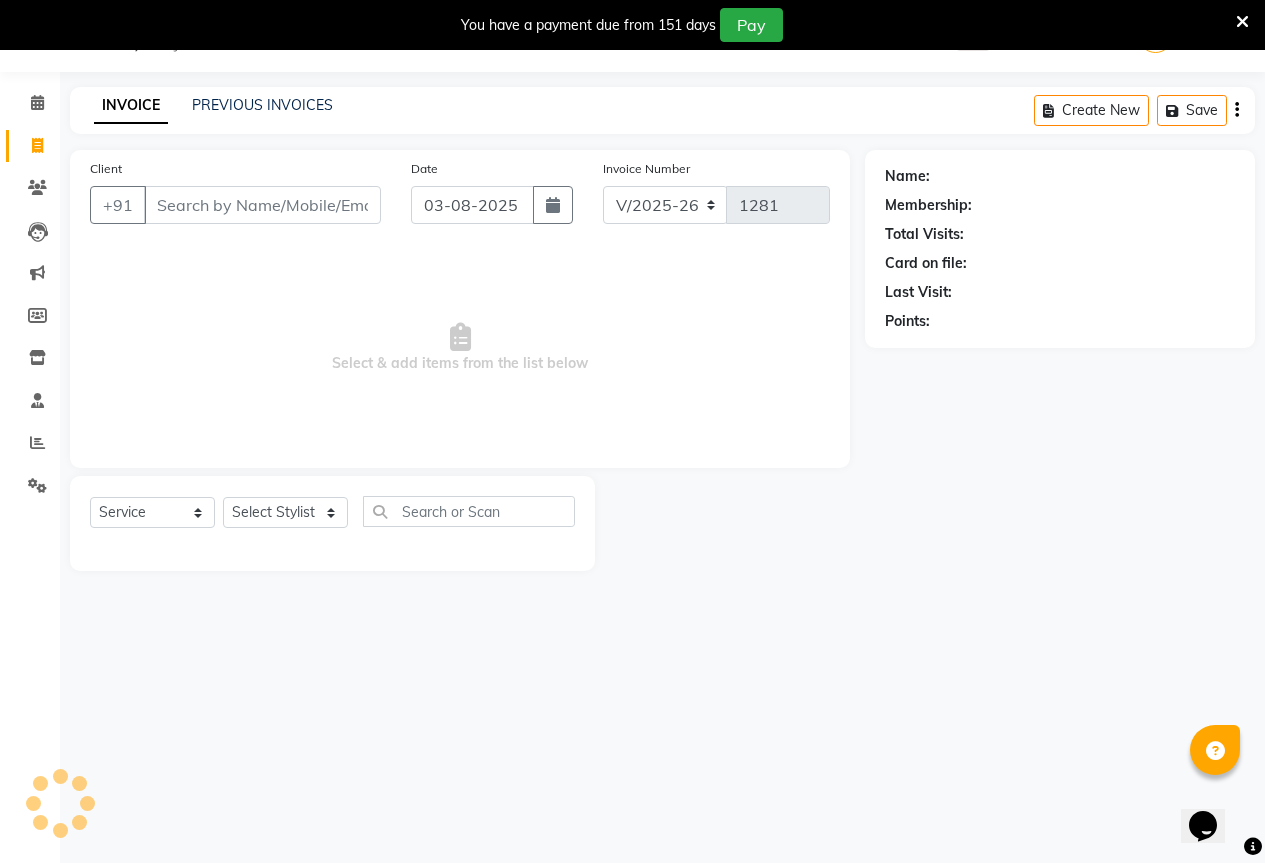 click on "Client" at bounding box center (262, 205) 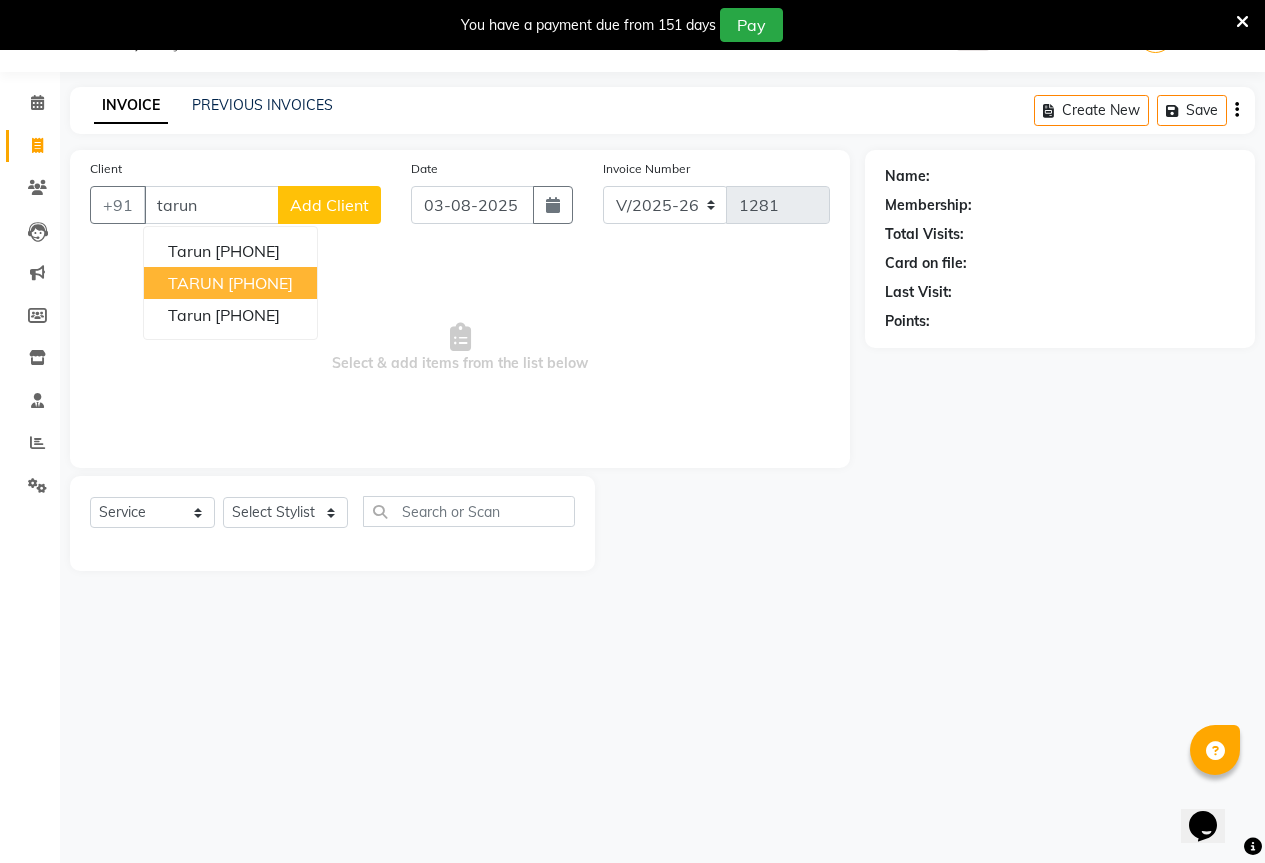click on "[PHONE]" at bounding box center (260, 283) 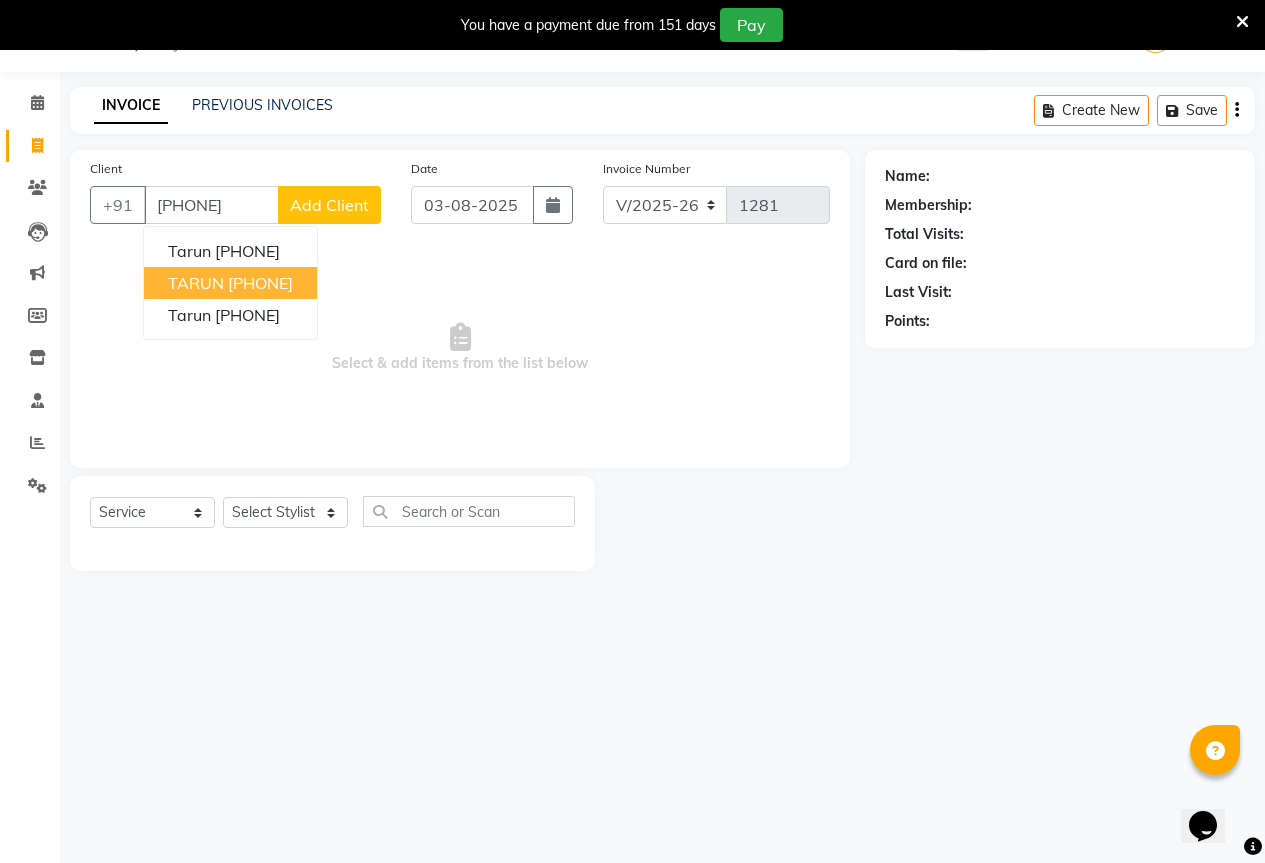 type on "[PHONE]" 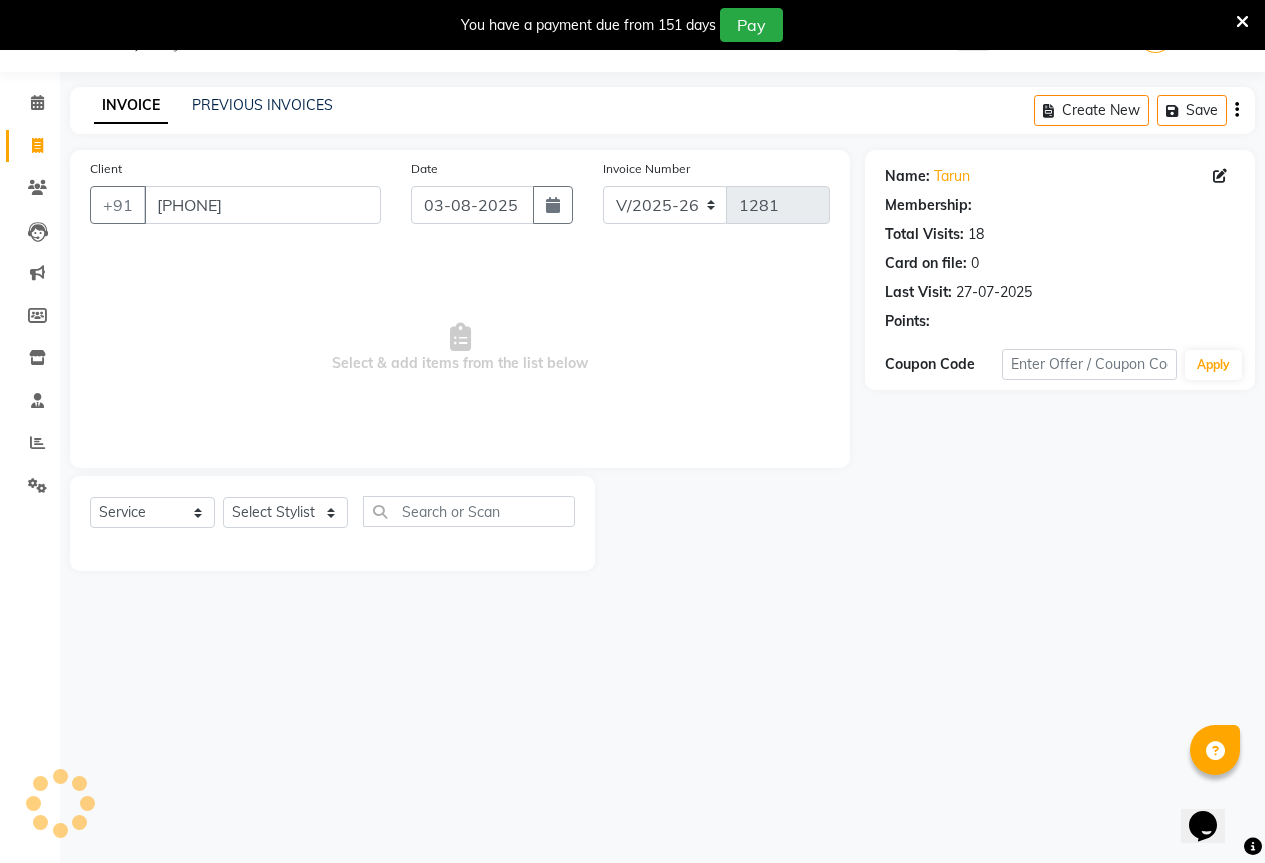 select on "1: Object" 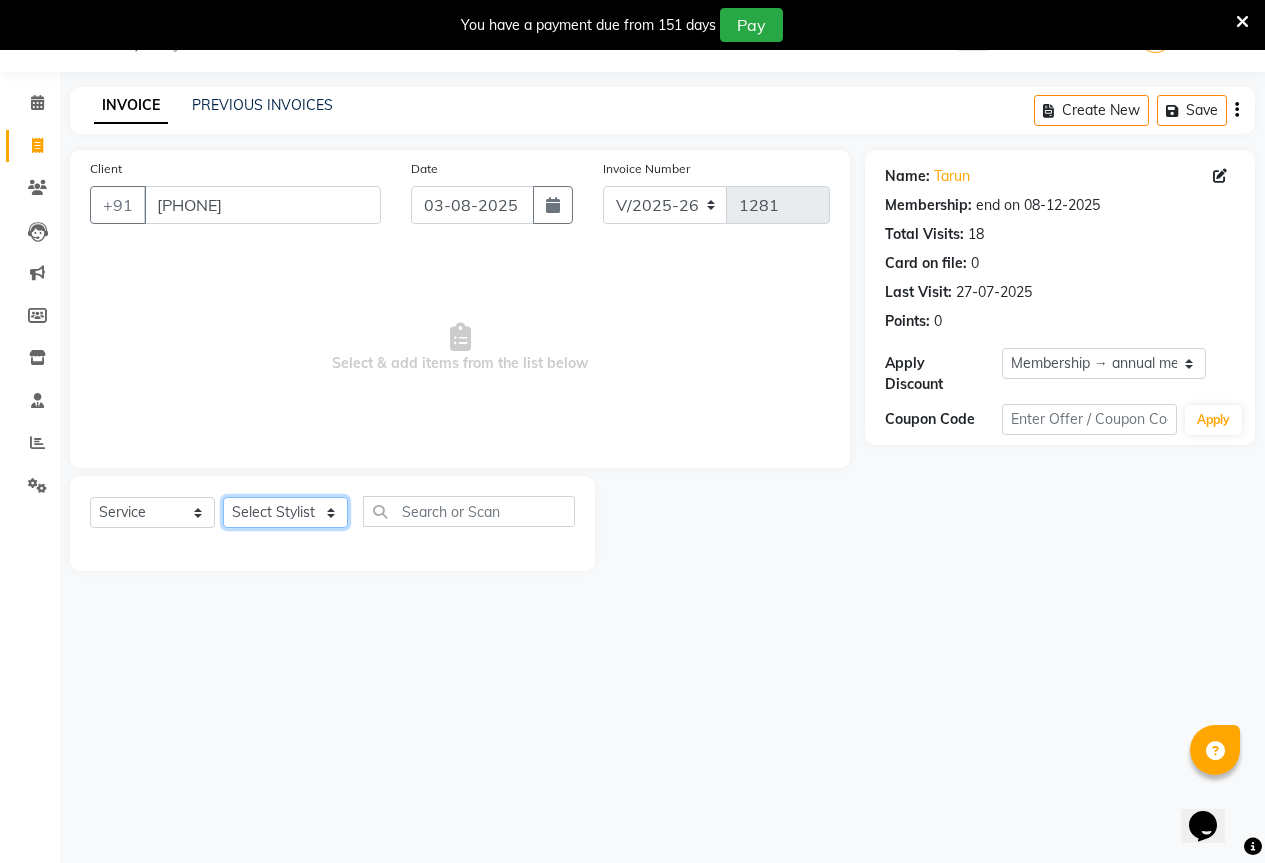 click on "Select Stylist AKASH KAJAL PAYAL RAJ RUTUJA SAHIL" 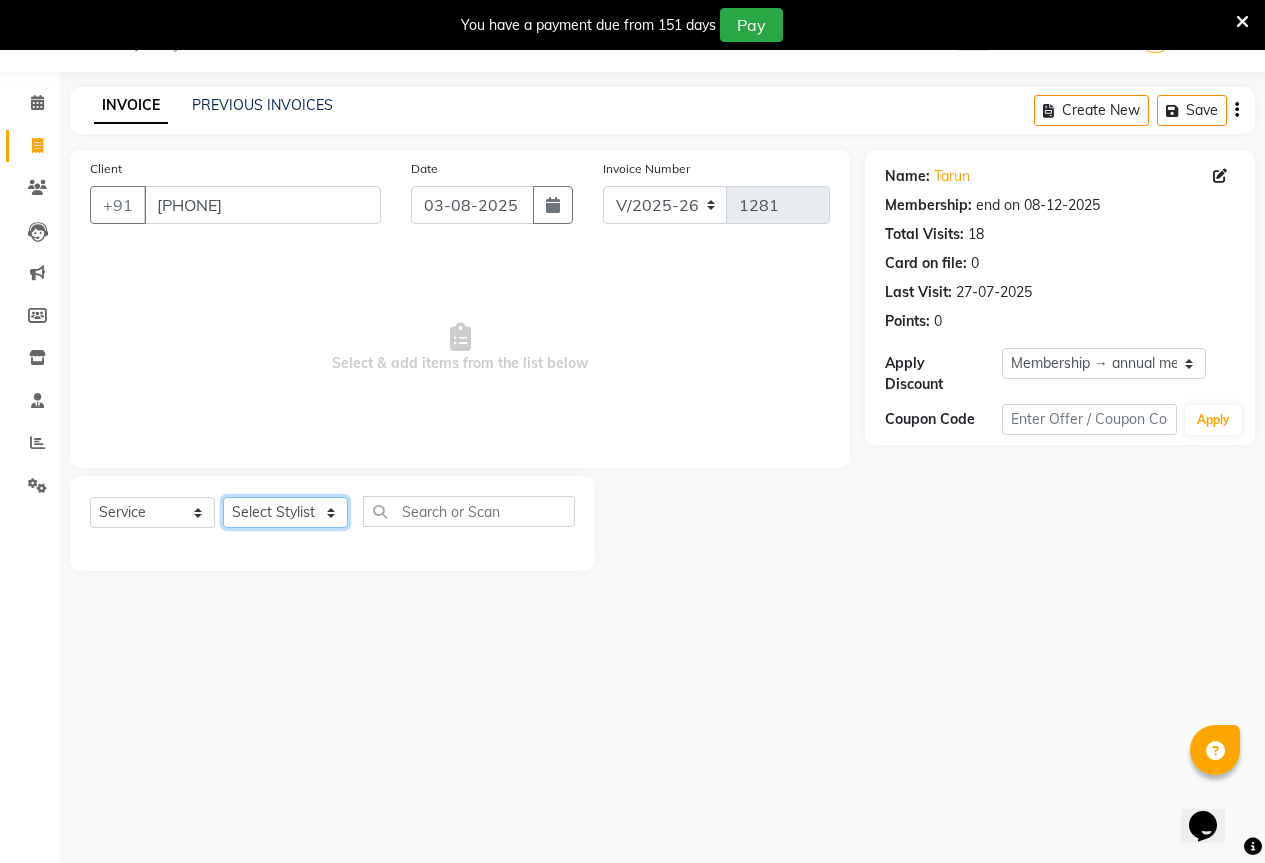 select on "84685" 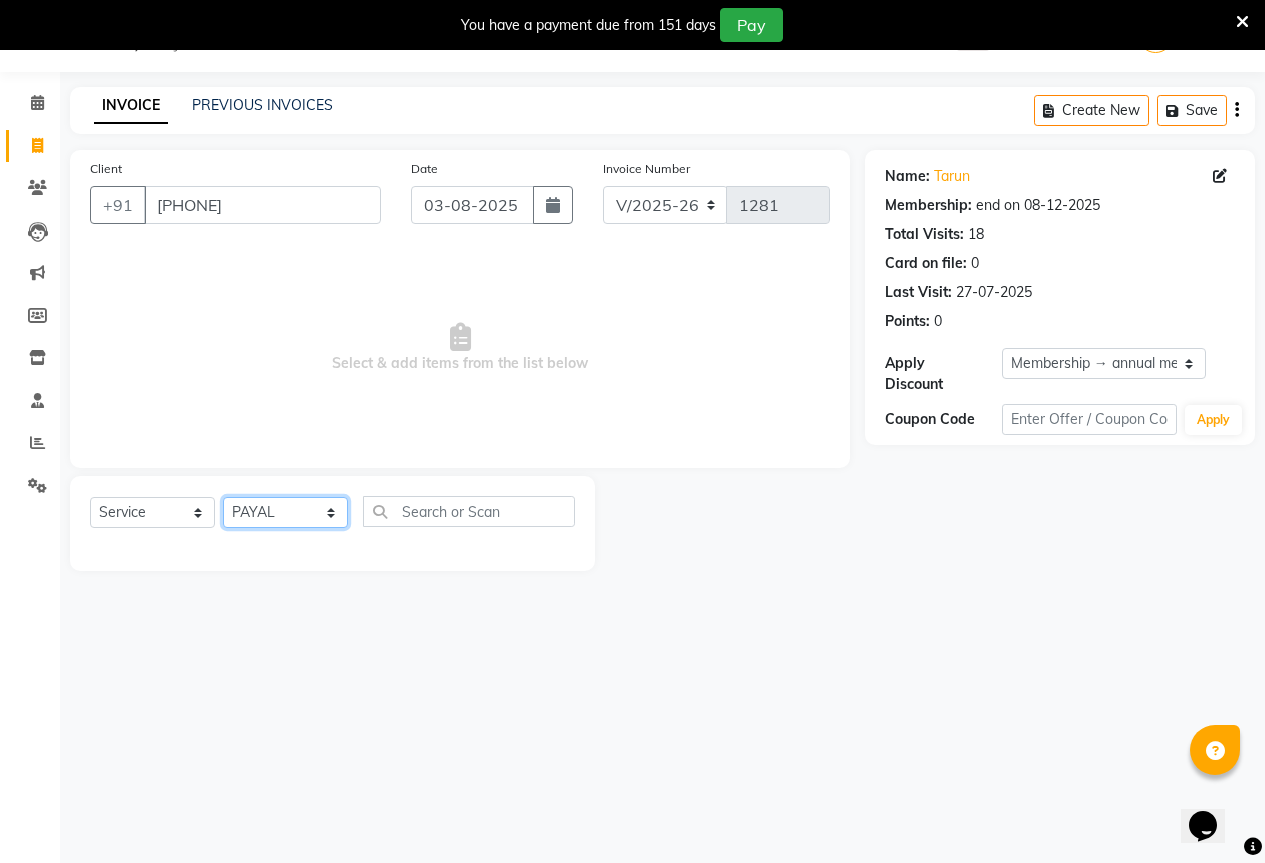 click on "Select Stylist AKASH KAJAL PAYAL RAJ RUTUJA SAHIL" 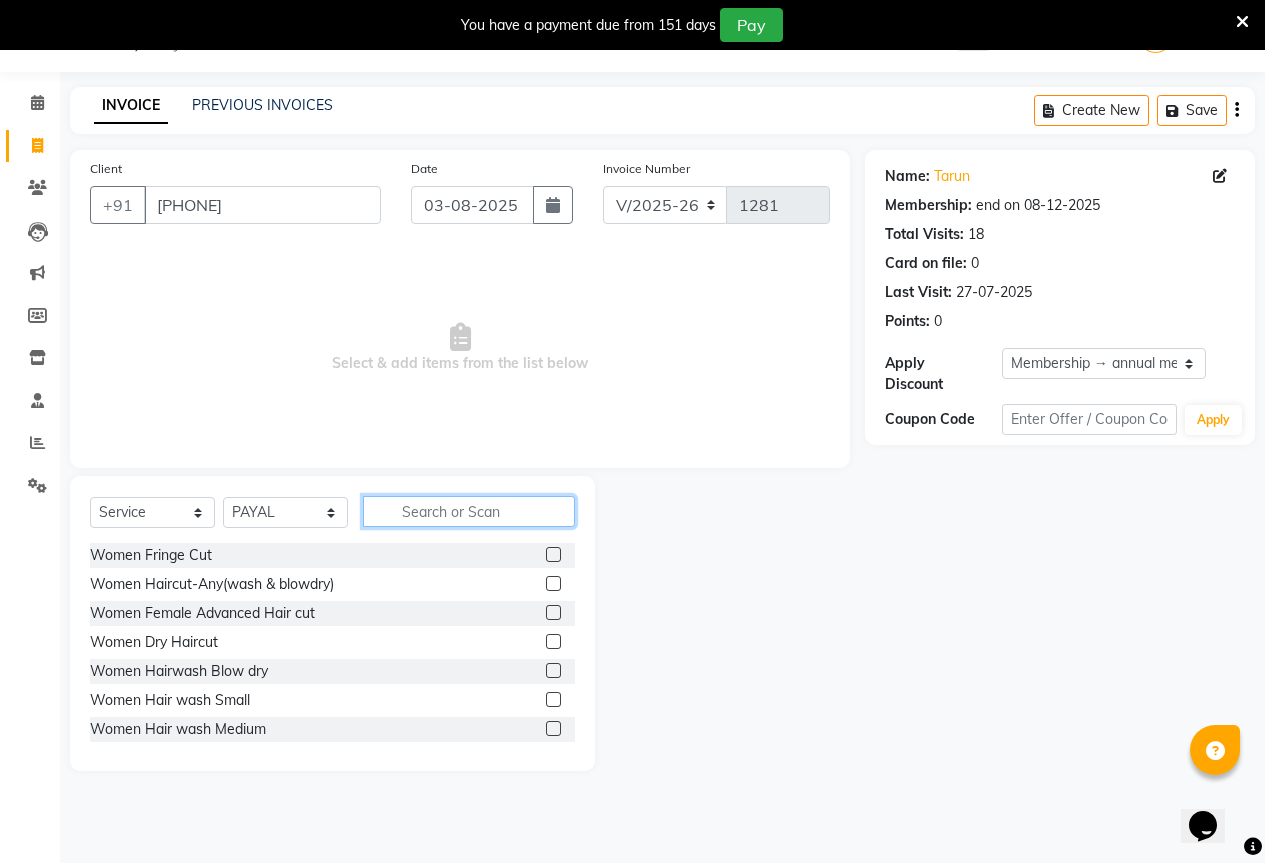click 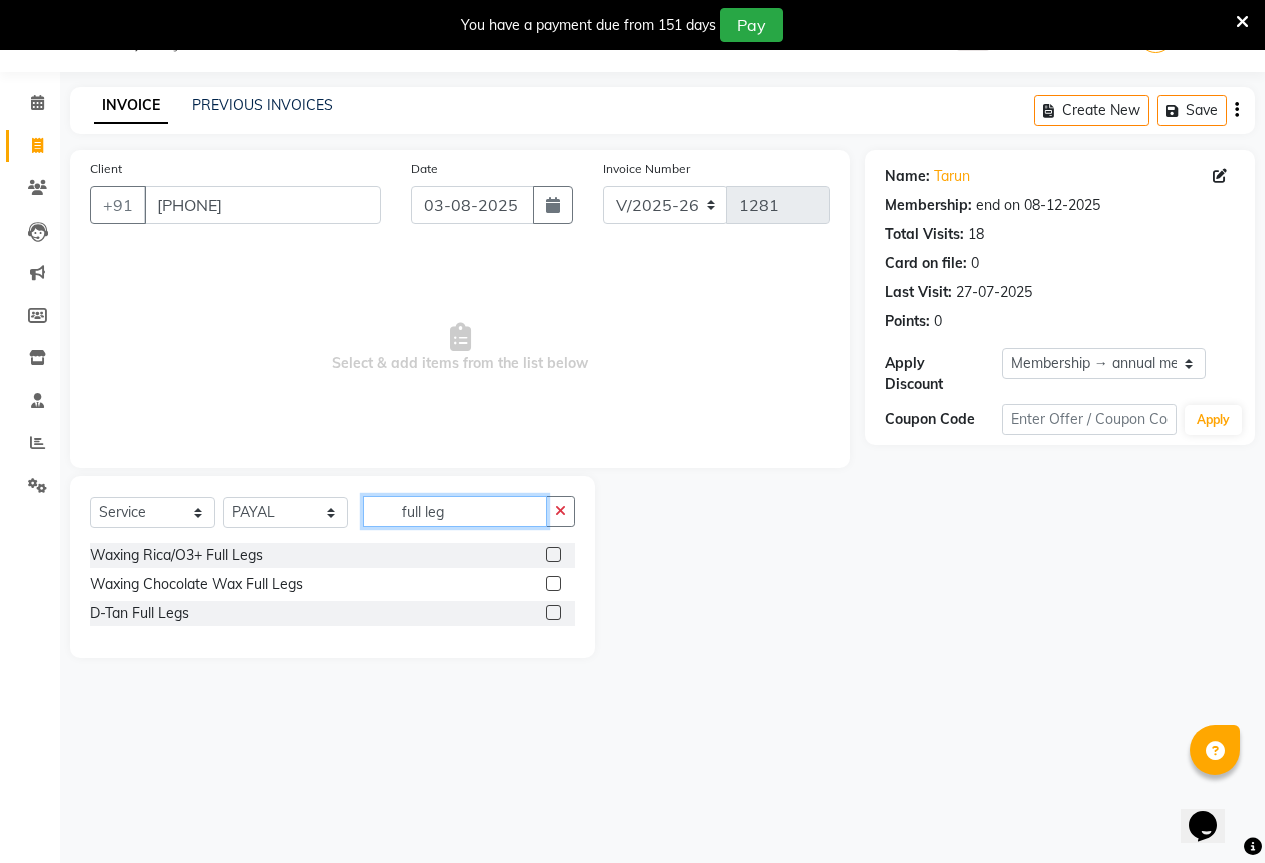 type on "full leg" 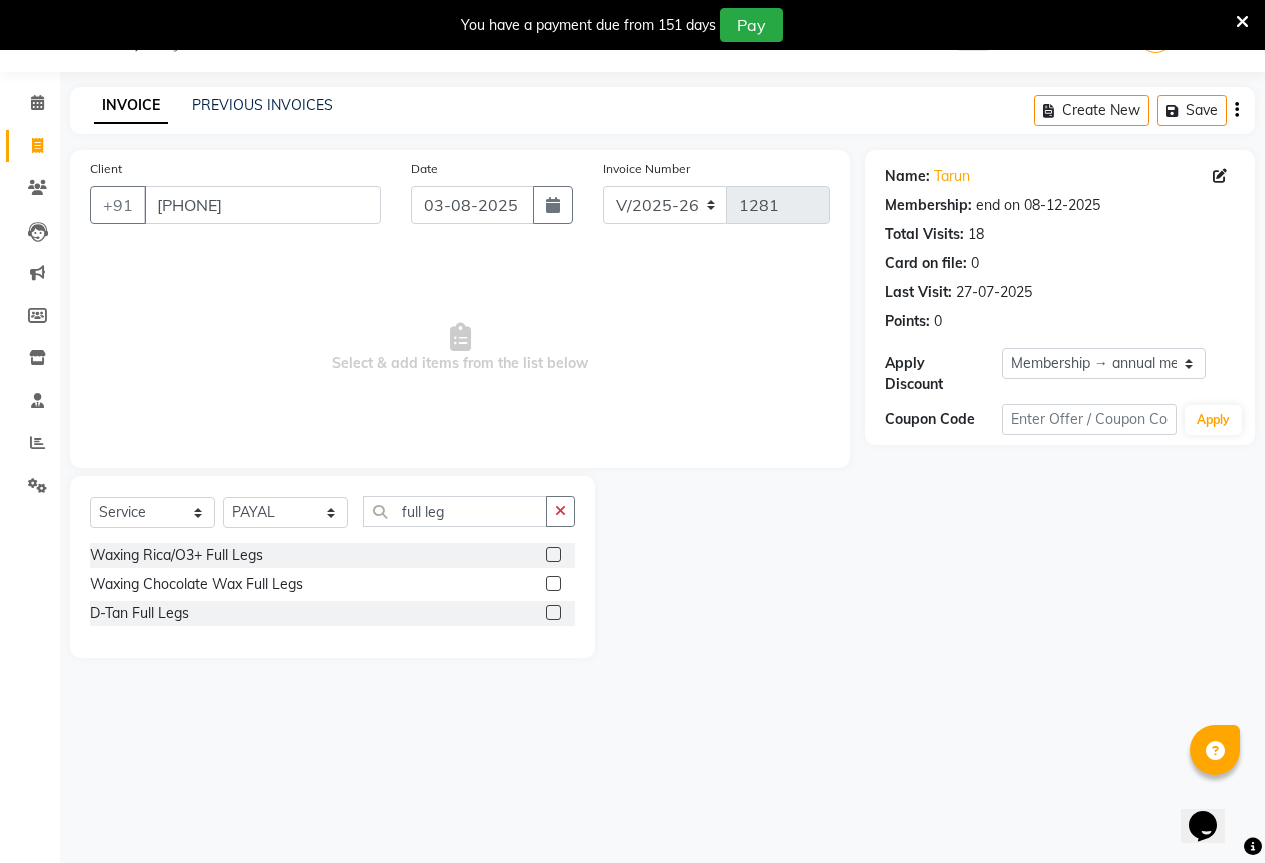 click 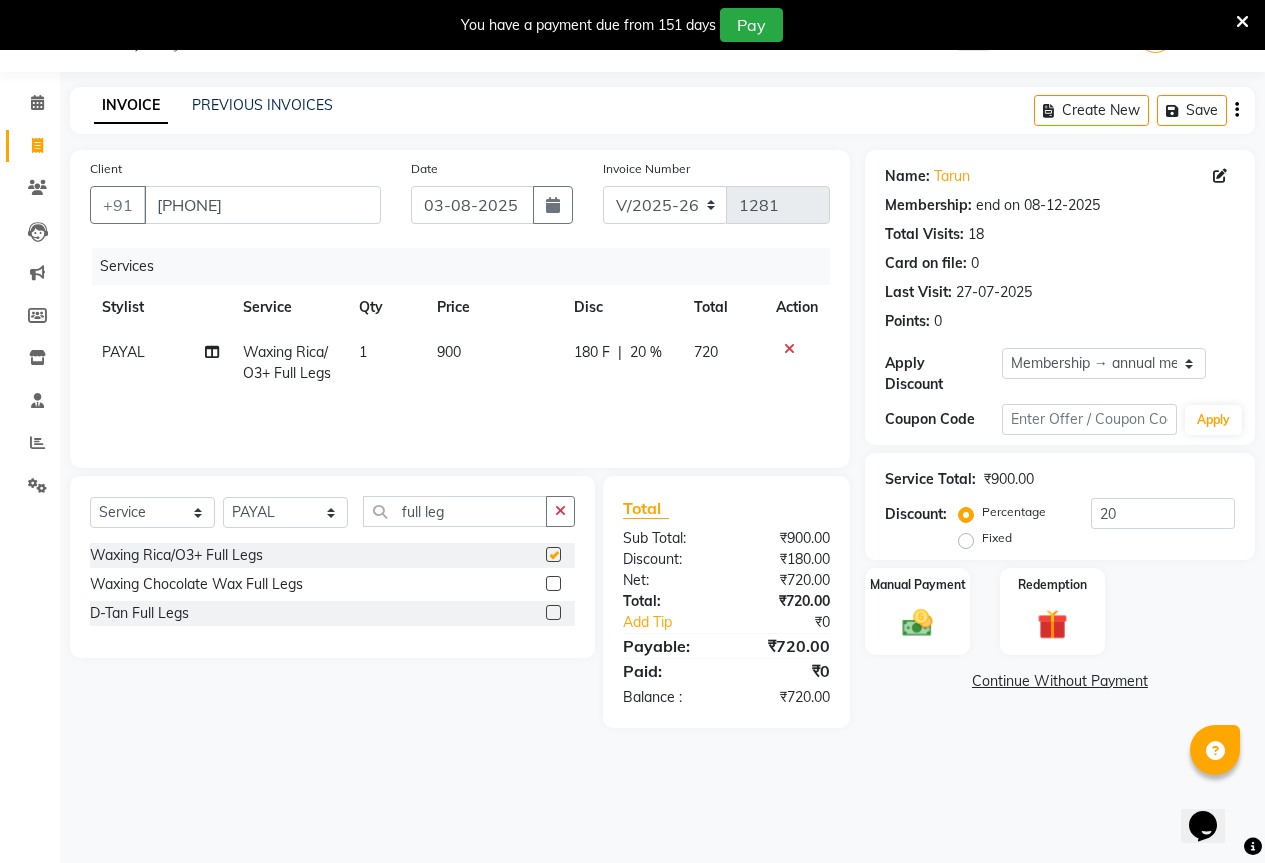 checkbox on "false" 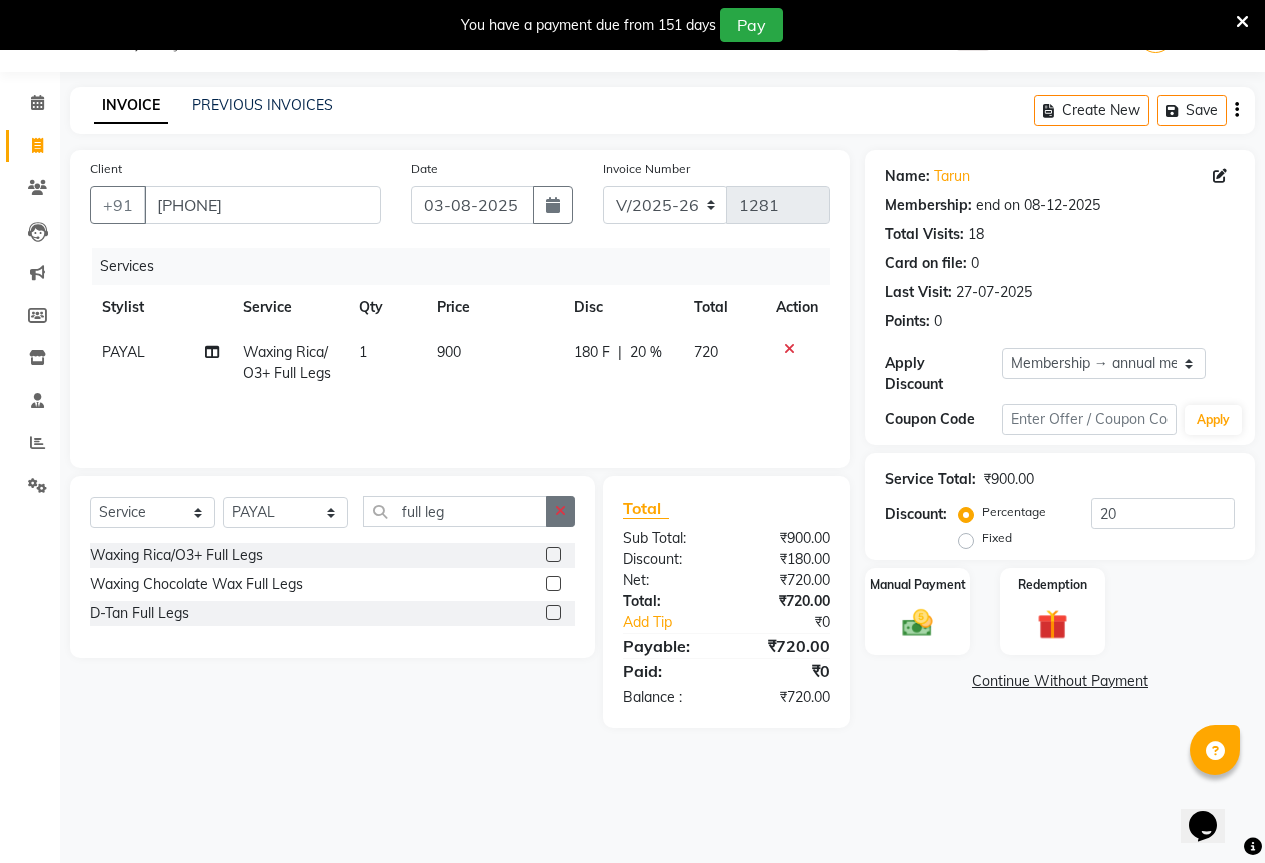 click 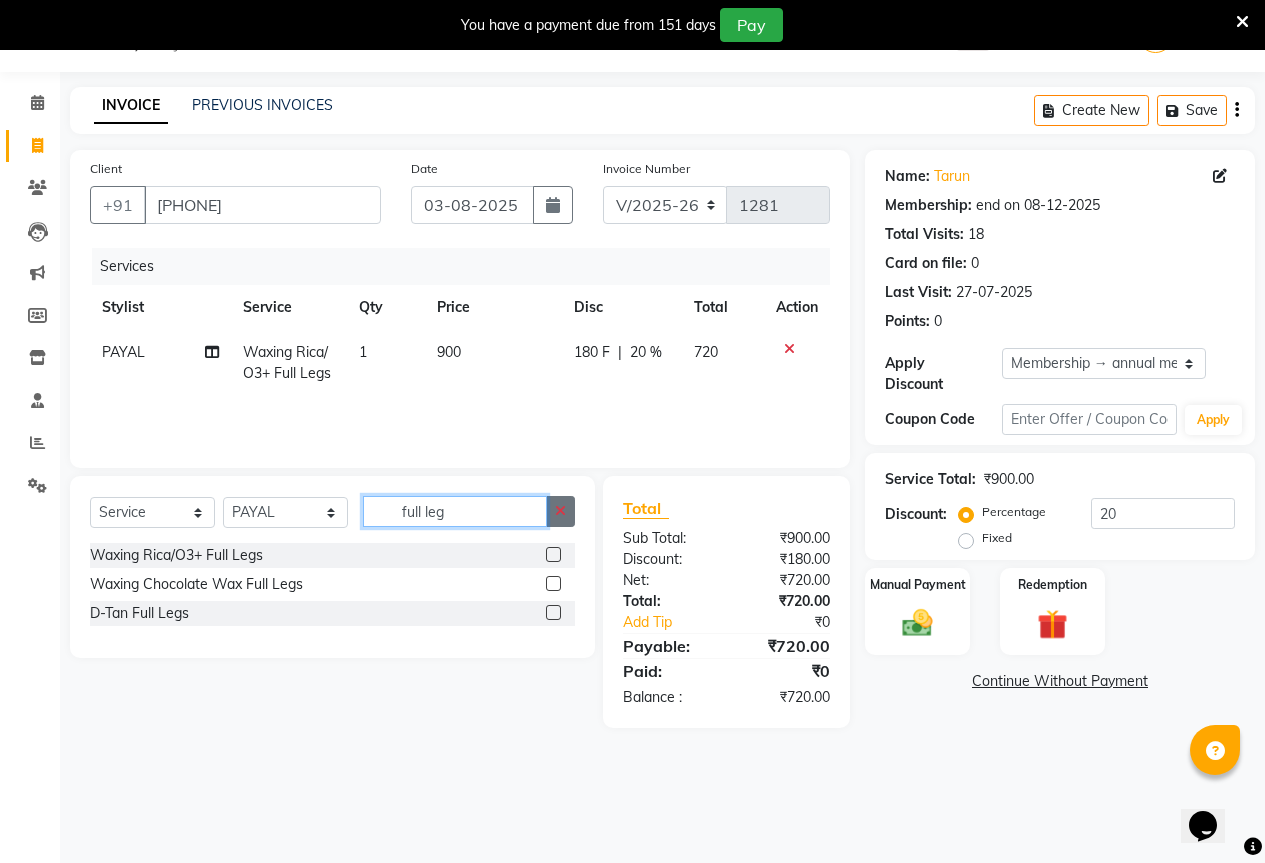 type 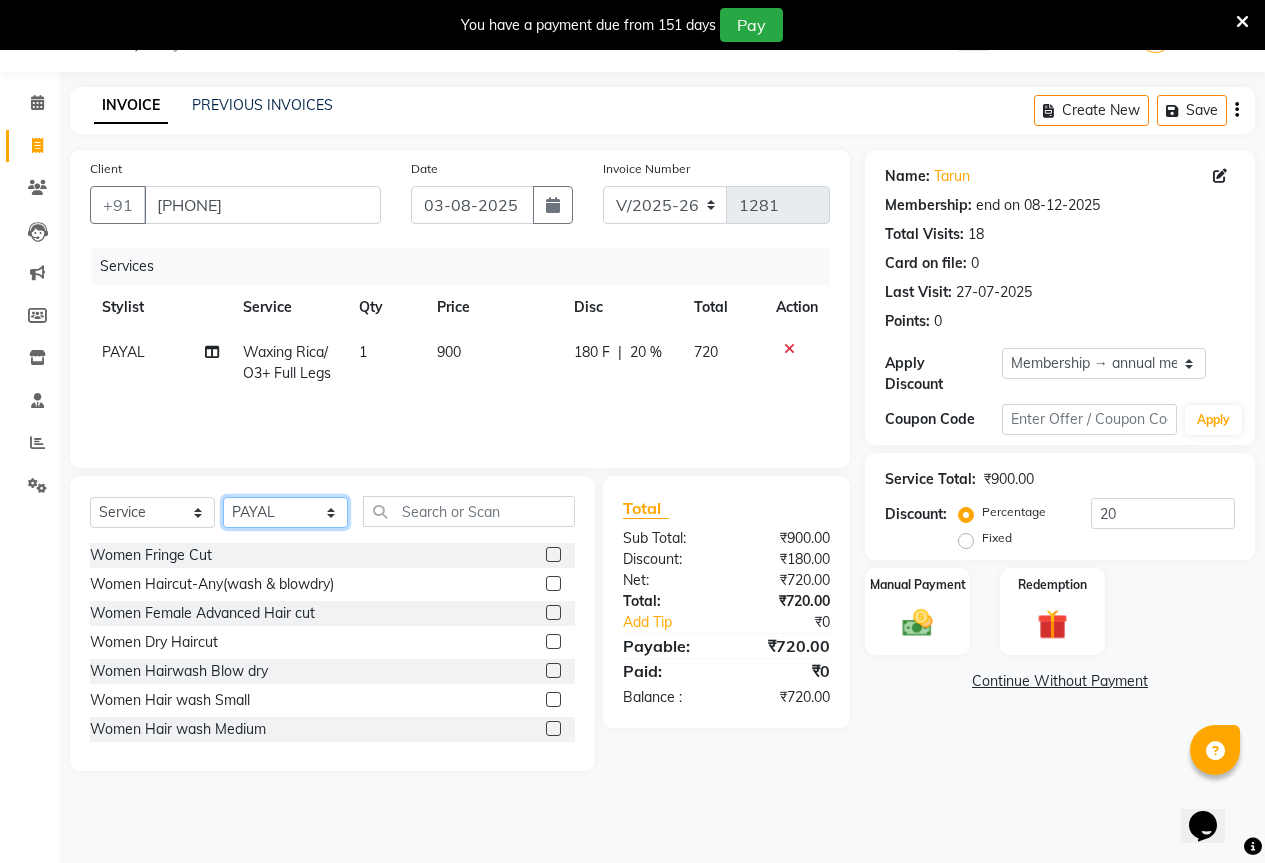 click on "Select Stylist AKASH KAJAL PAYAL RAJ RUTUJA SAHIL" 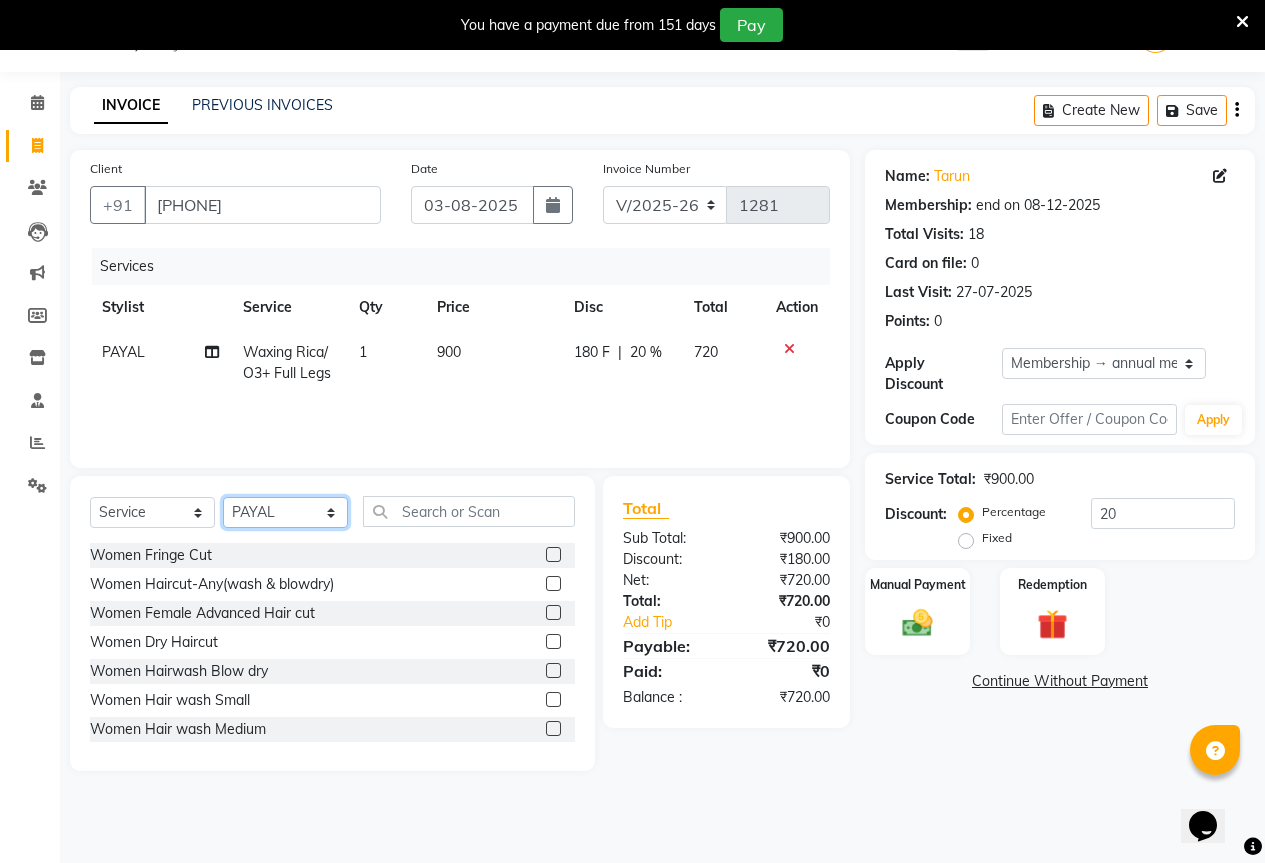 select on "61550" 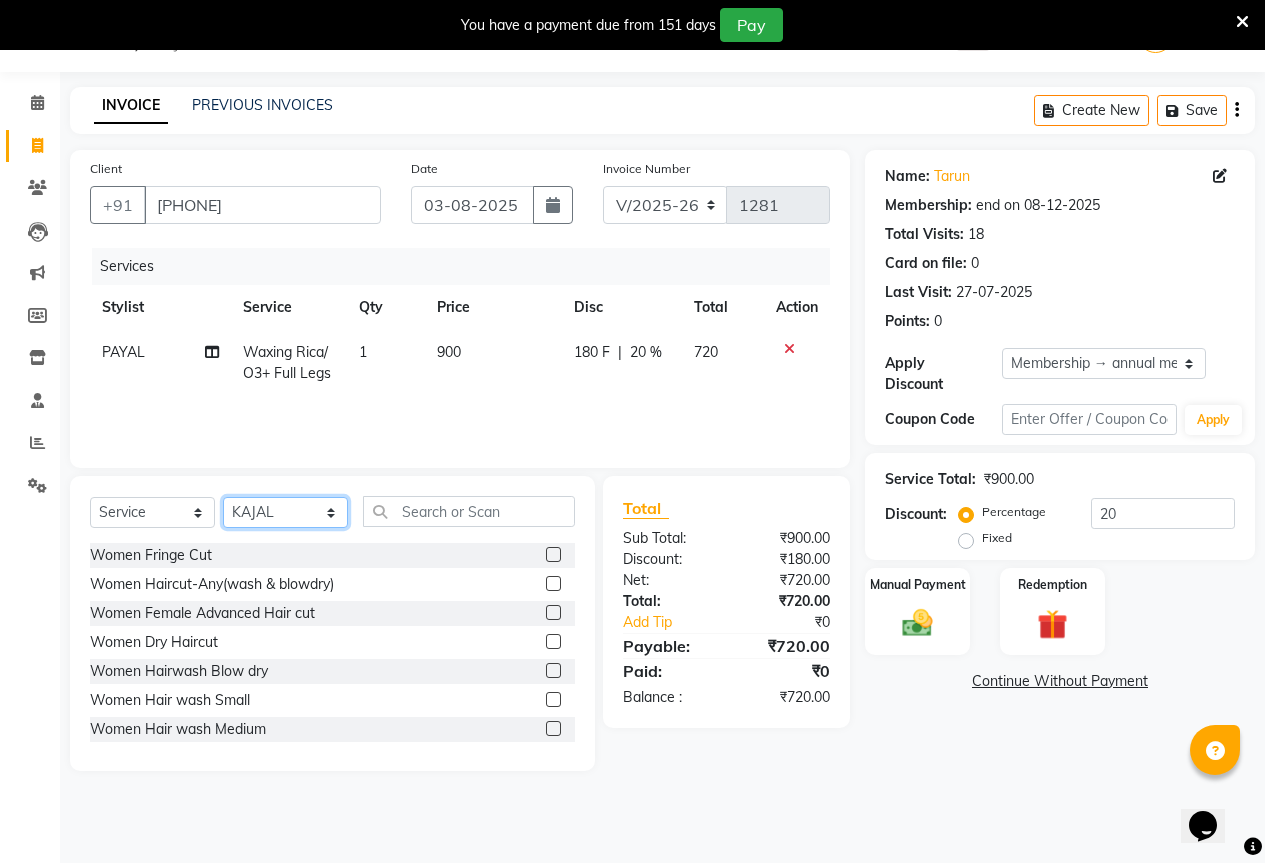 click on "Select Stylist AKASH KAJAL PAYAL RAJ RUTUJA SAHIL" 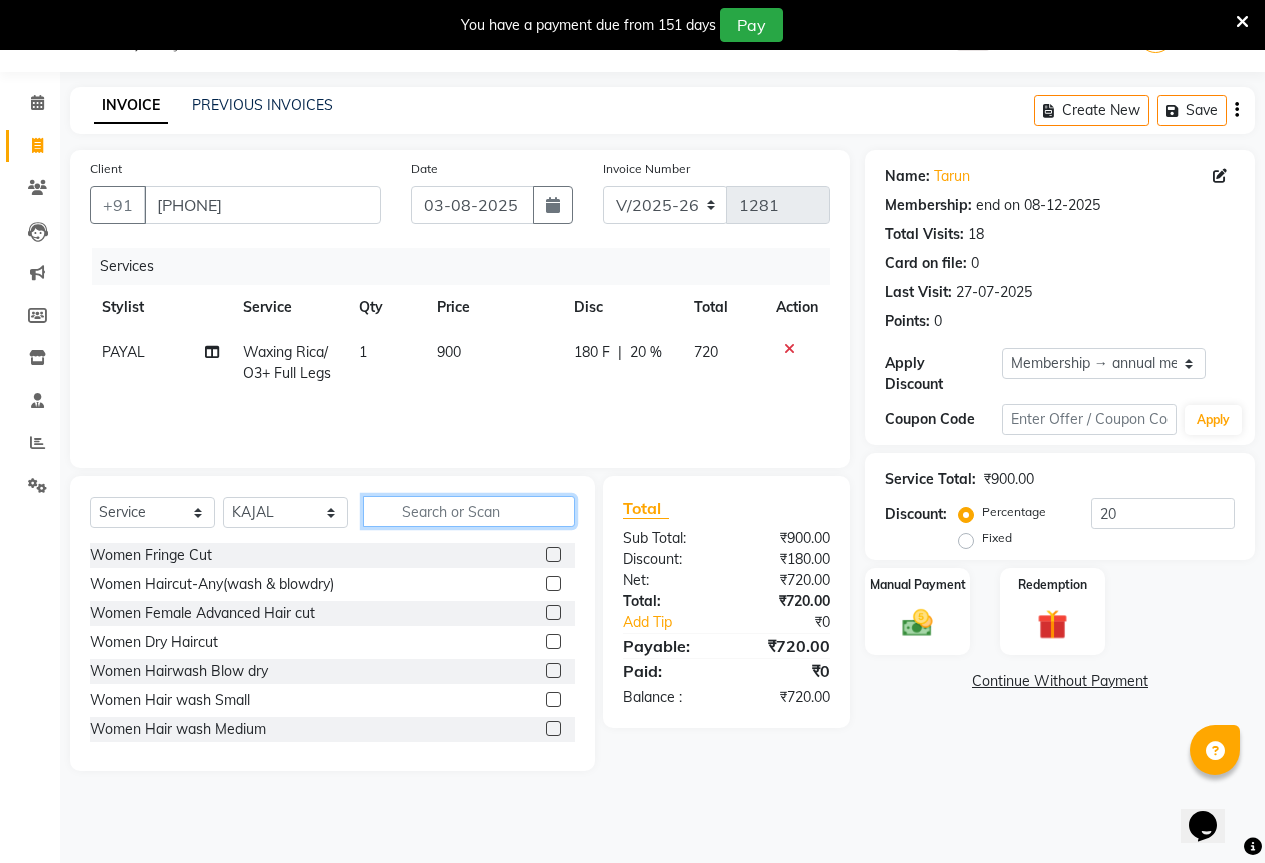 click 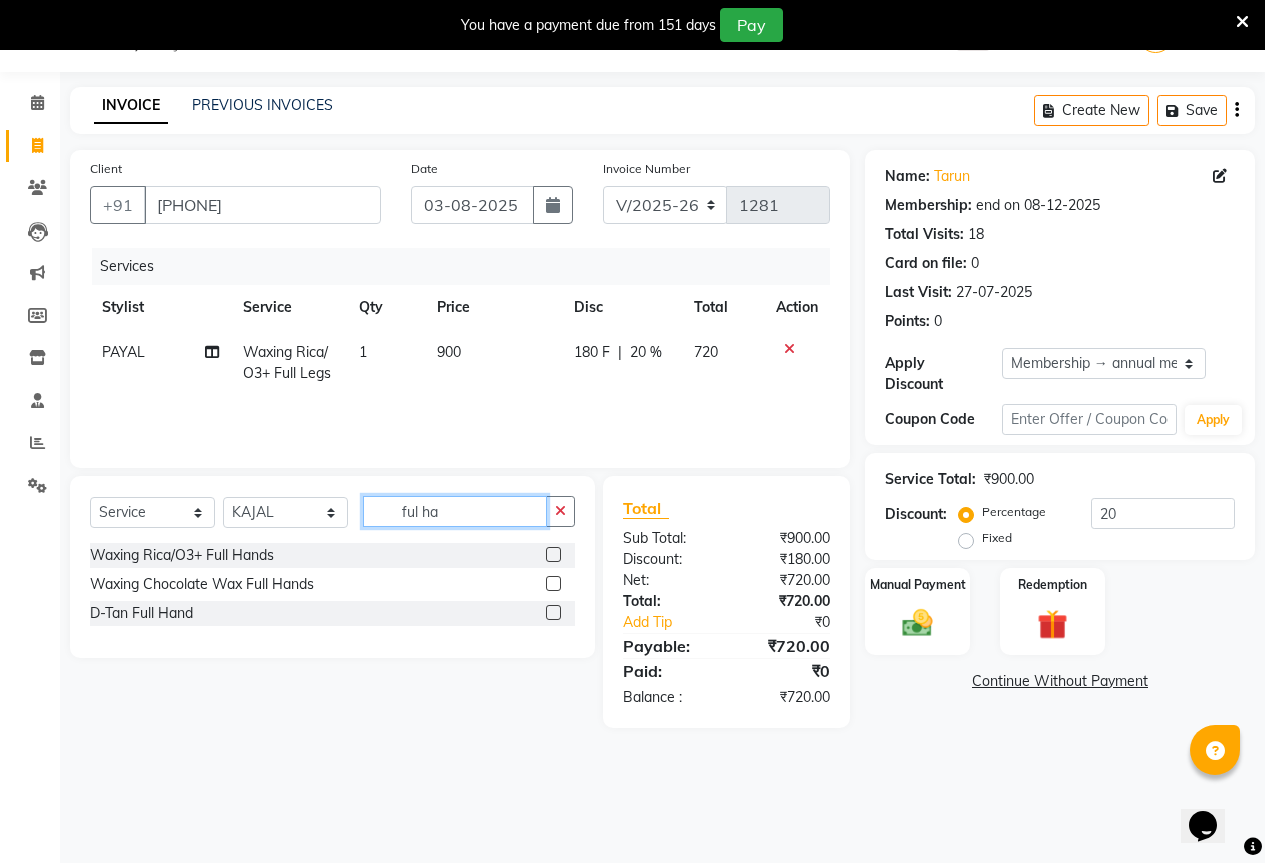 type on "ful ha" 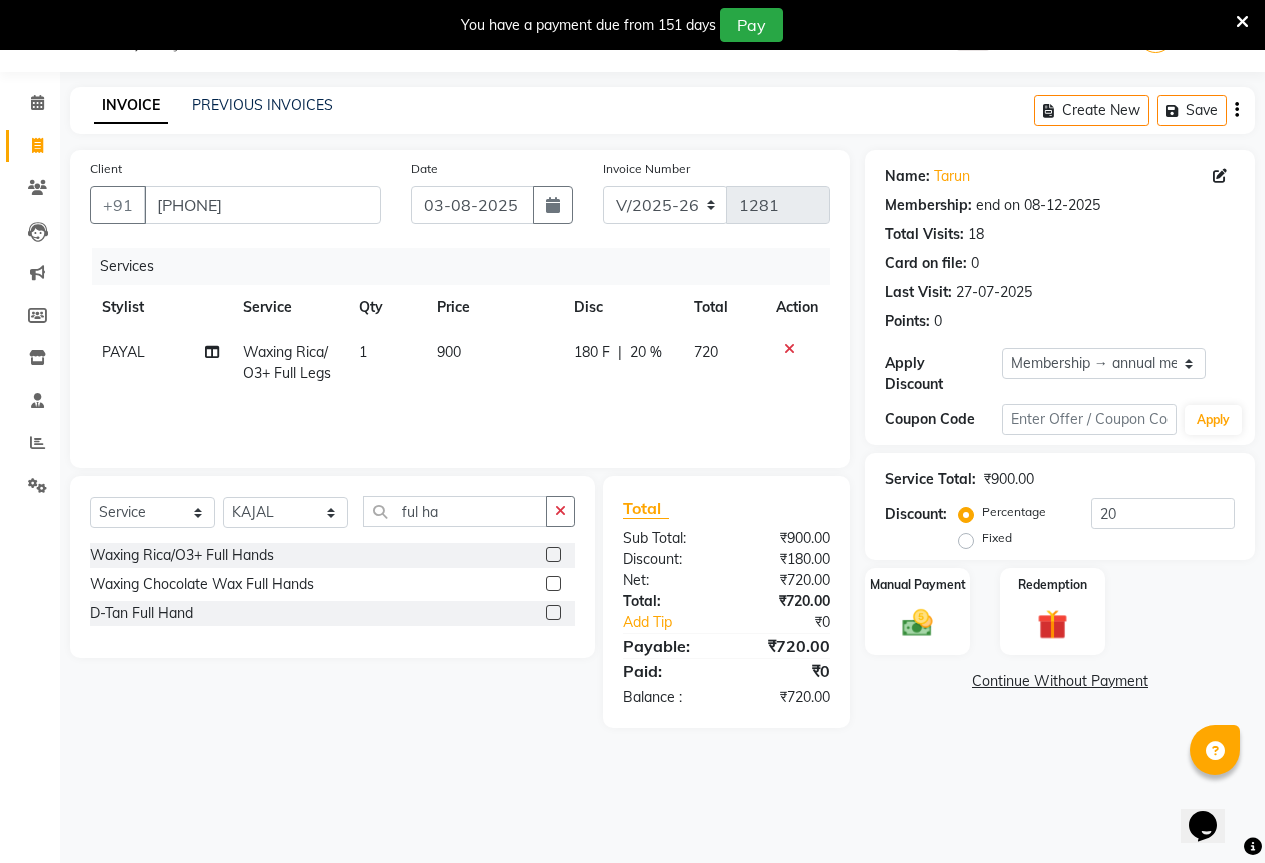 click 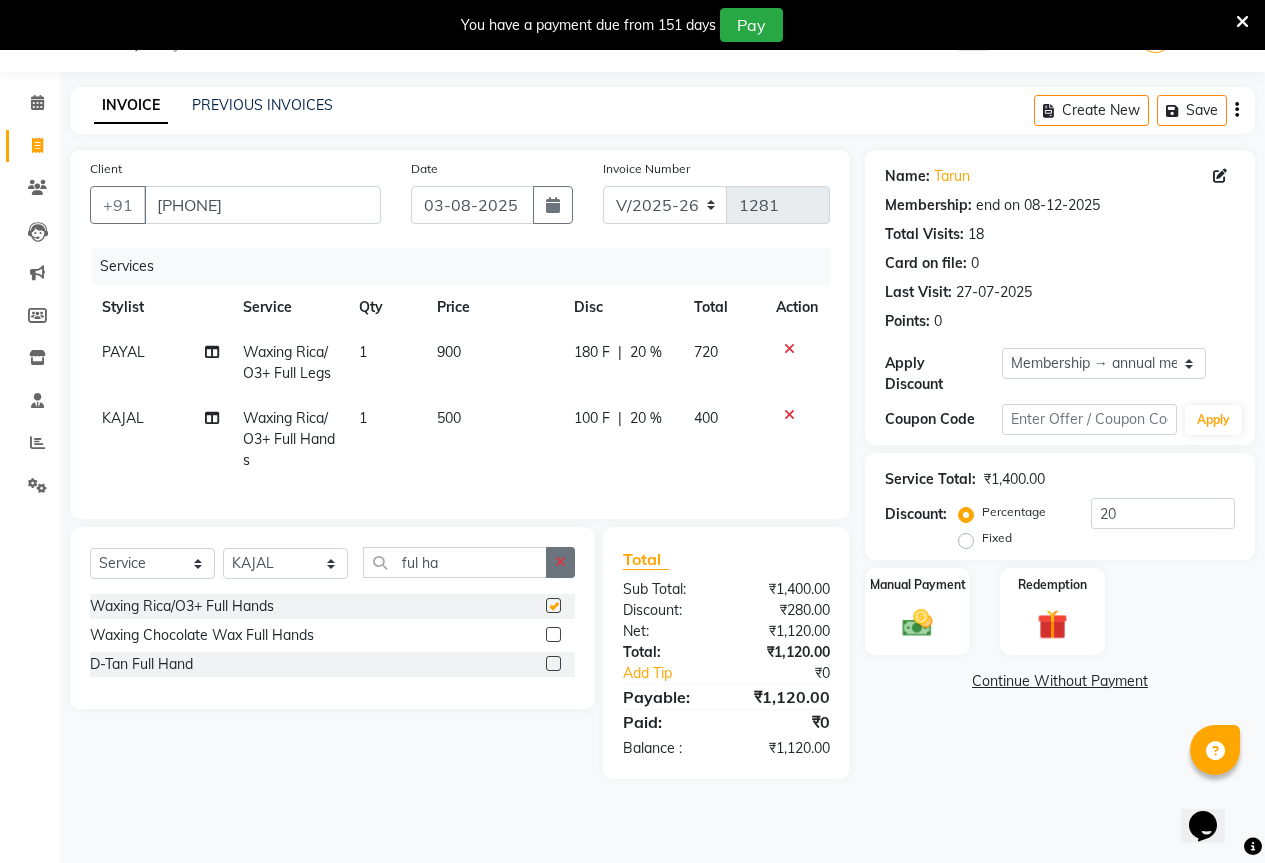 checkbox on "false" 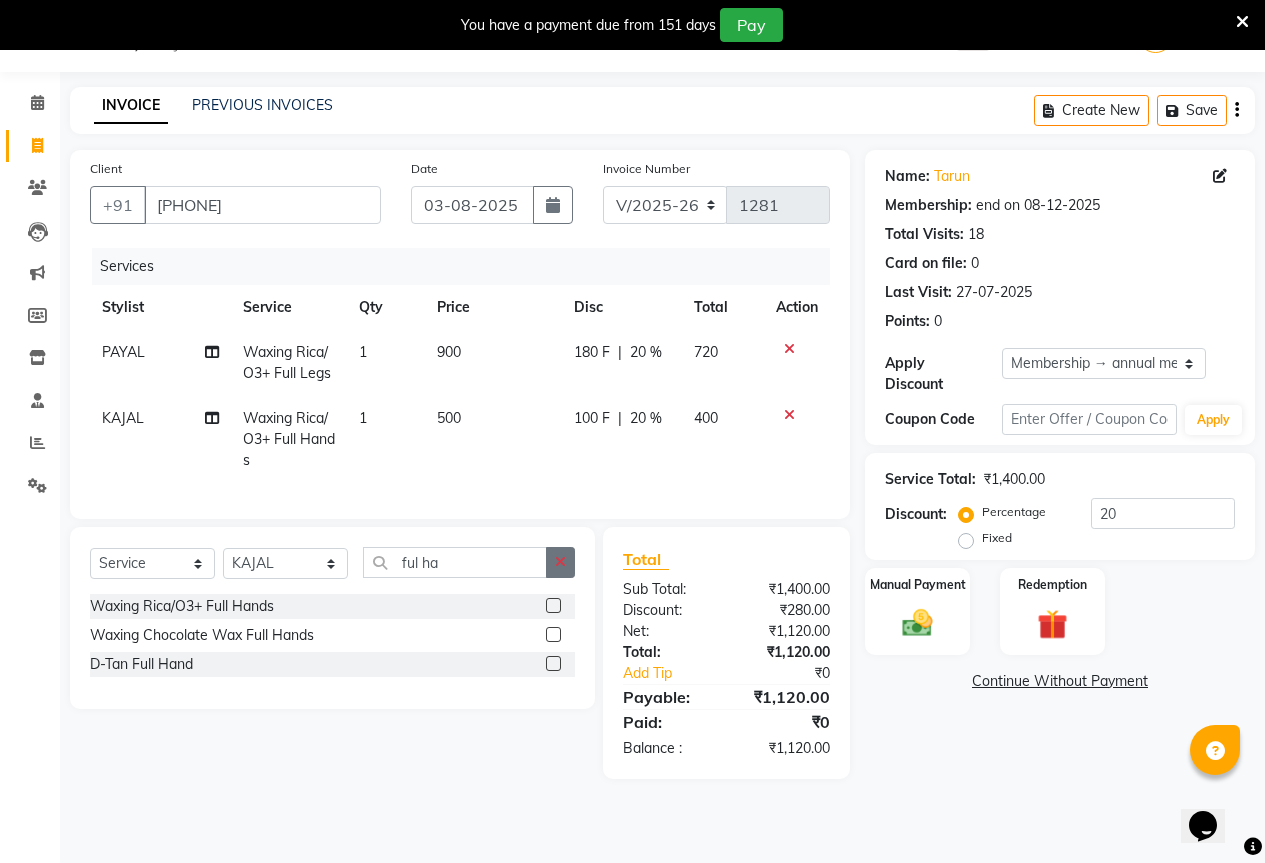 click 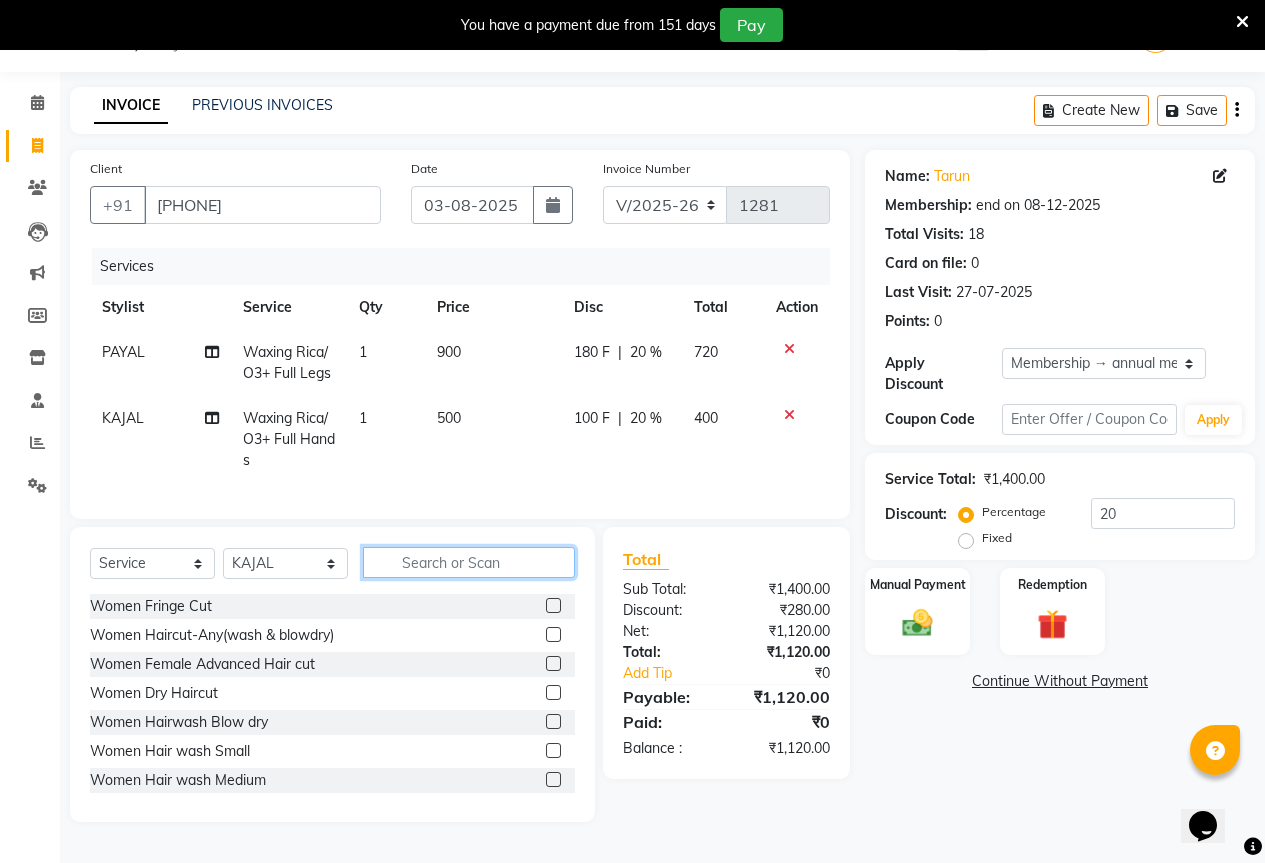 click 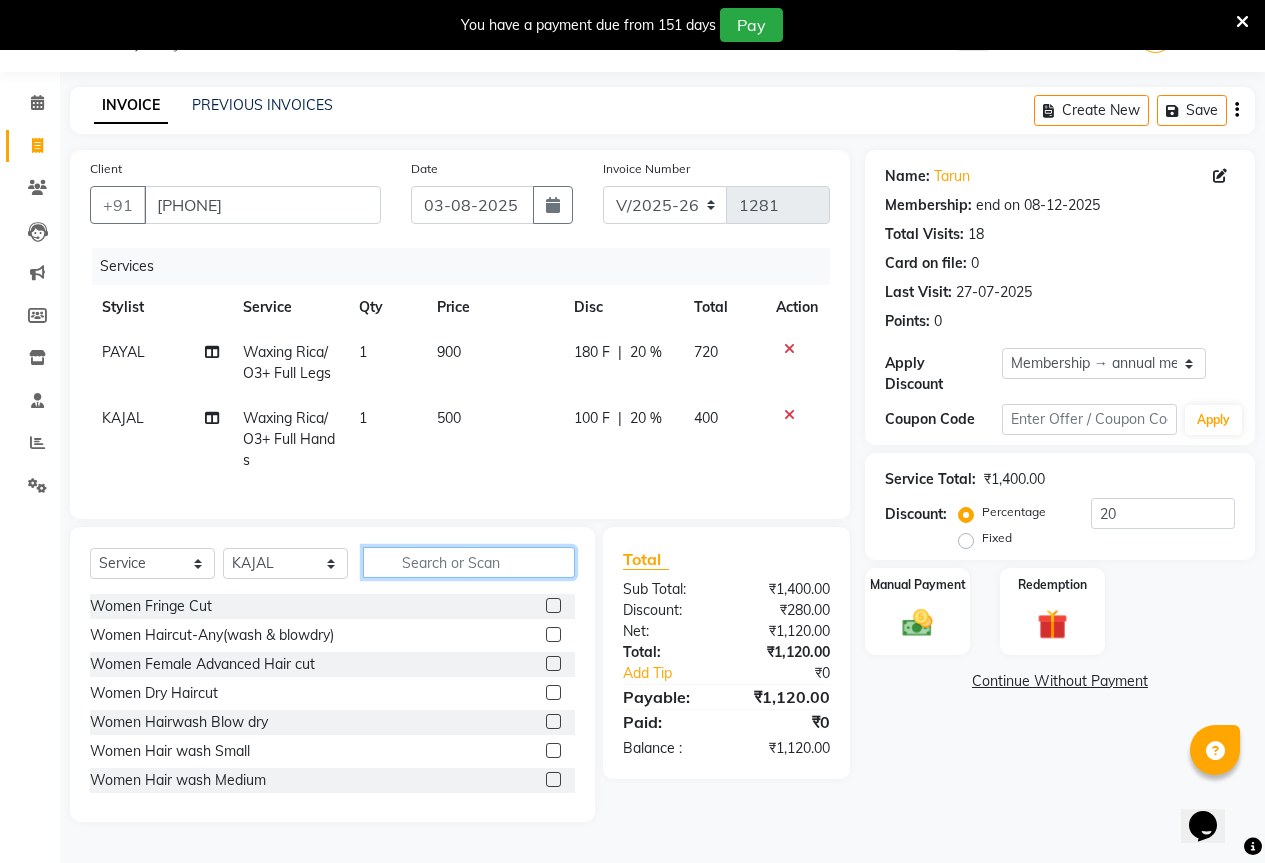 click 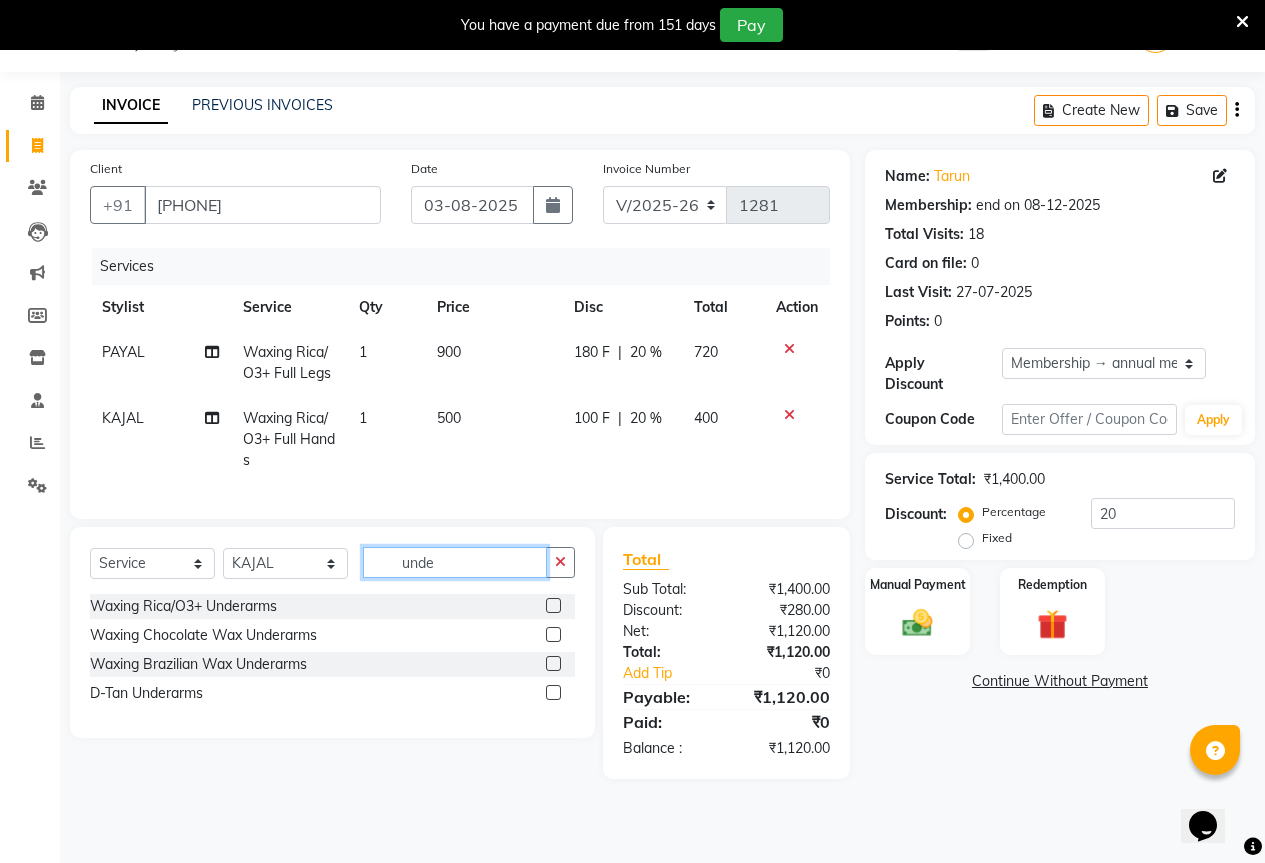 type on "unde" 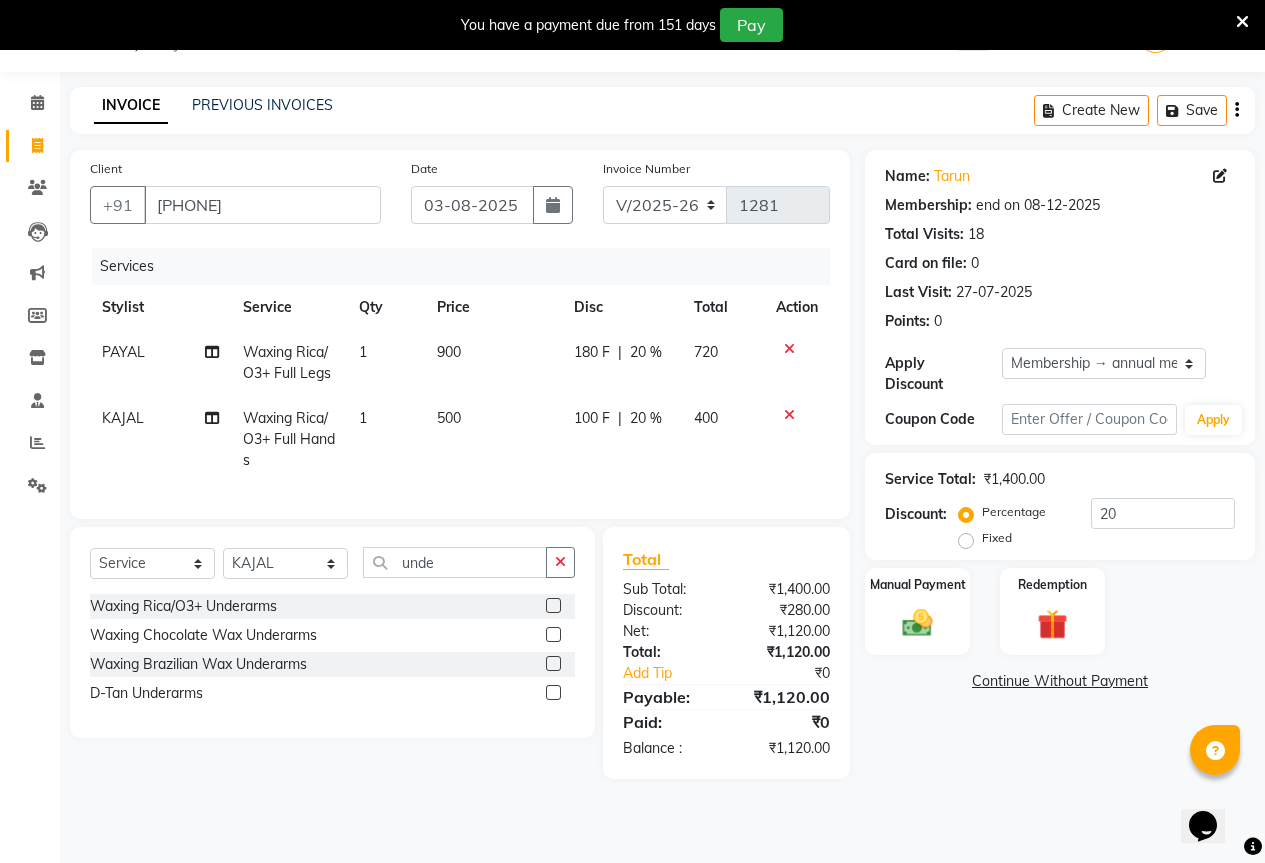 click 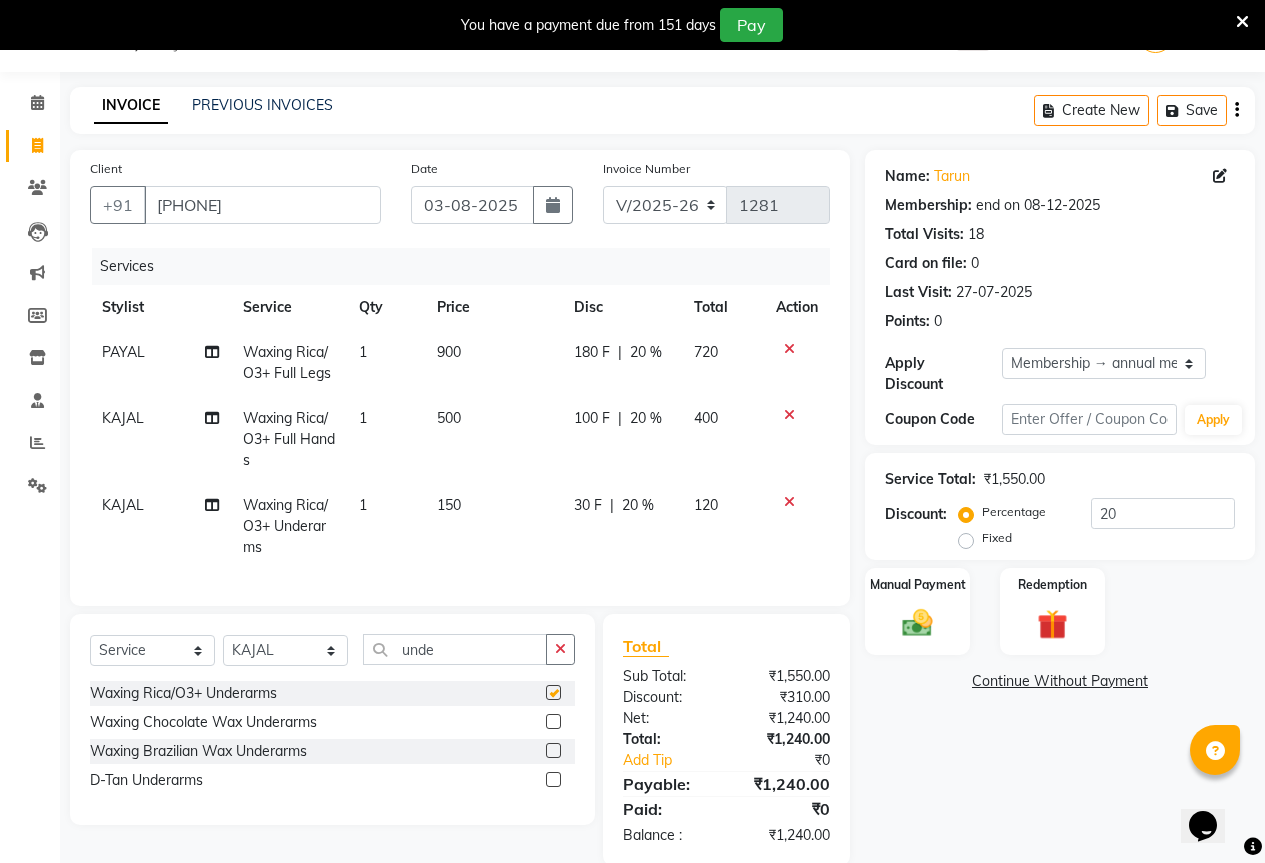 checkbox on "false" 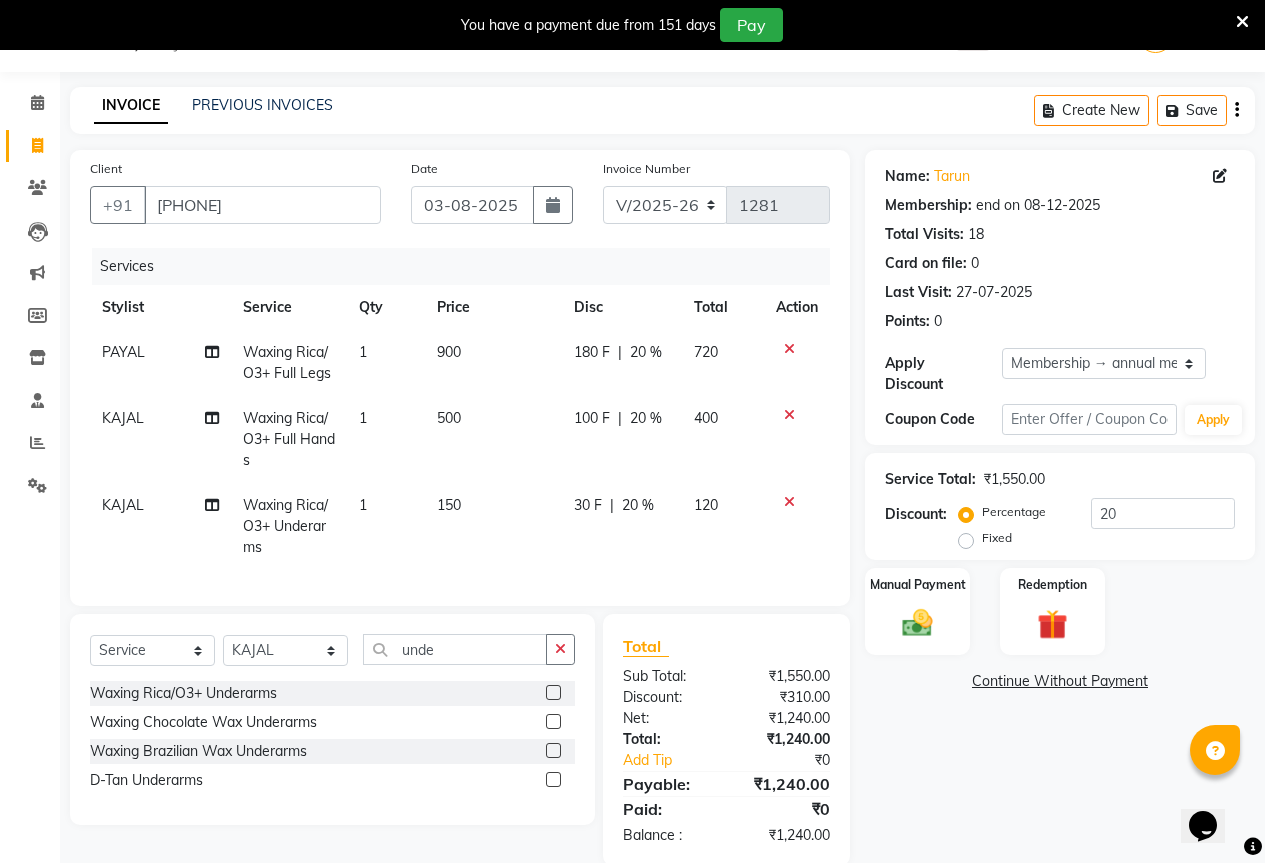 scroll, scrollTop: 98, scrollLeft: 0, axis: vertical 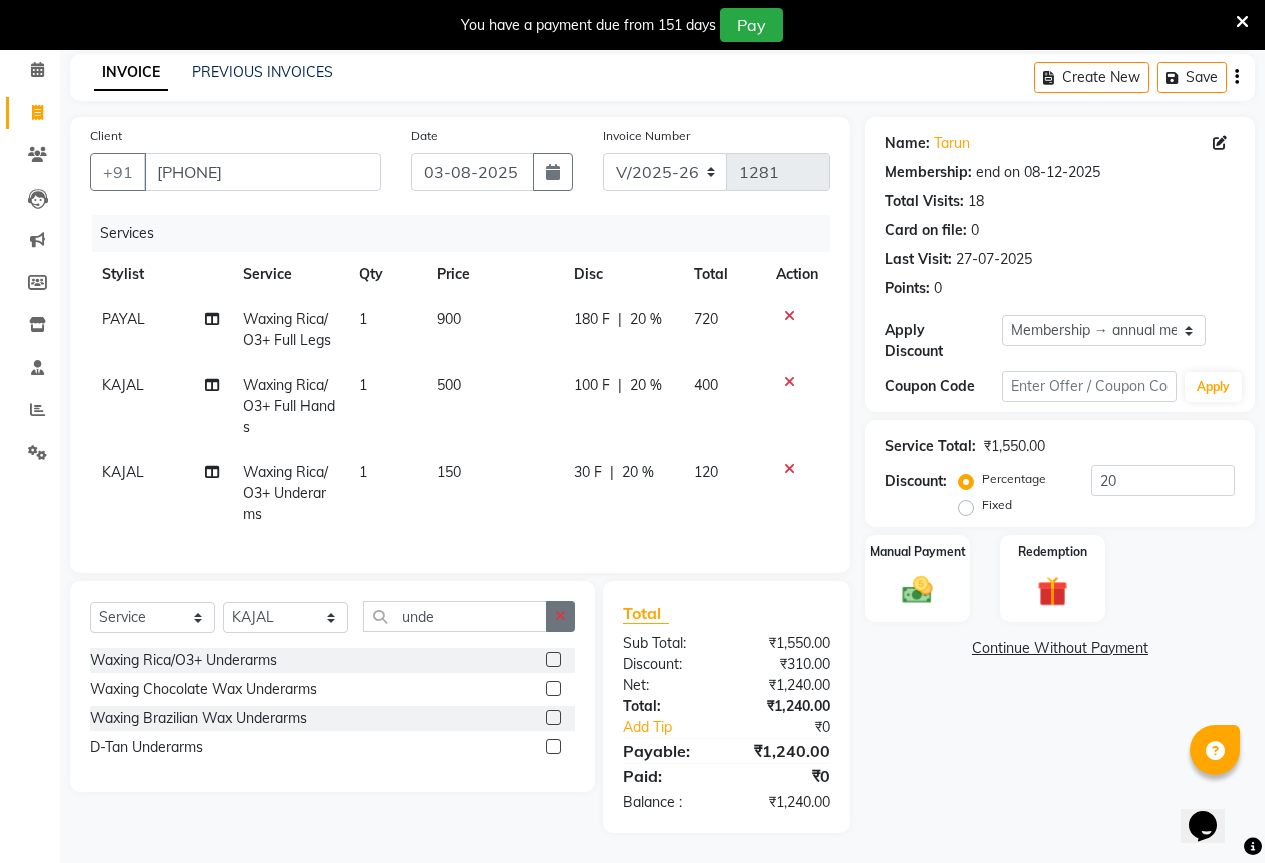 click 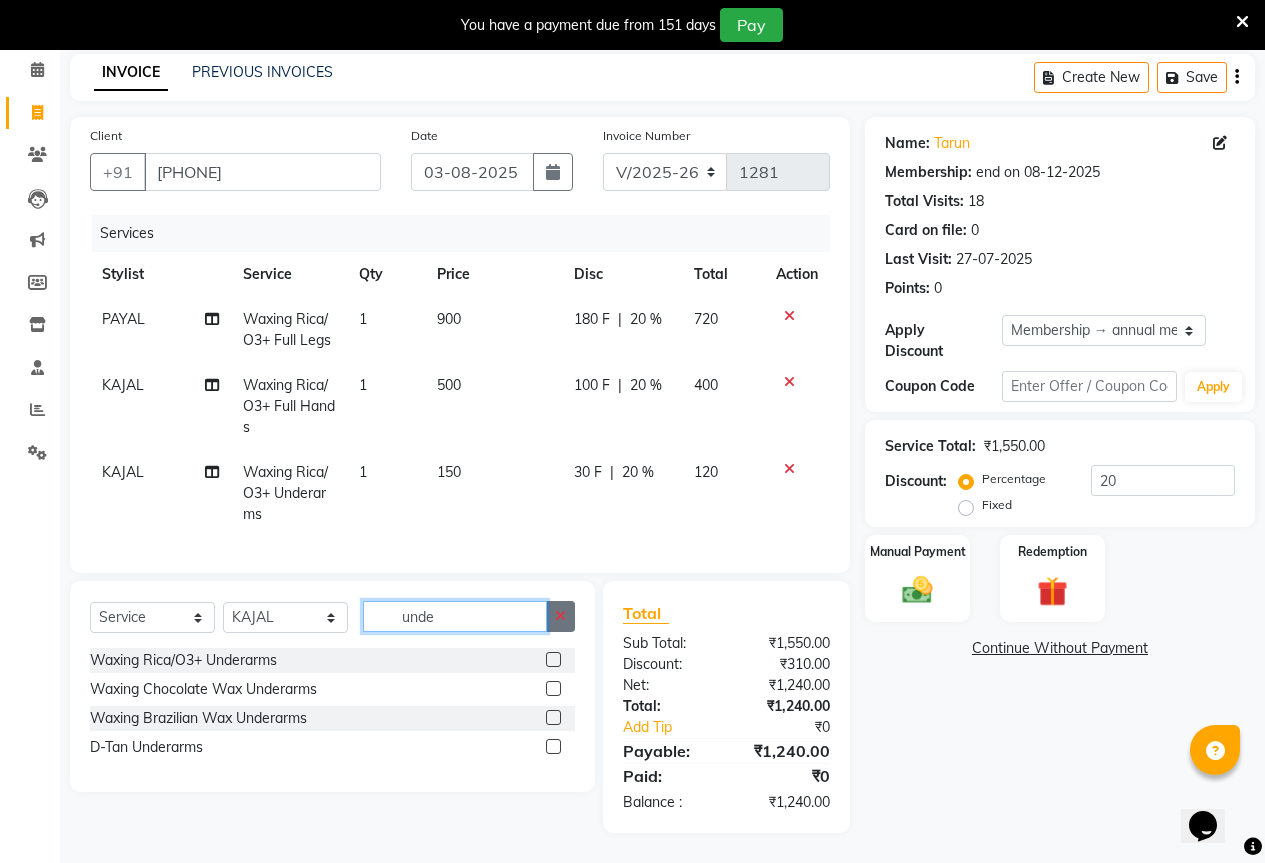 type 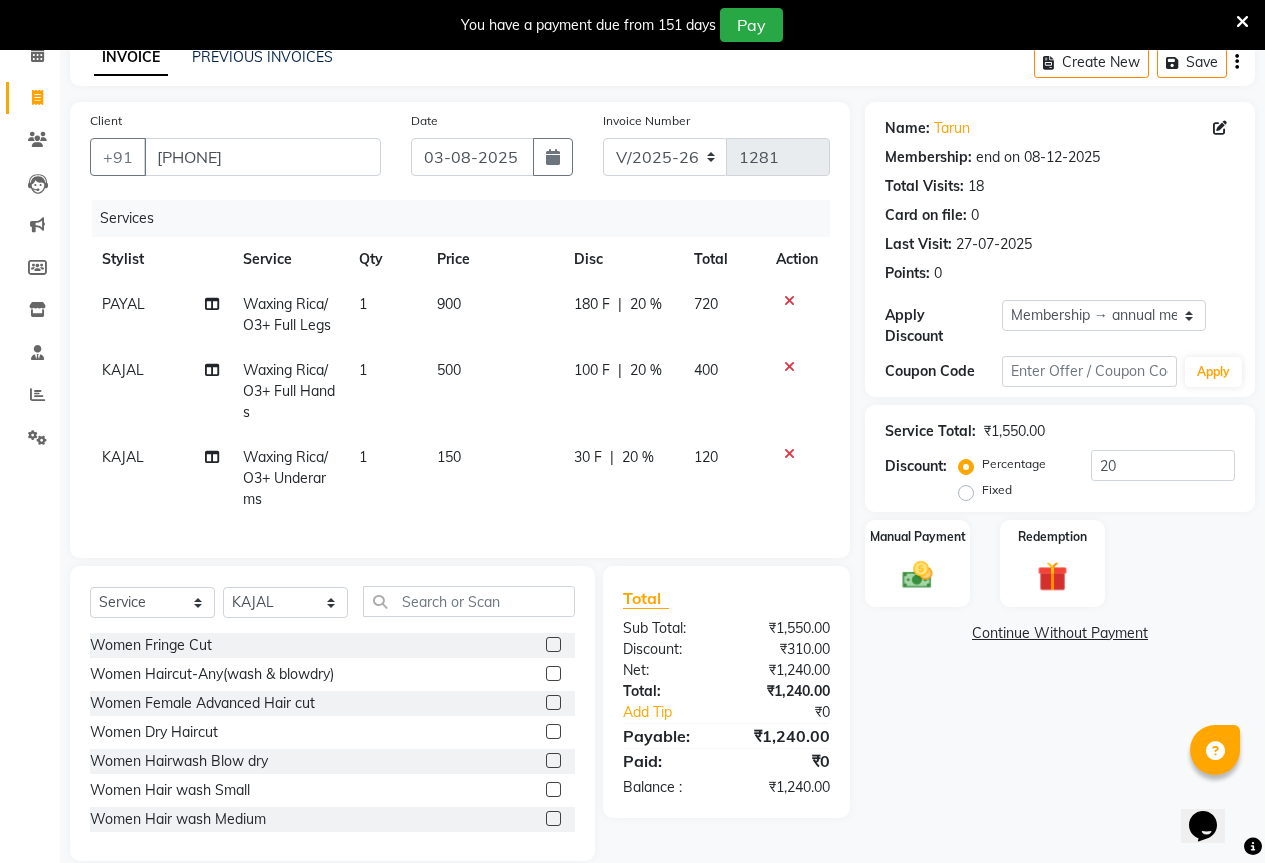 click on "Fixed" 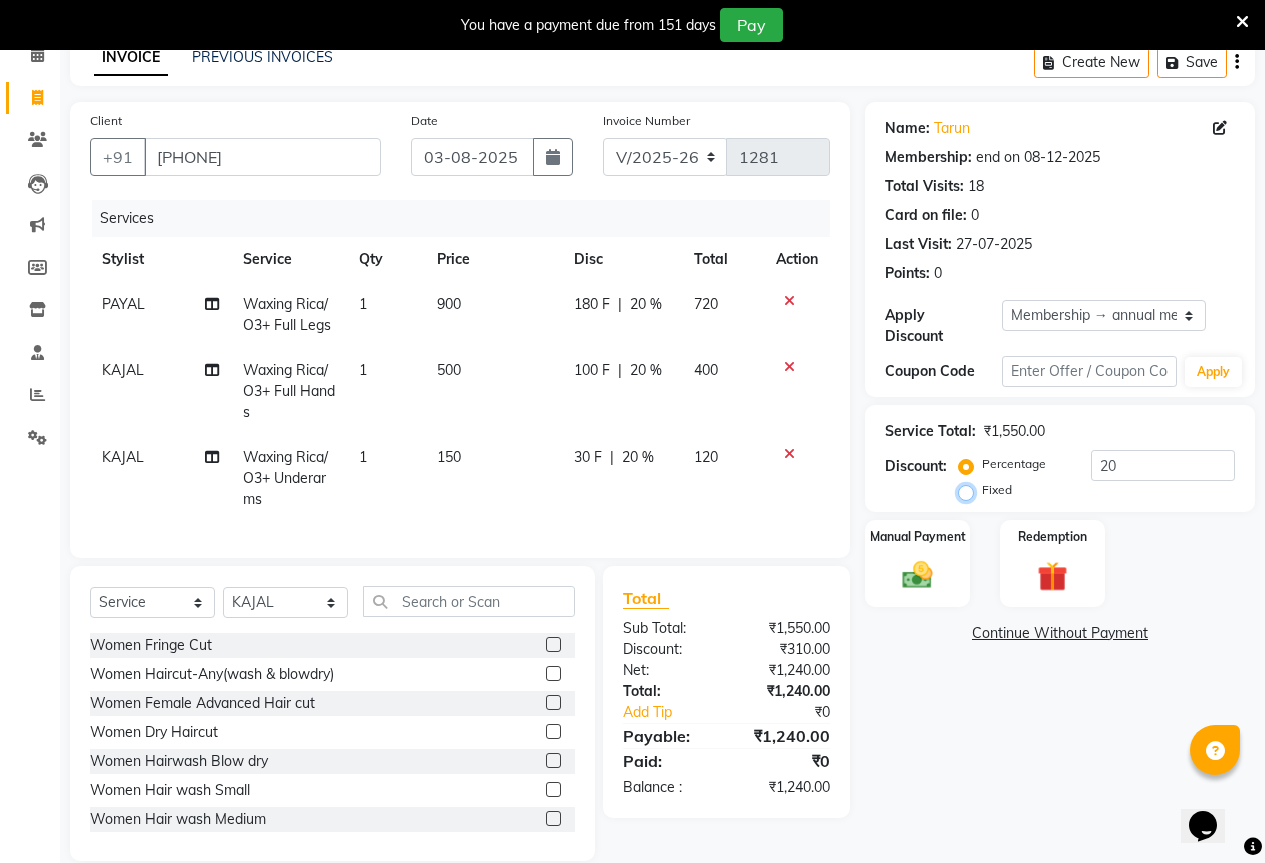 click on "Fixed" at bounding box center (970, 490) 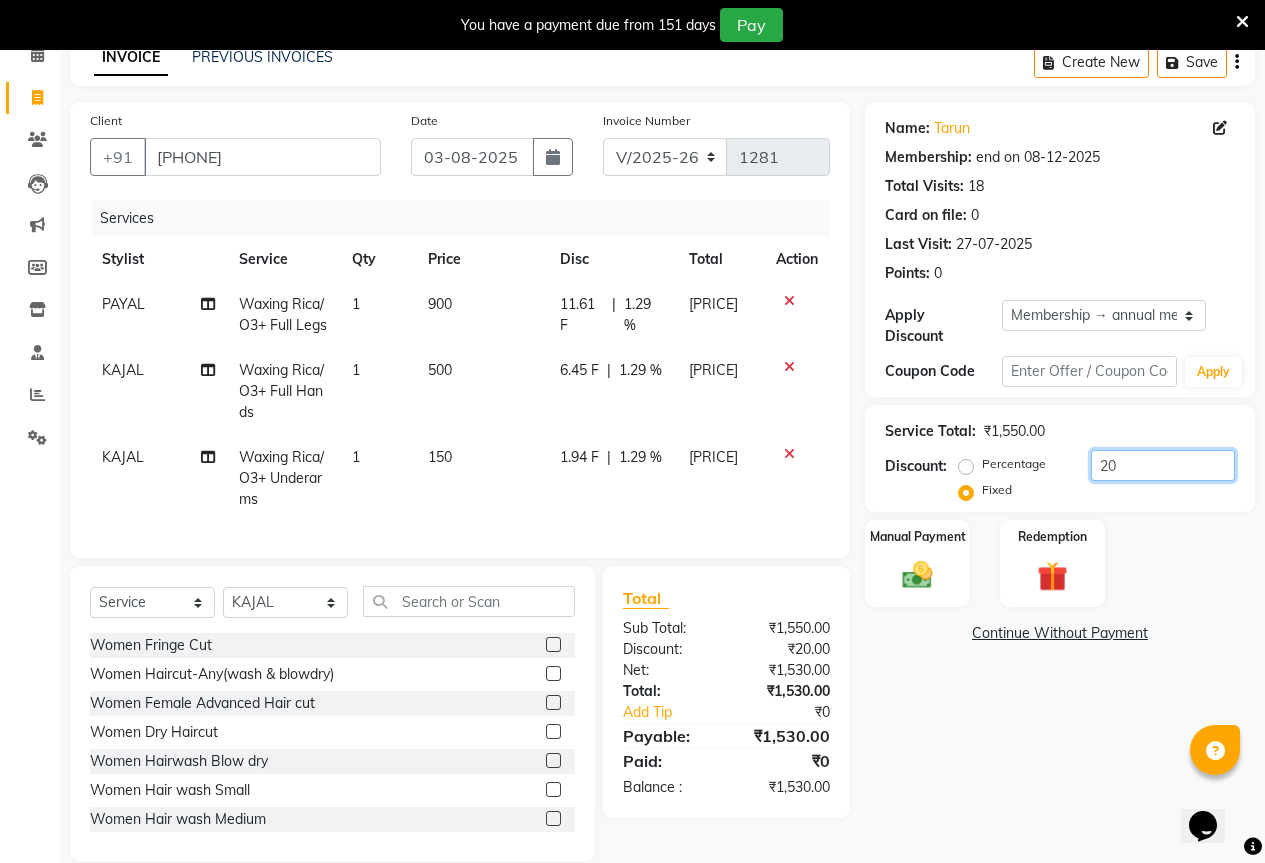 click on "20" 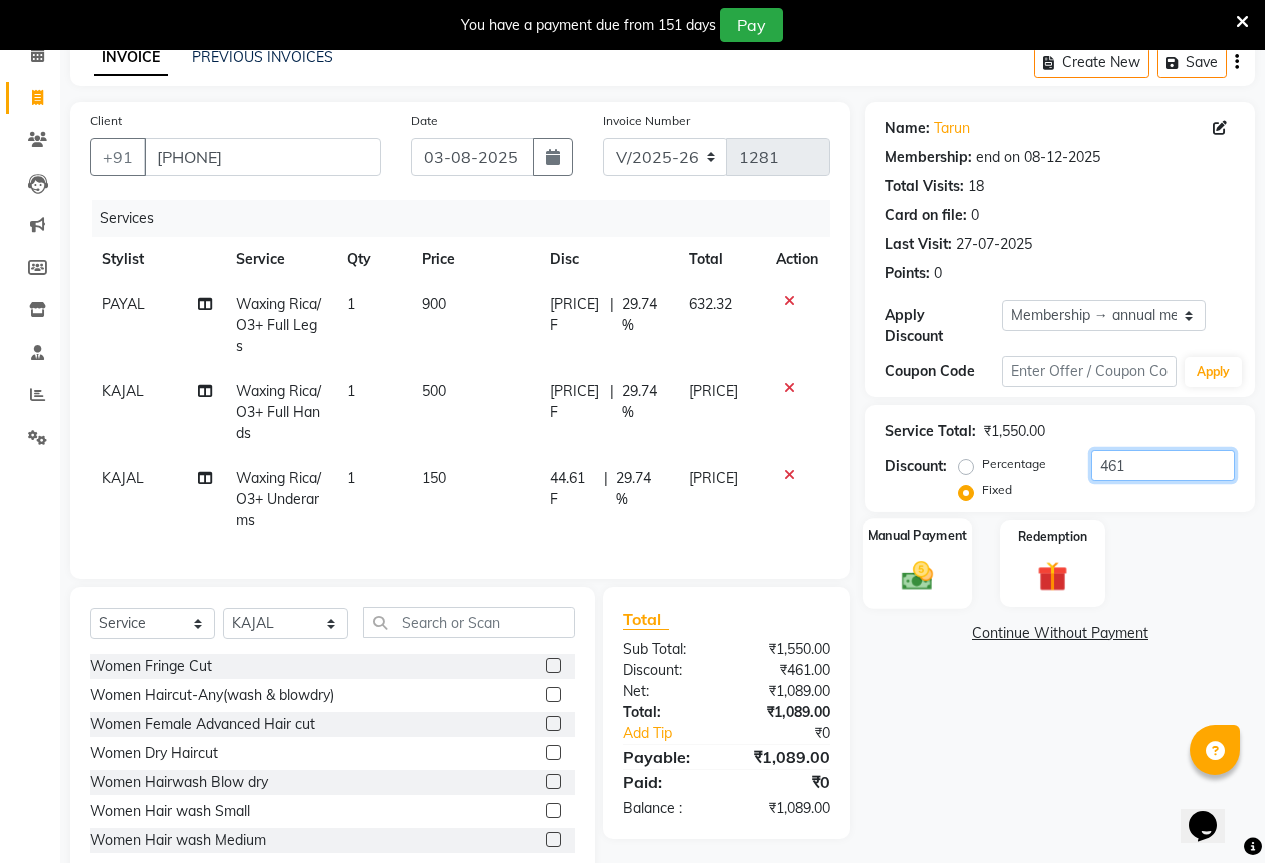 type on "461" 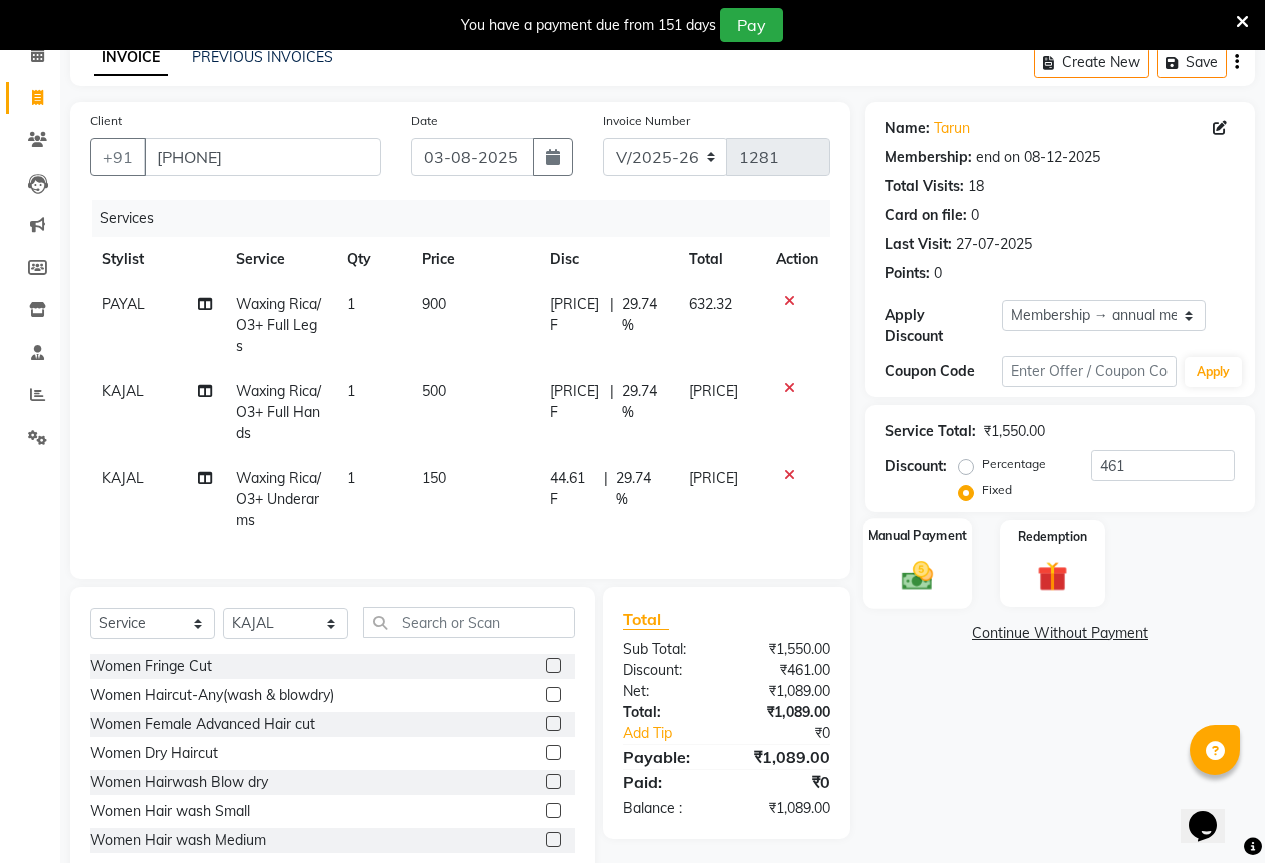 click on "Manual Payment" 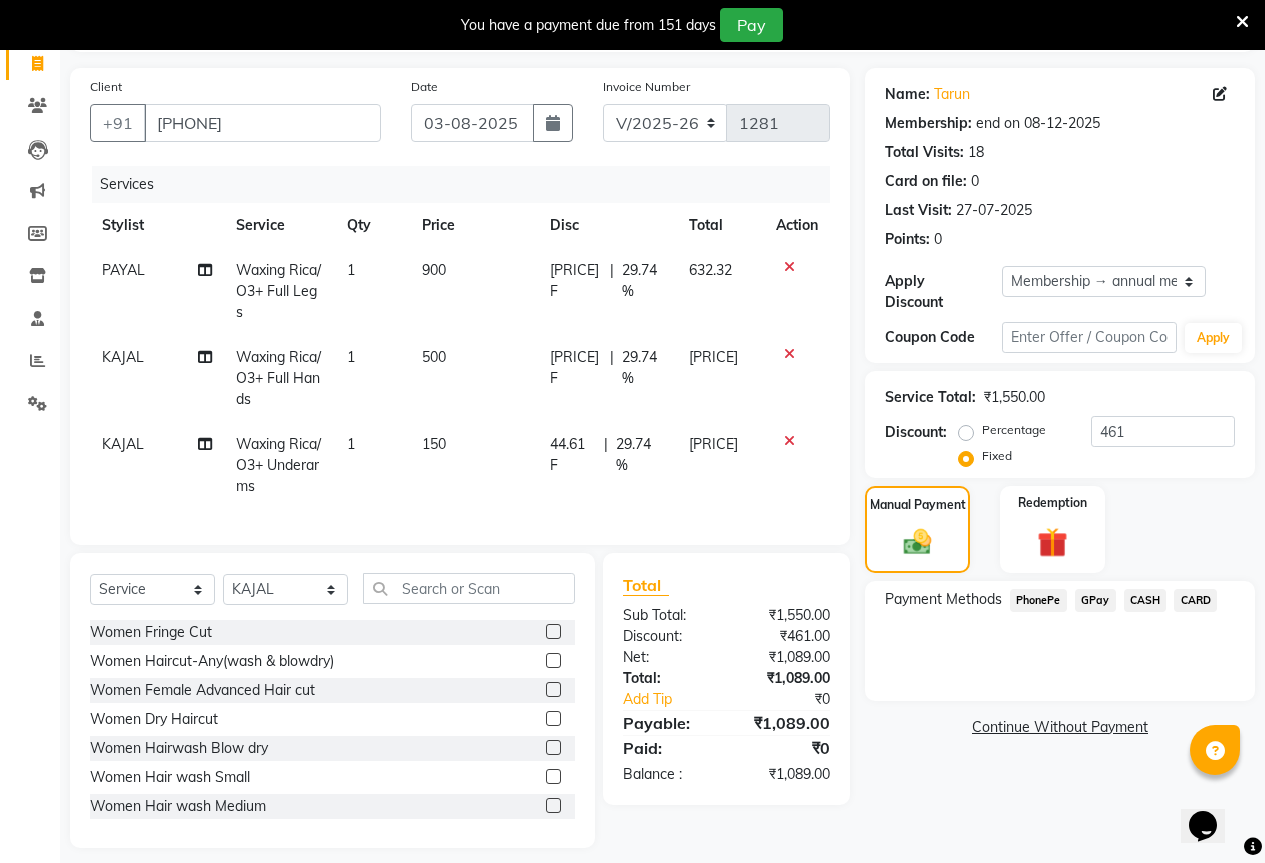 scroll, scrollTop: 162, scrollLeft: 0, axis: vertical 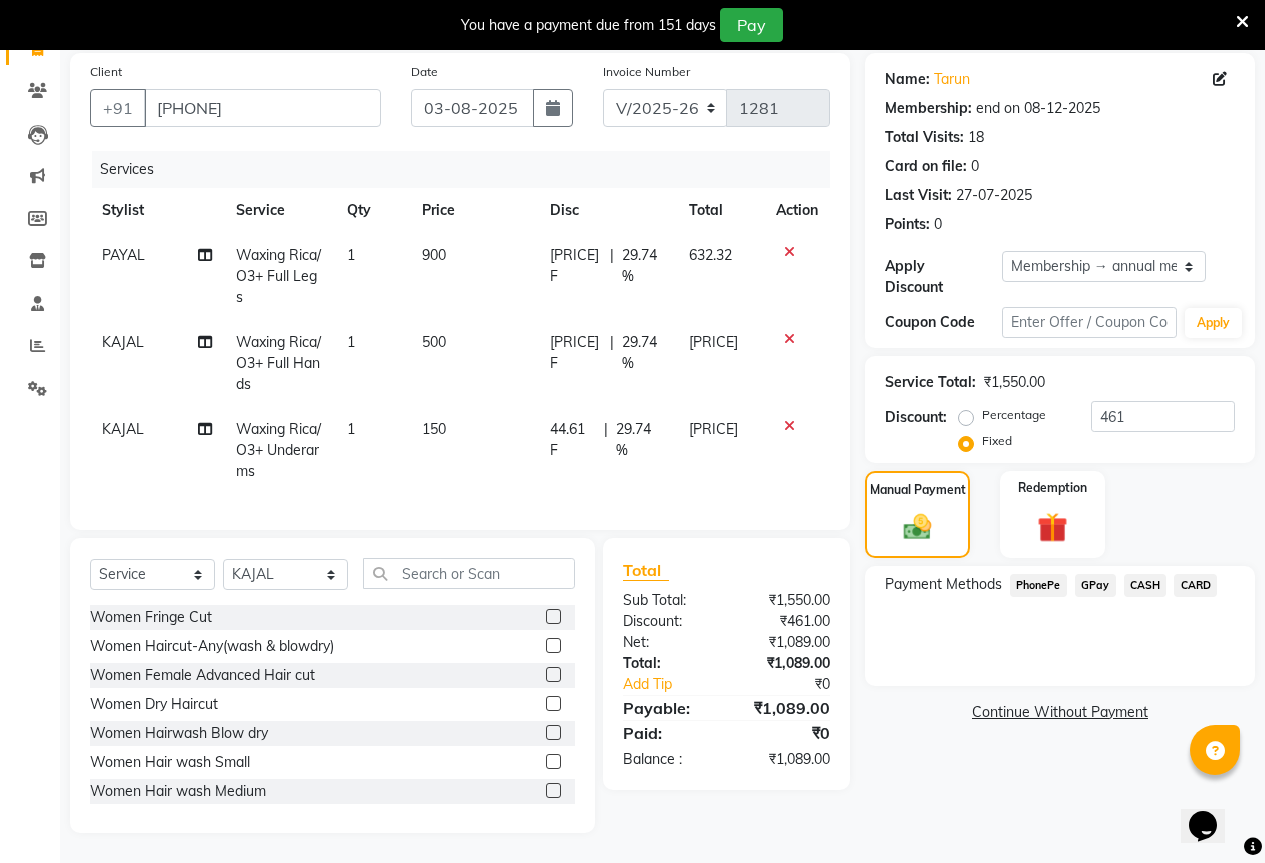 click on "GPay" 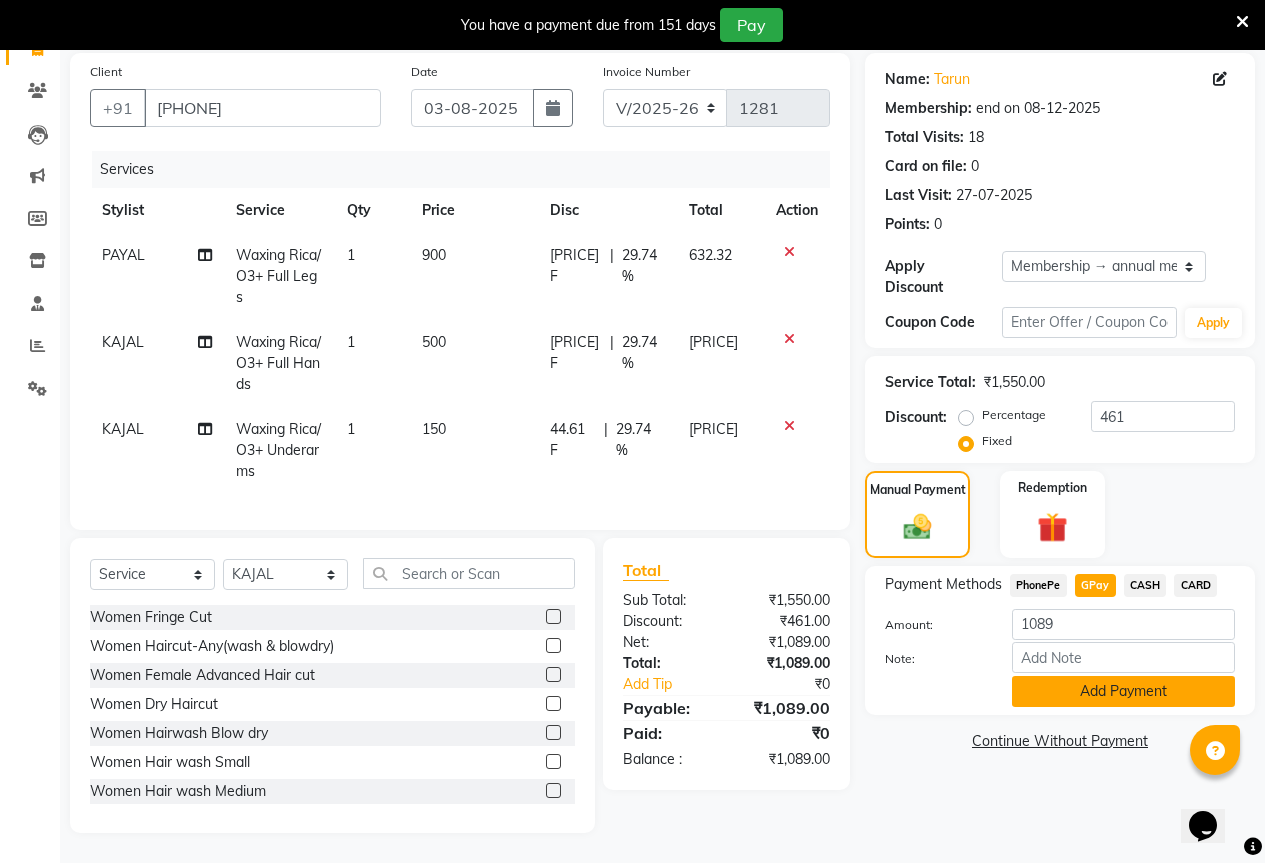 click on "Add Payment" 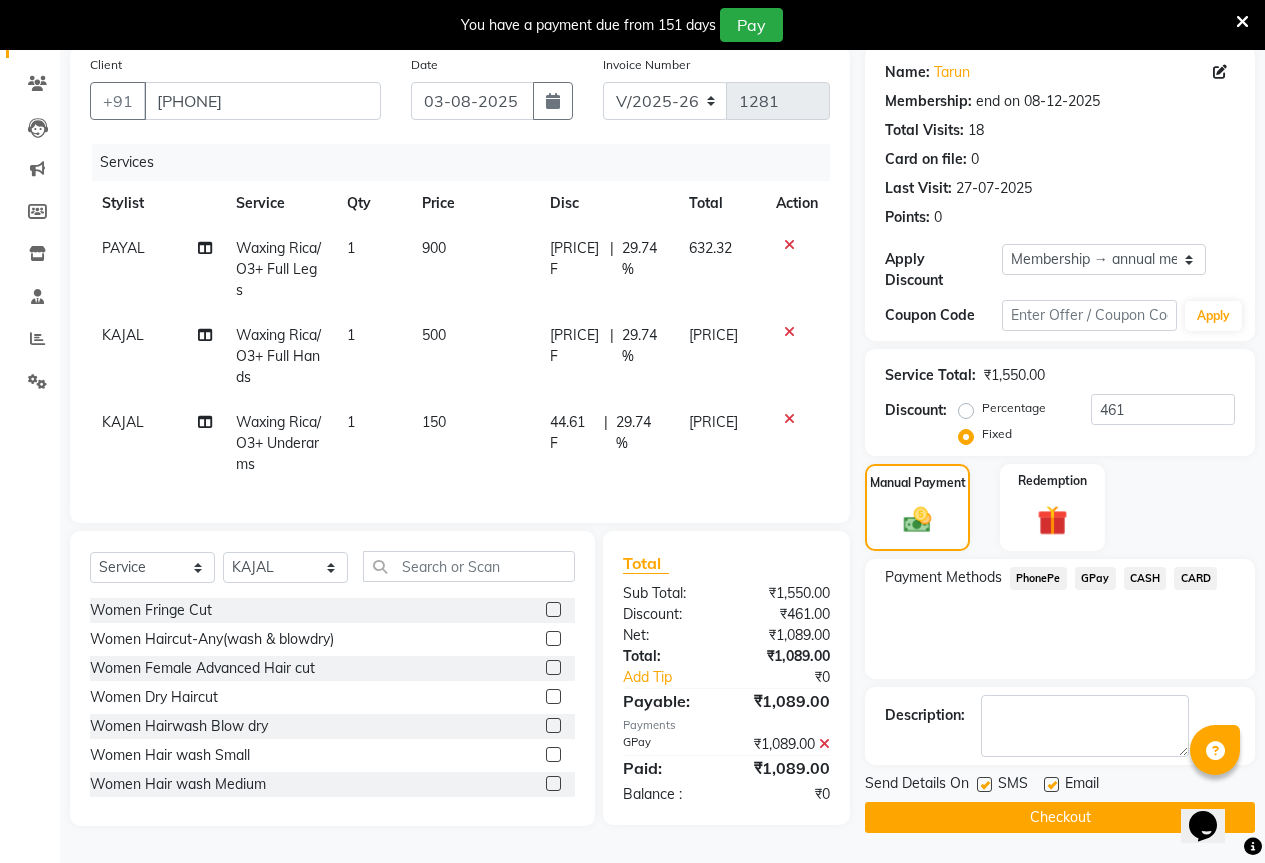 click on "Checkout" 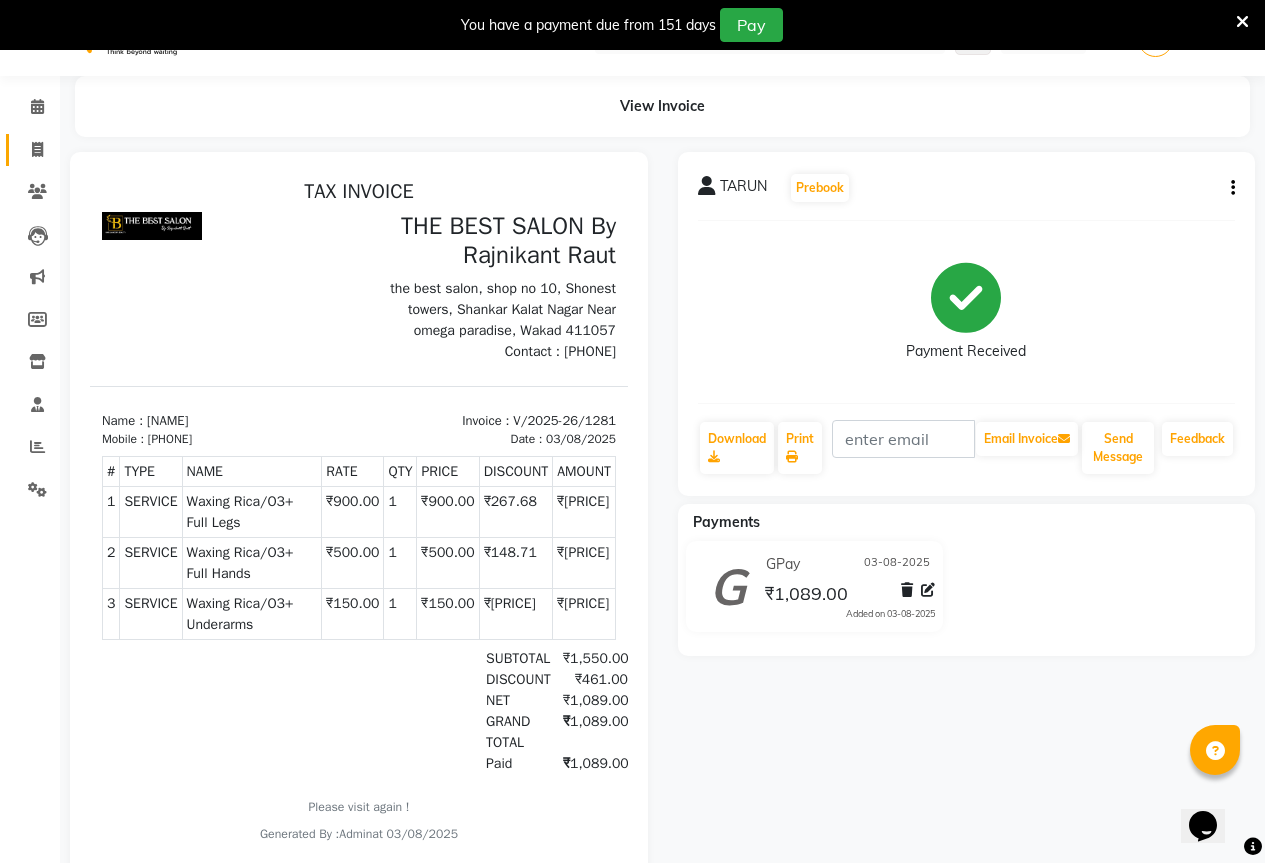 scroll, scrollTop: 0, scrollLeft: 0, axis: both 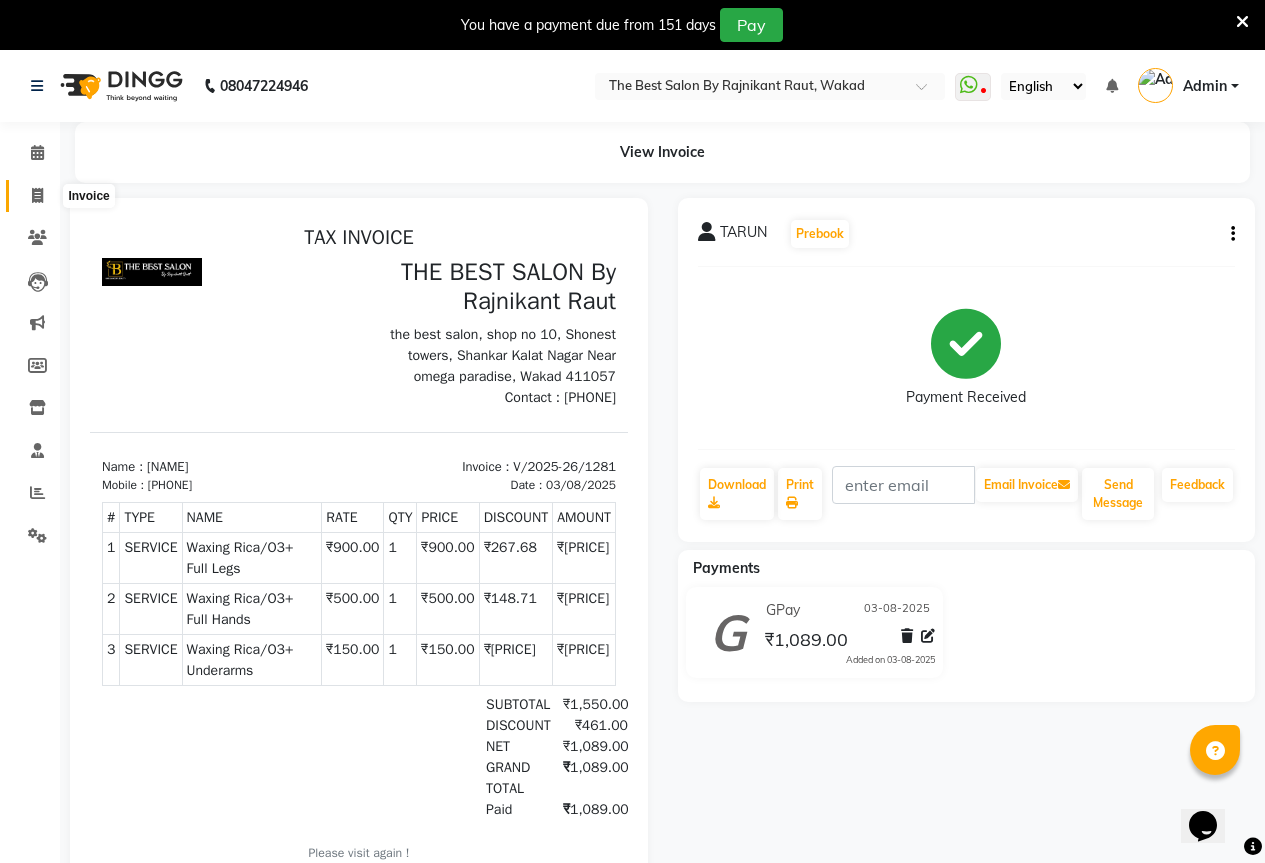 click 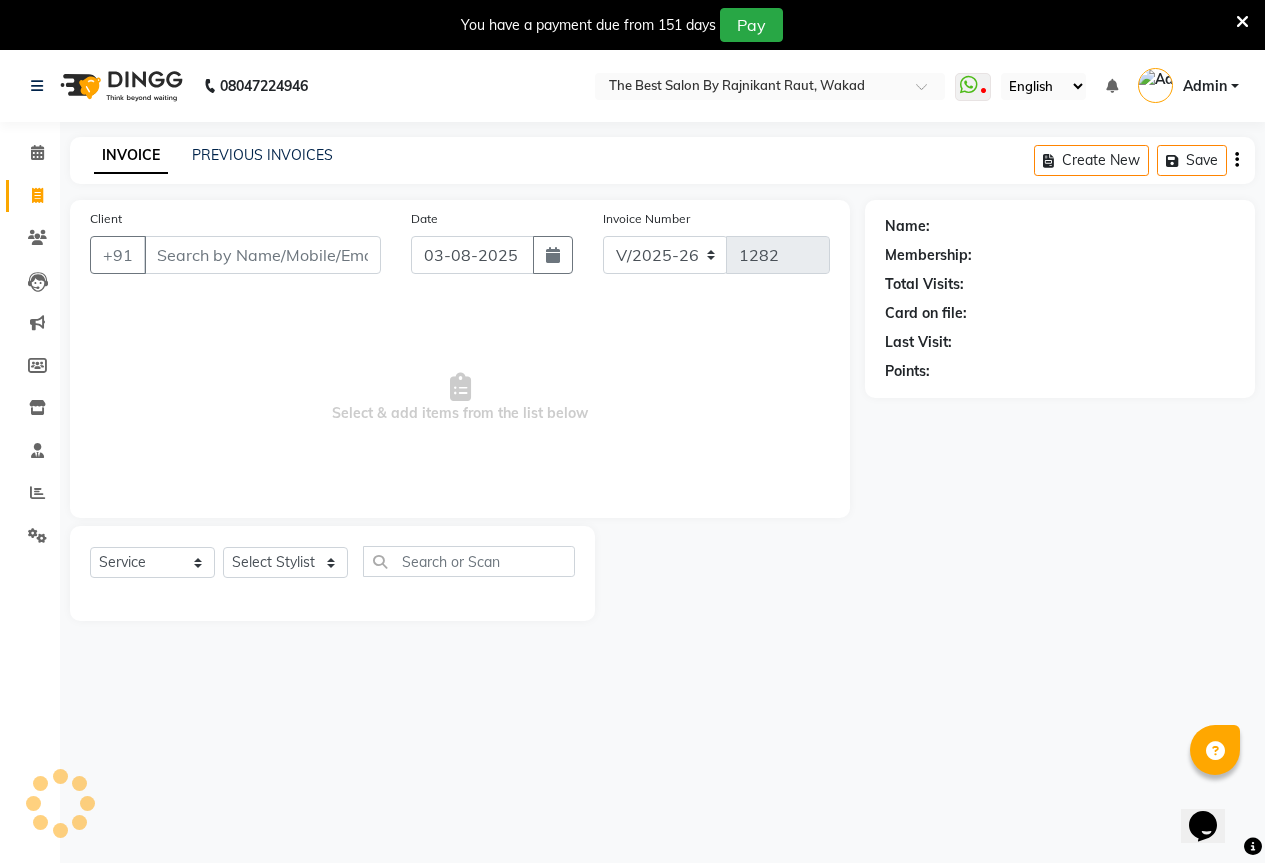 scroll, scrollTop: 50, scrollLeft: 0, axis: vertical 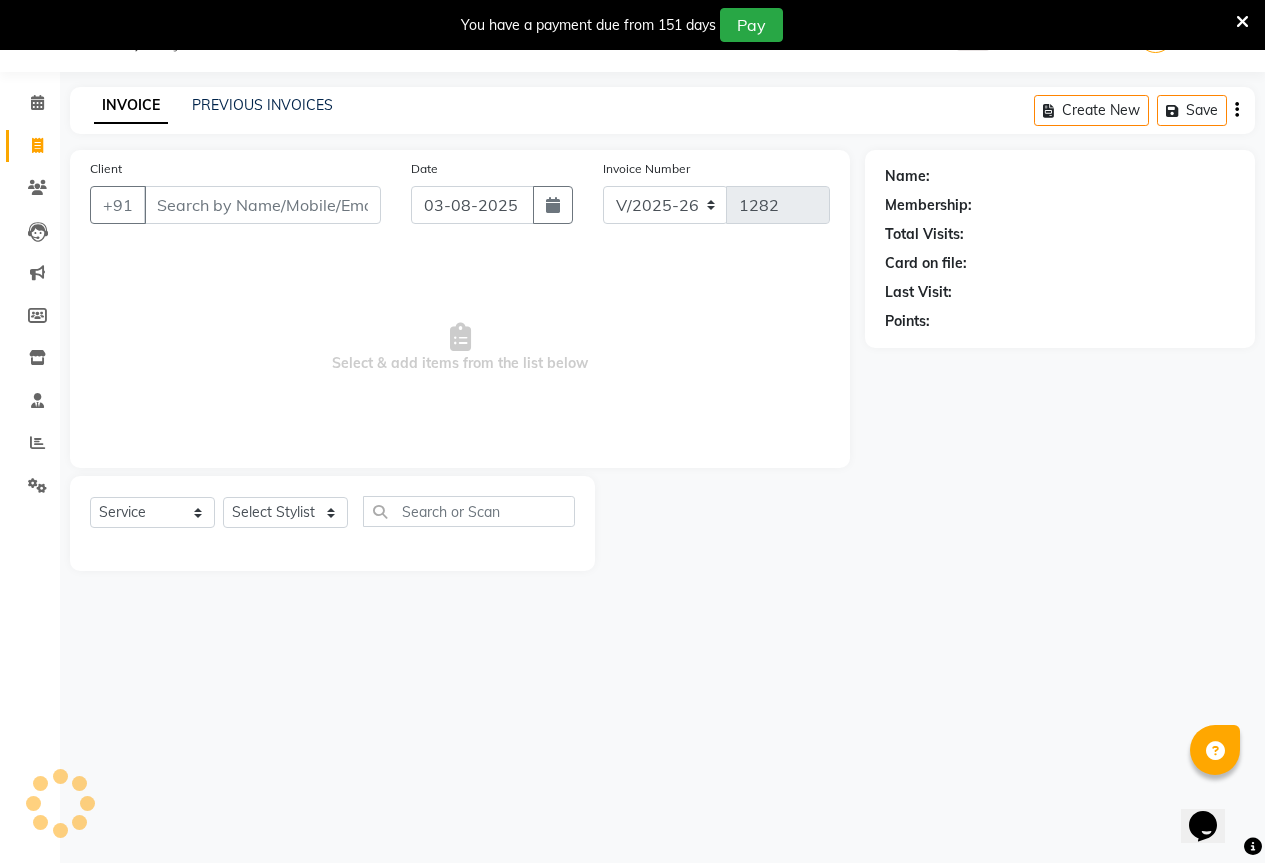 click on "Client" at bounding box center [262, 205] 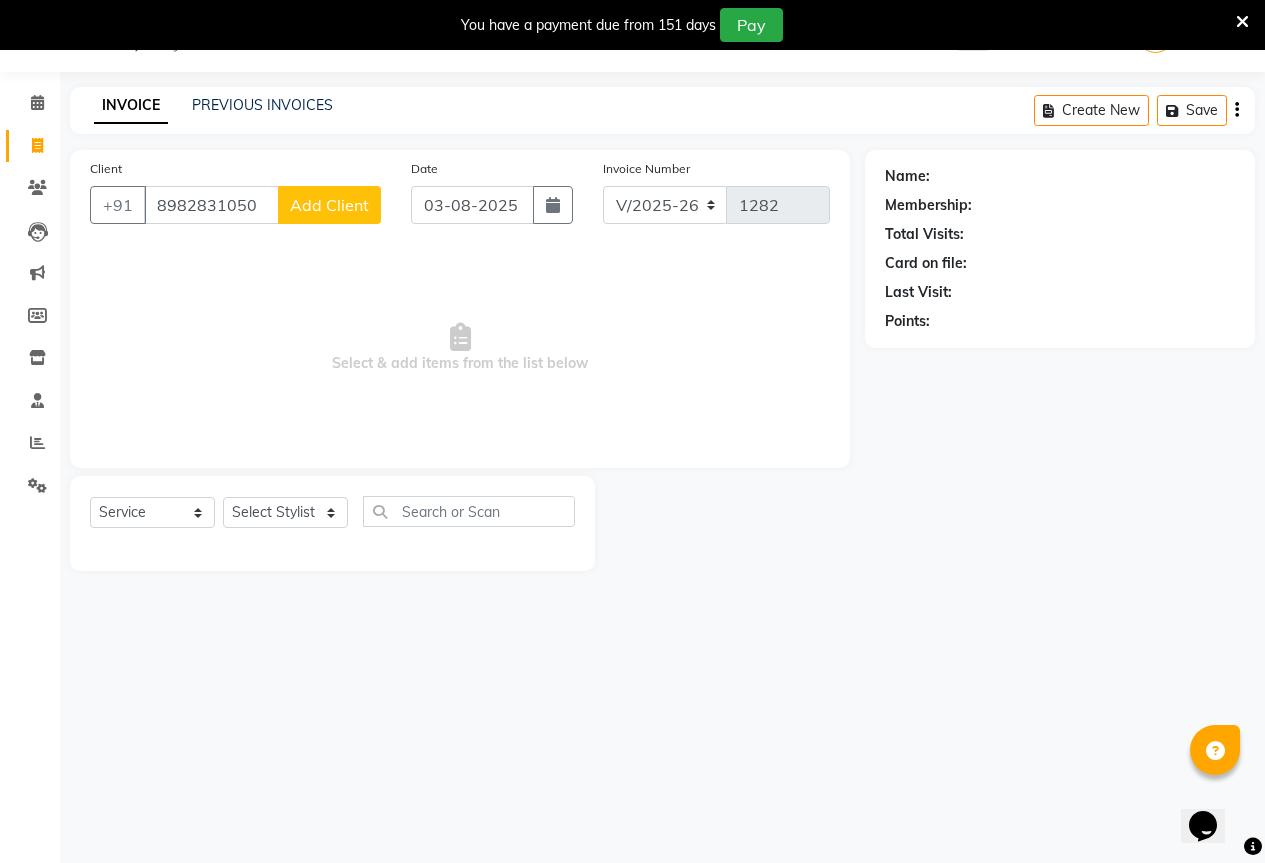 type on "8982831050" 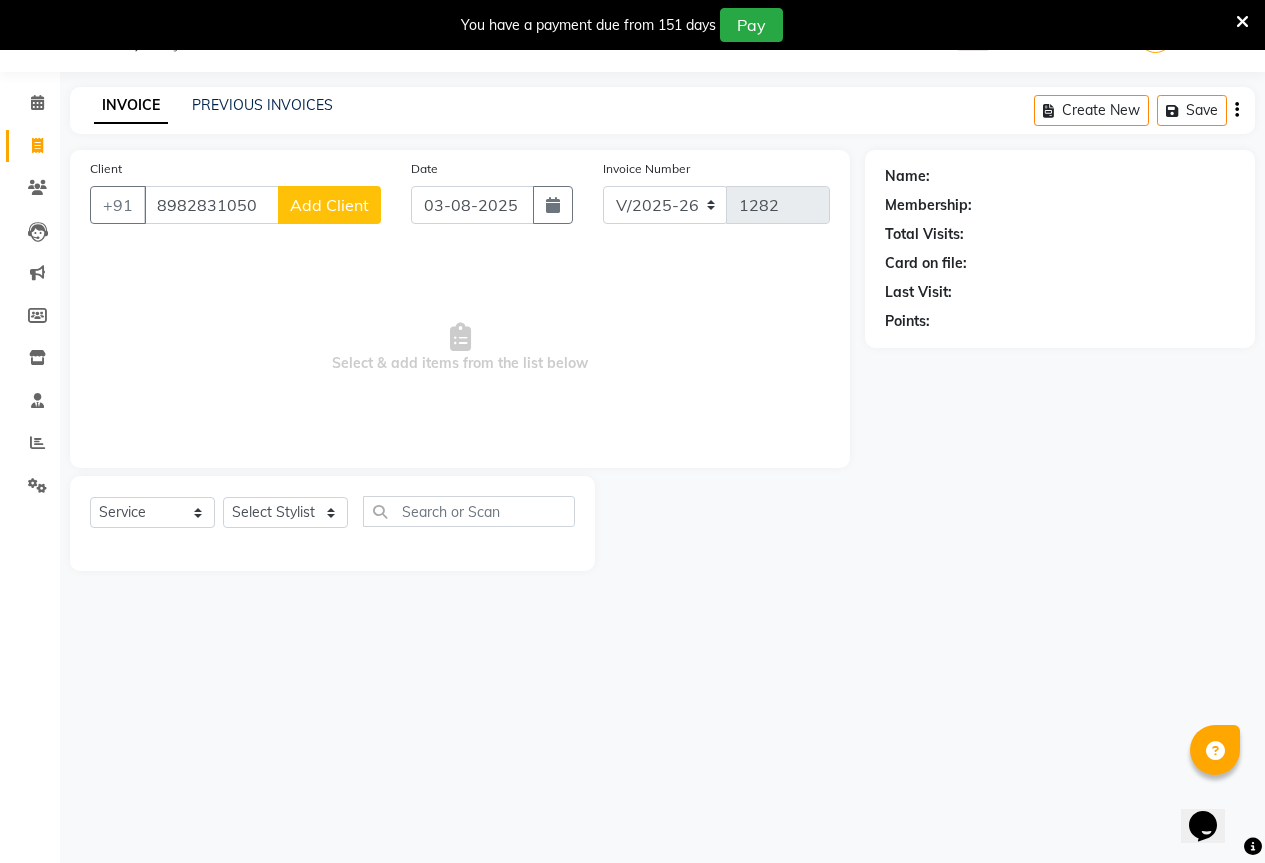 click on "Add Client" 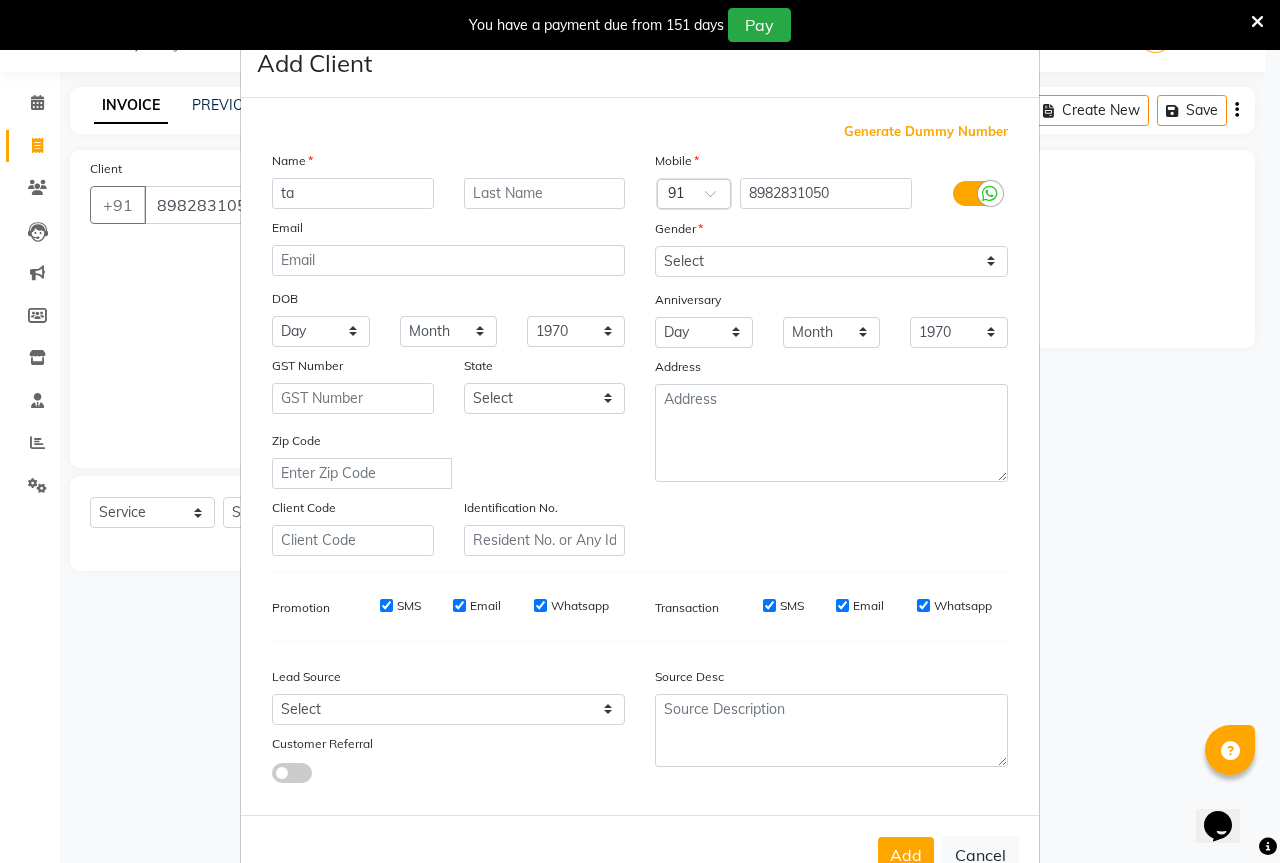 type on "t" 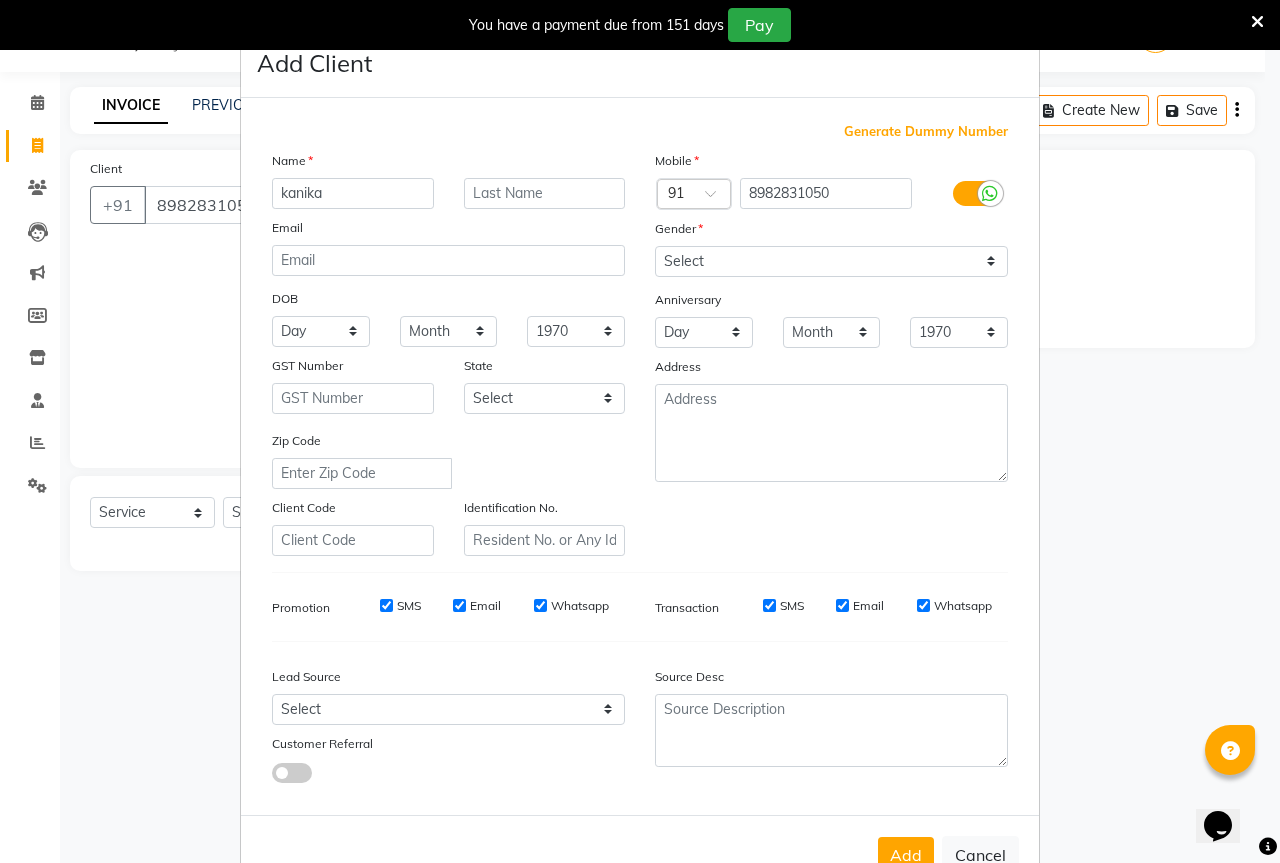 type on "kanika" 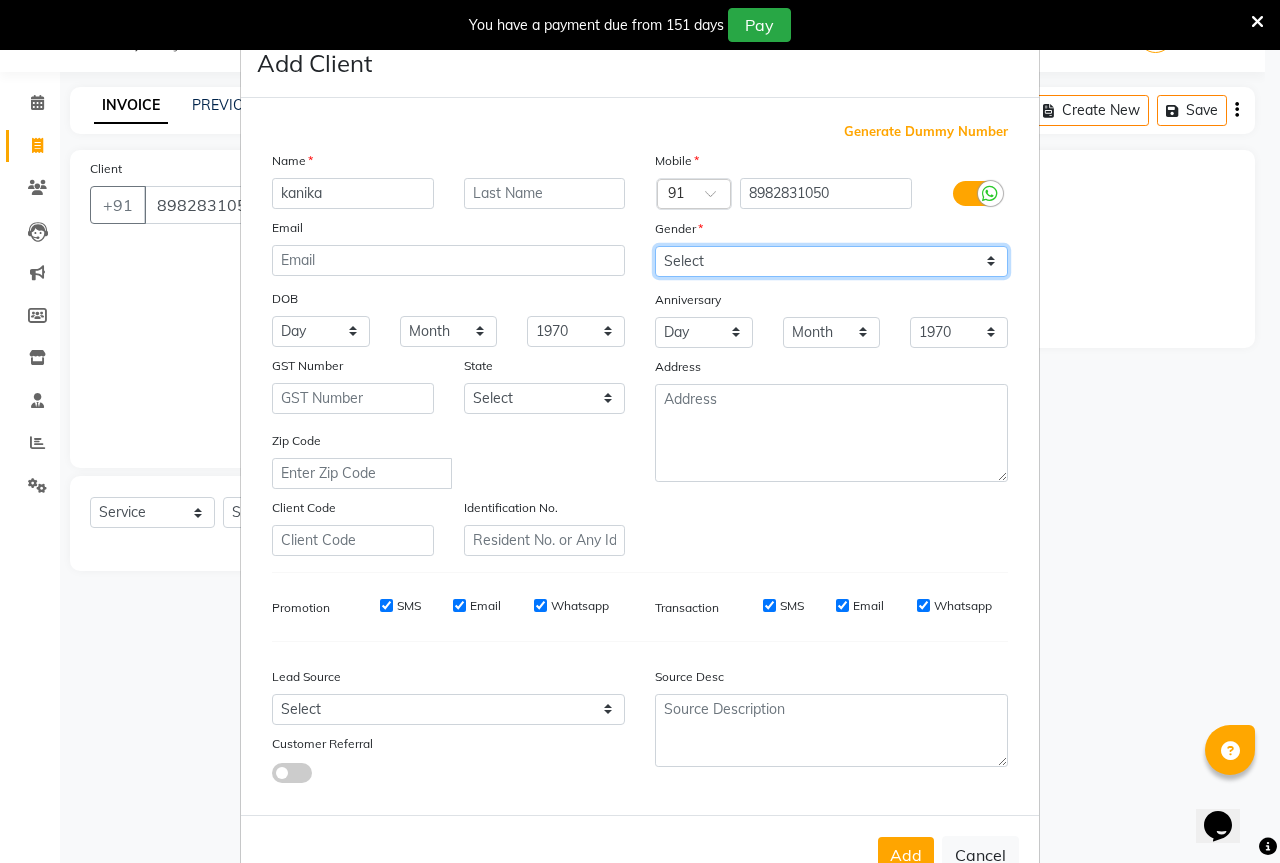 click on "Select Male Female Other Prefer Not To Say" at bounding box center (831, 261) 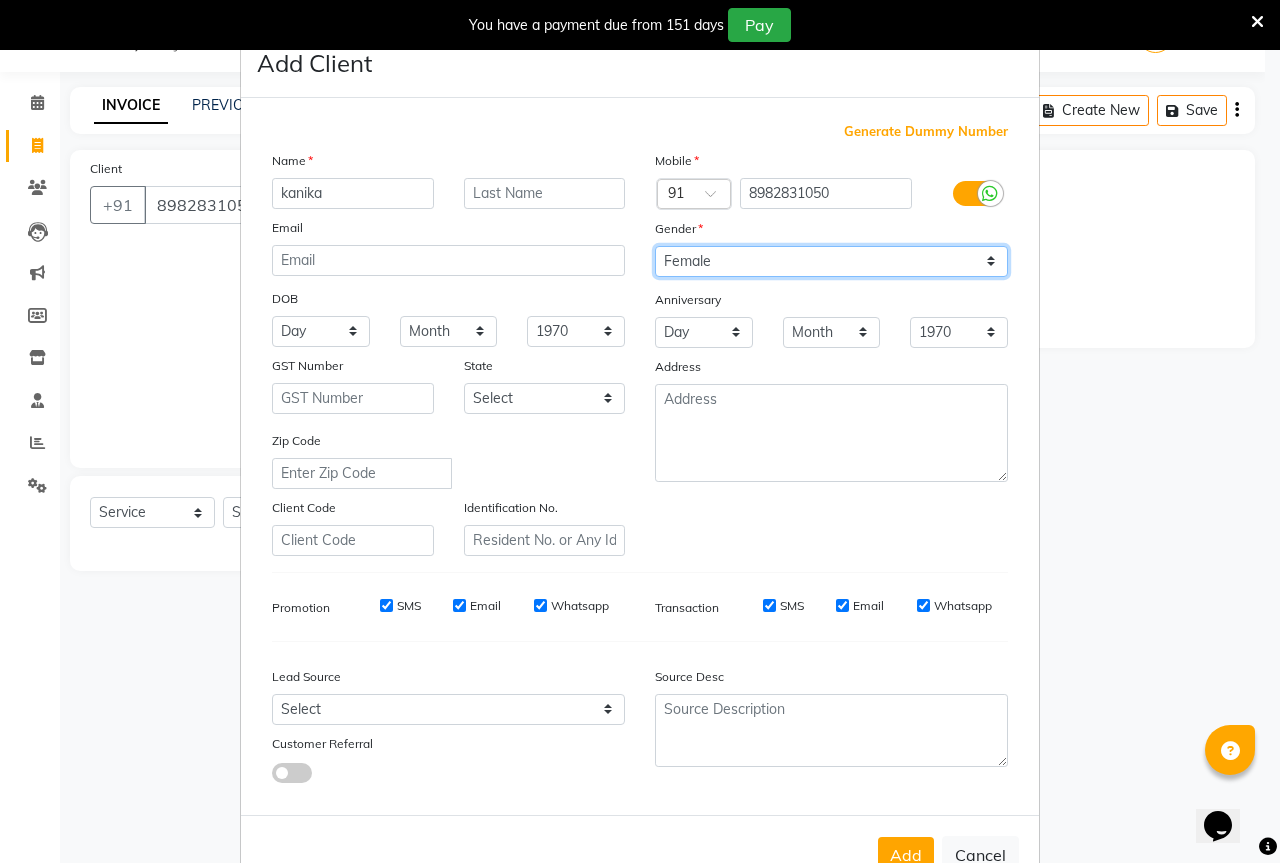 click on "Select Male Female Other Prefer Not To Say" at bounding box center (831, 261) 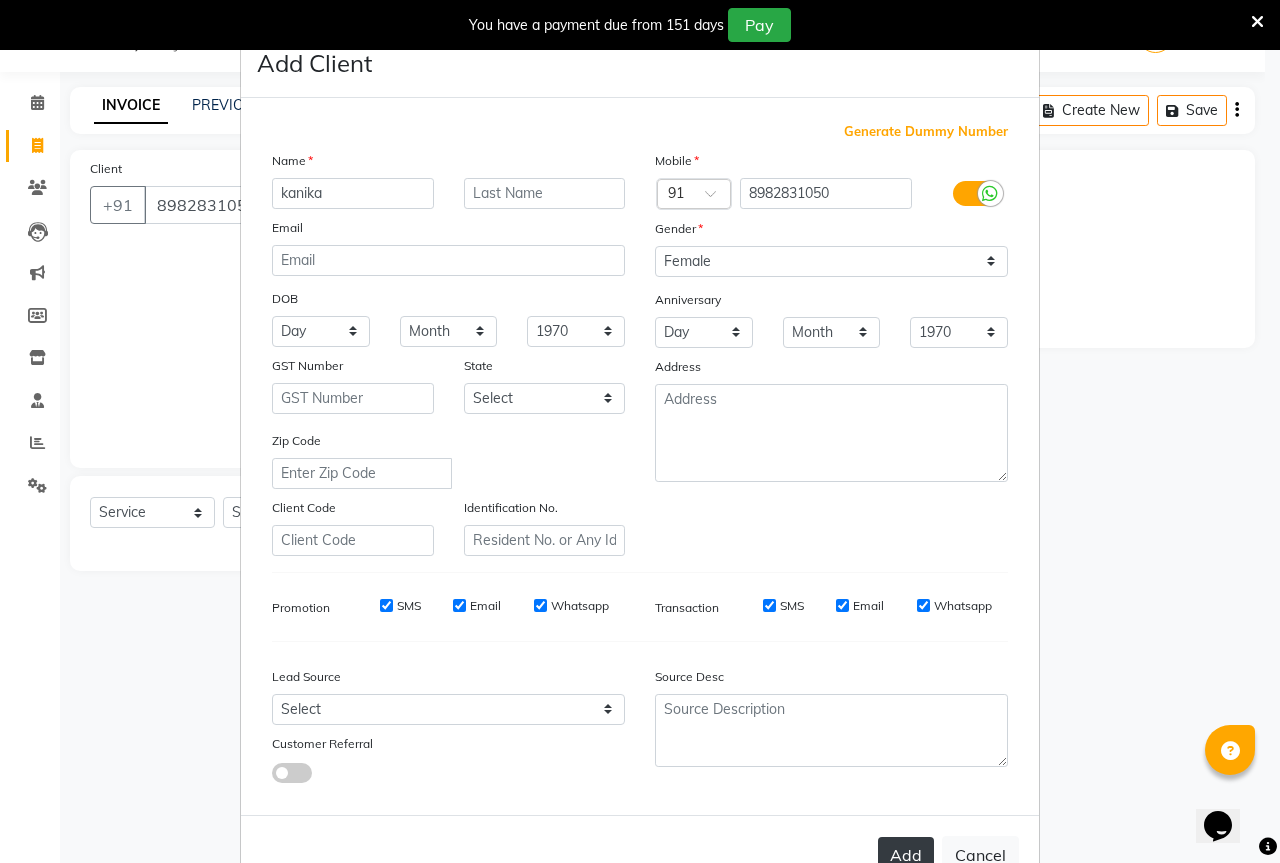 click on "Add" at bounding box center [906, 855] 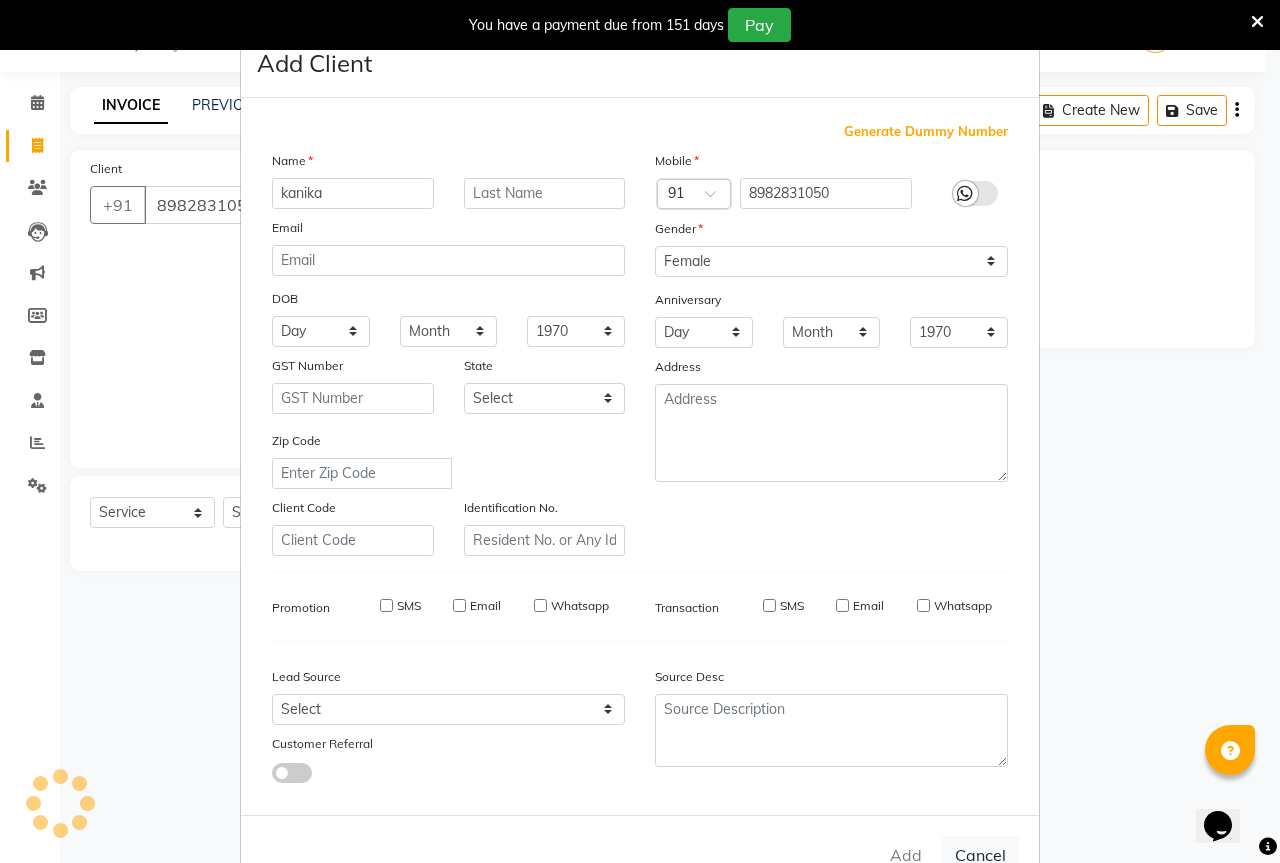 type 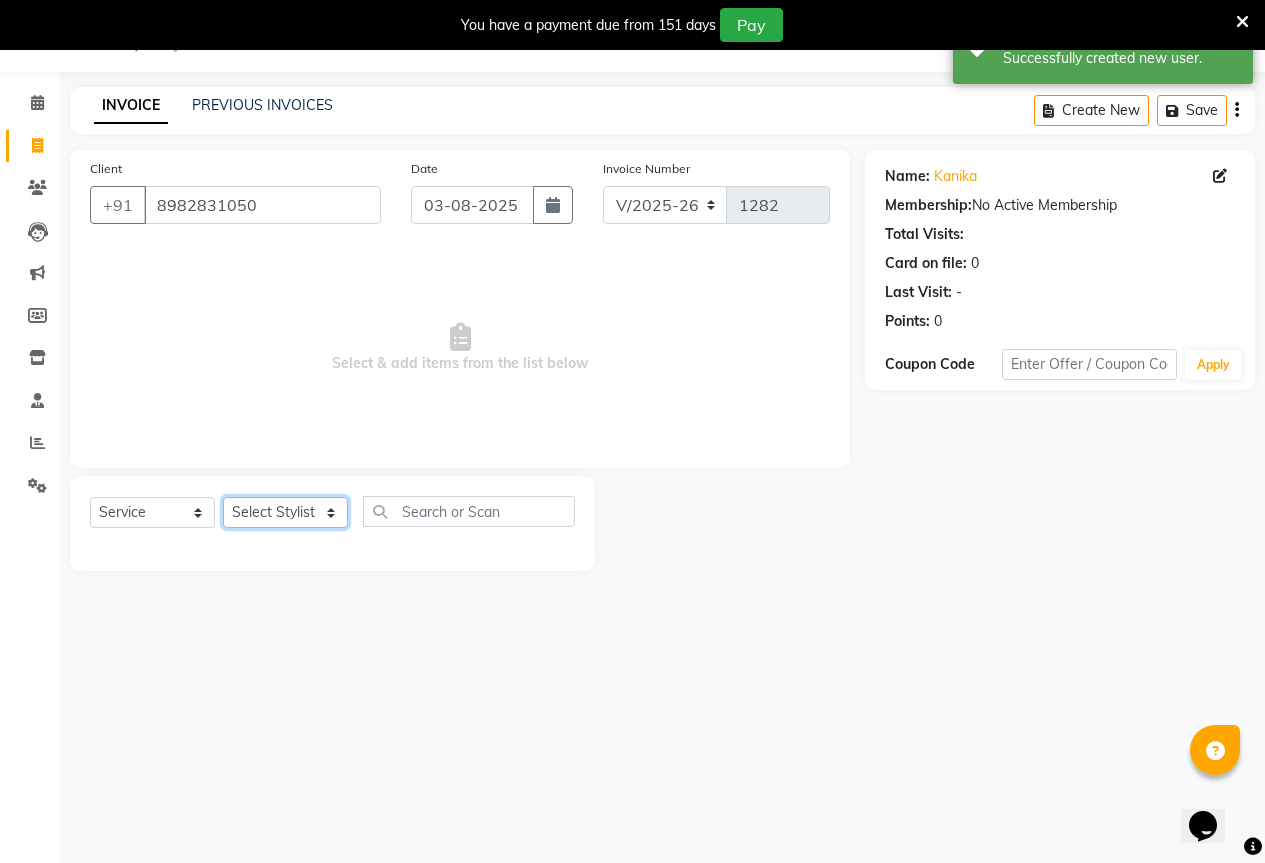 click on "Select Stylist AKASH KAJAL PAYAL RAJ RUTUJA SAHIL" 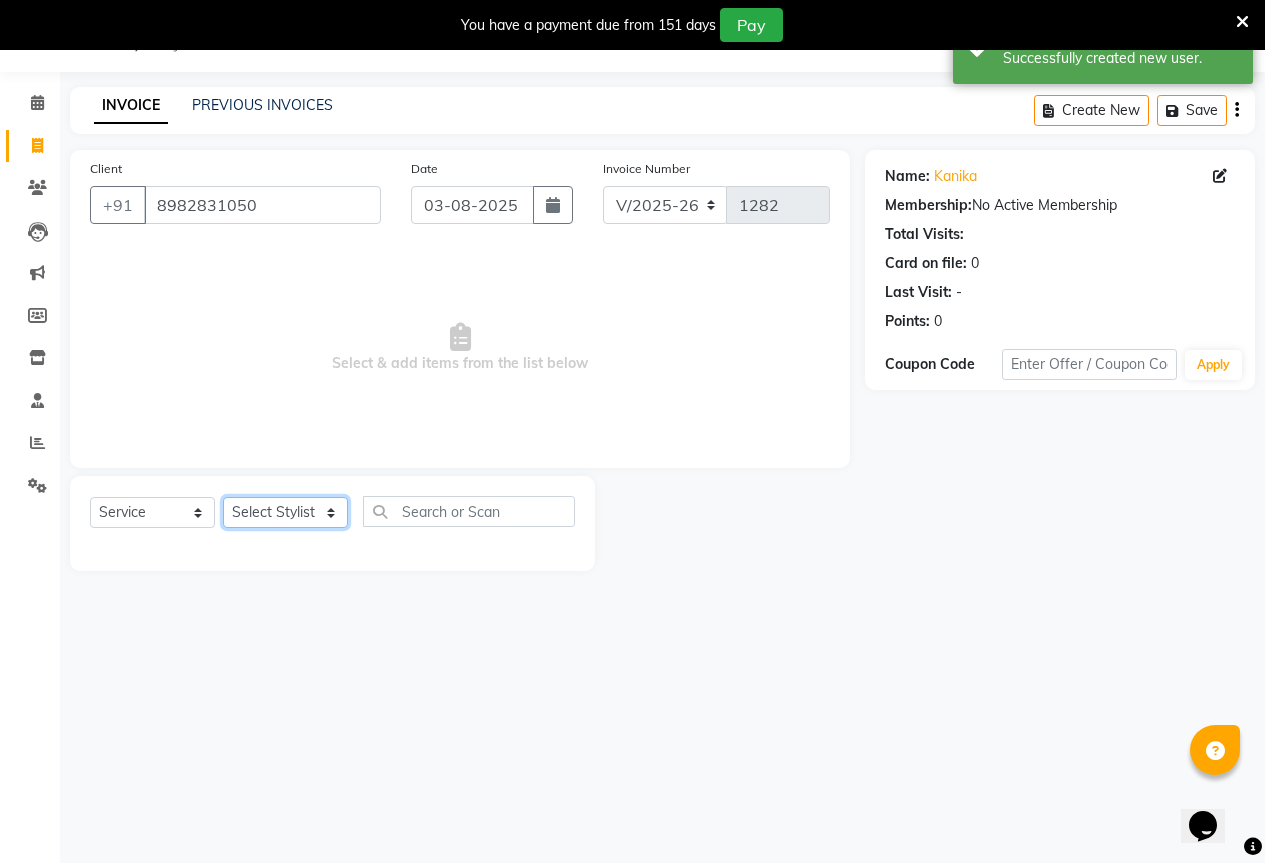 select on "85284" 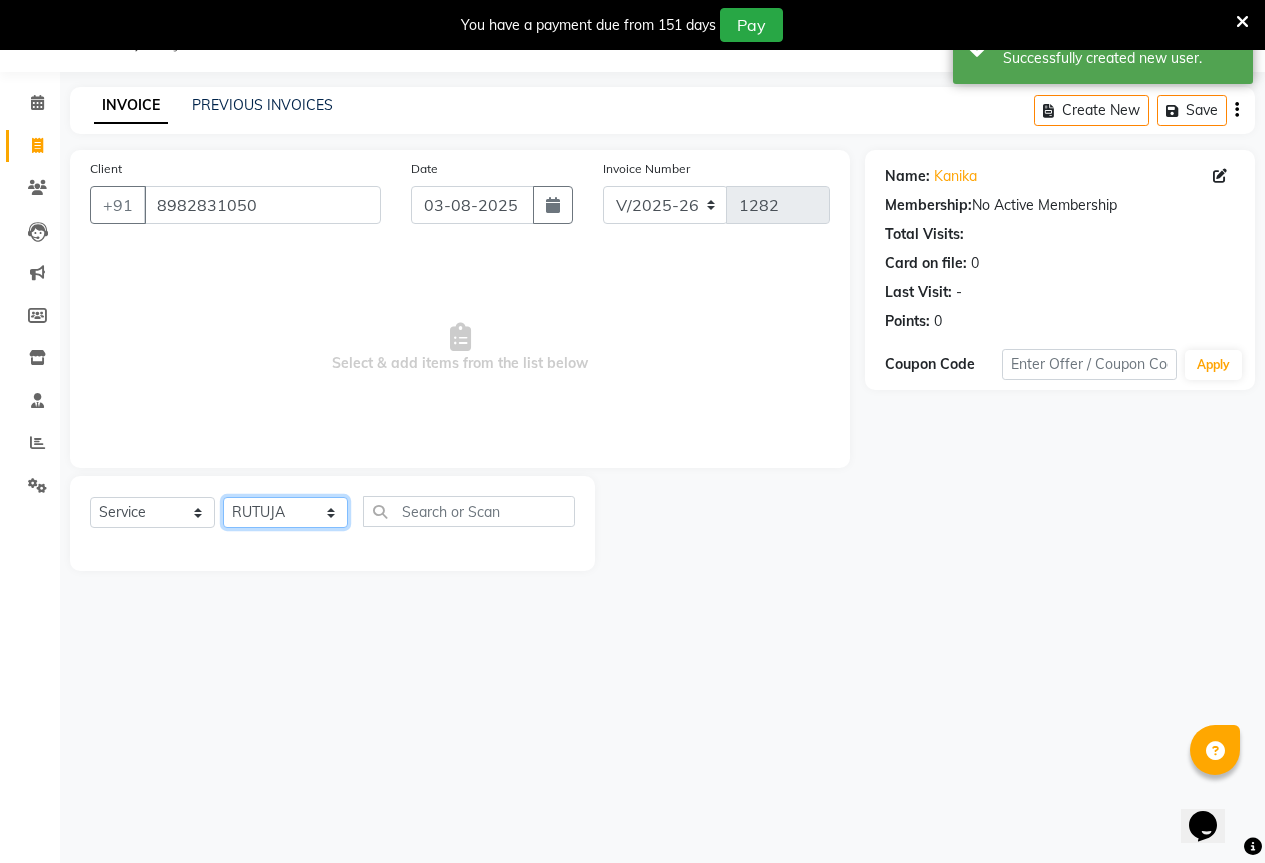 click on "Select Stylist AKASH KAJAL PAYAL RAJ RUTUJA SAHIL" 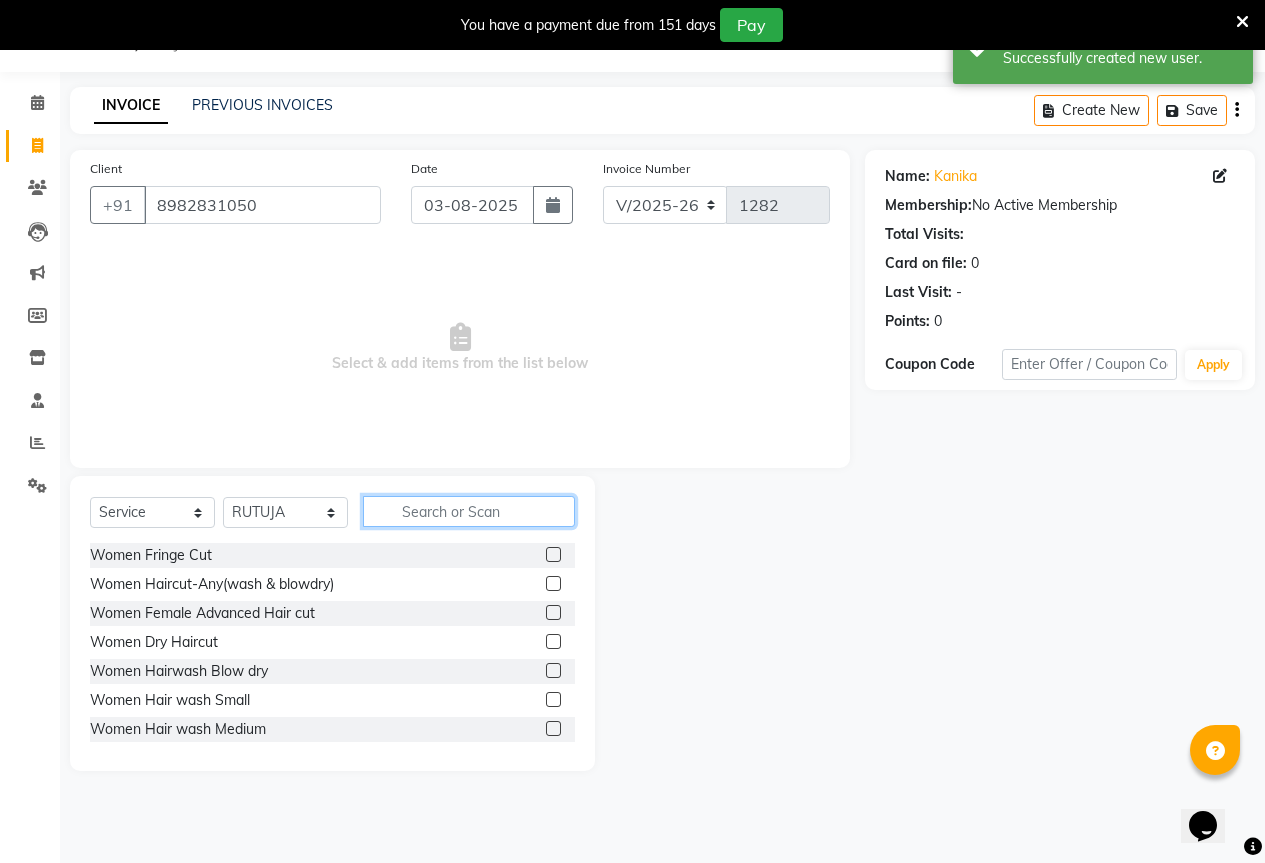 click 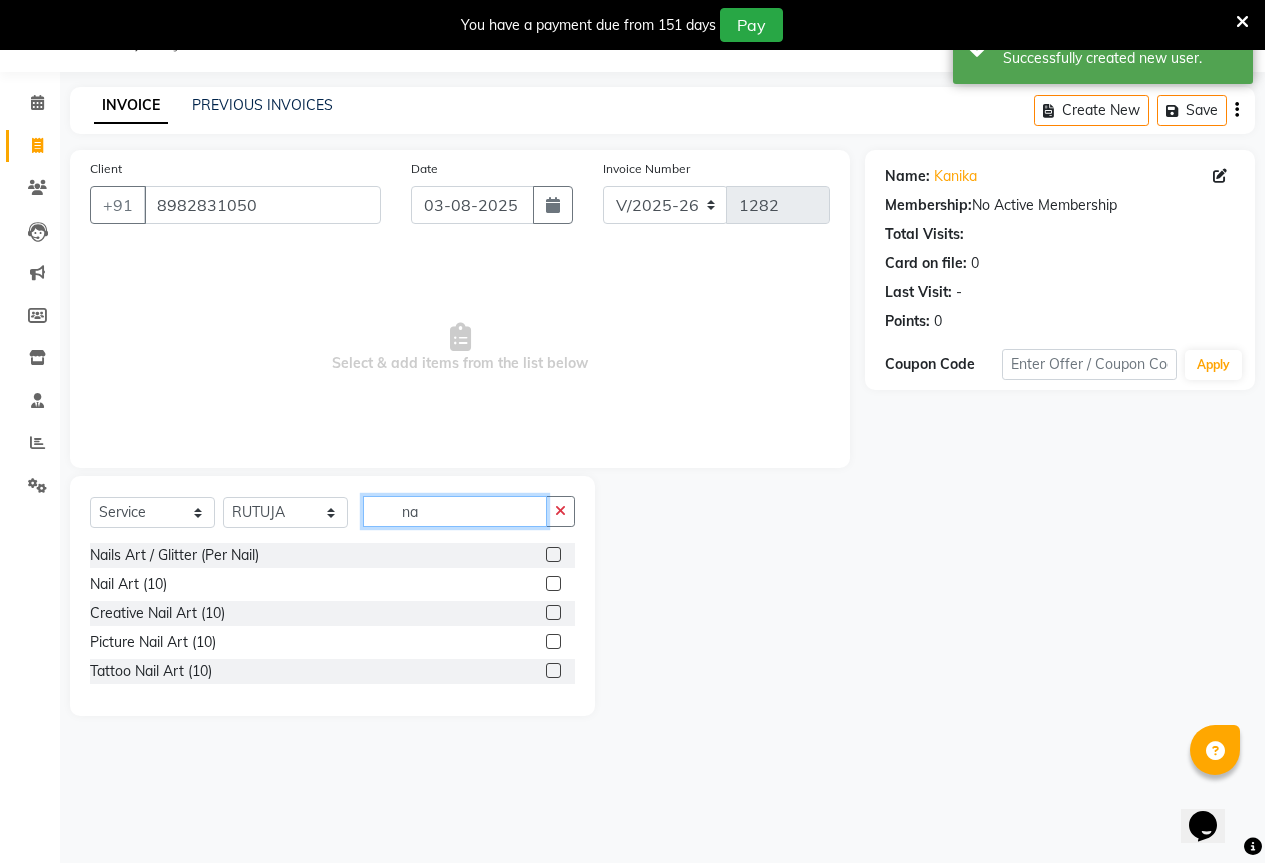 type on "n" 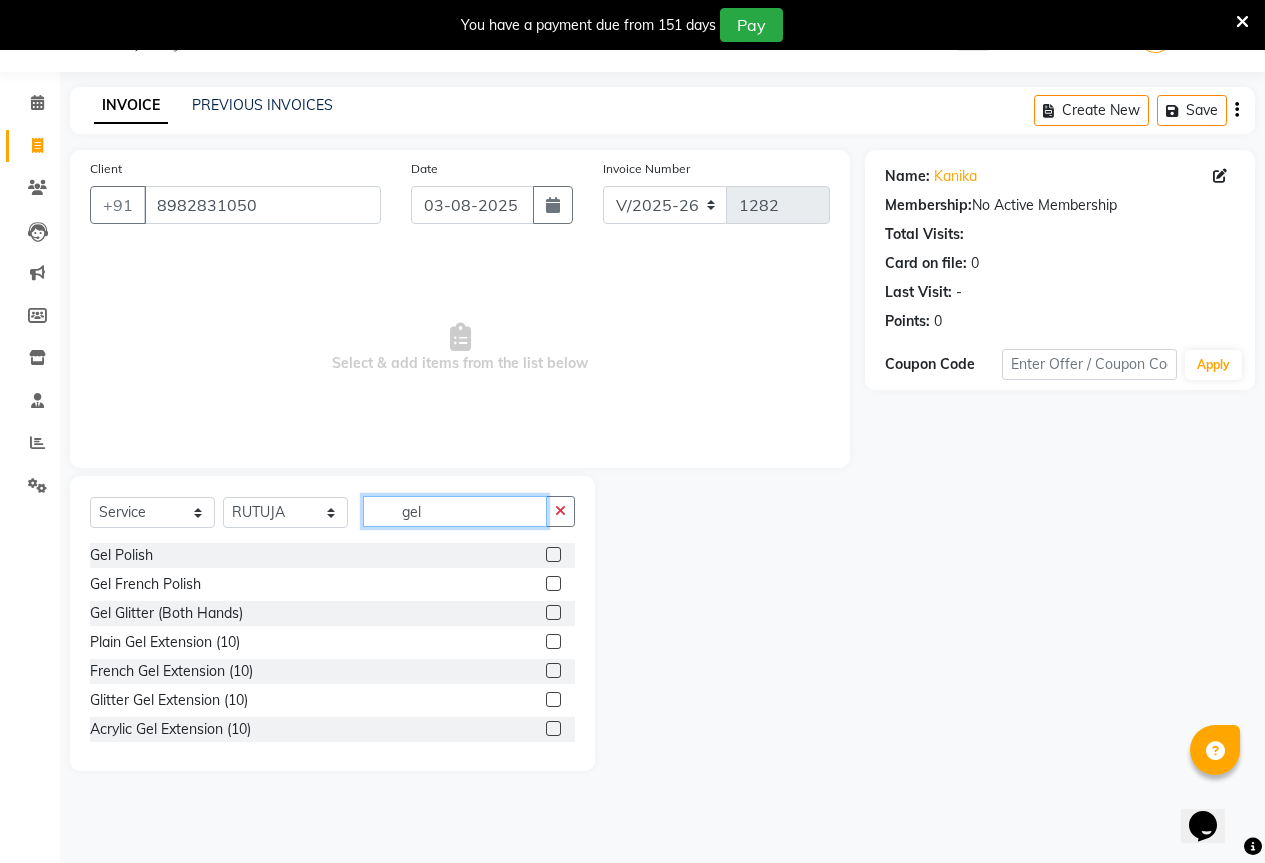 type on "gel" 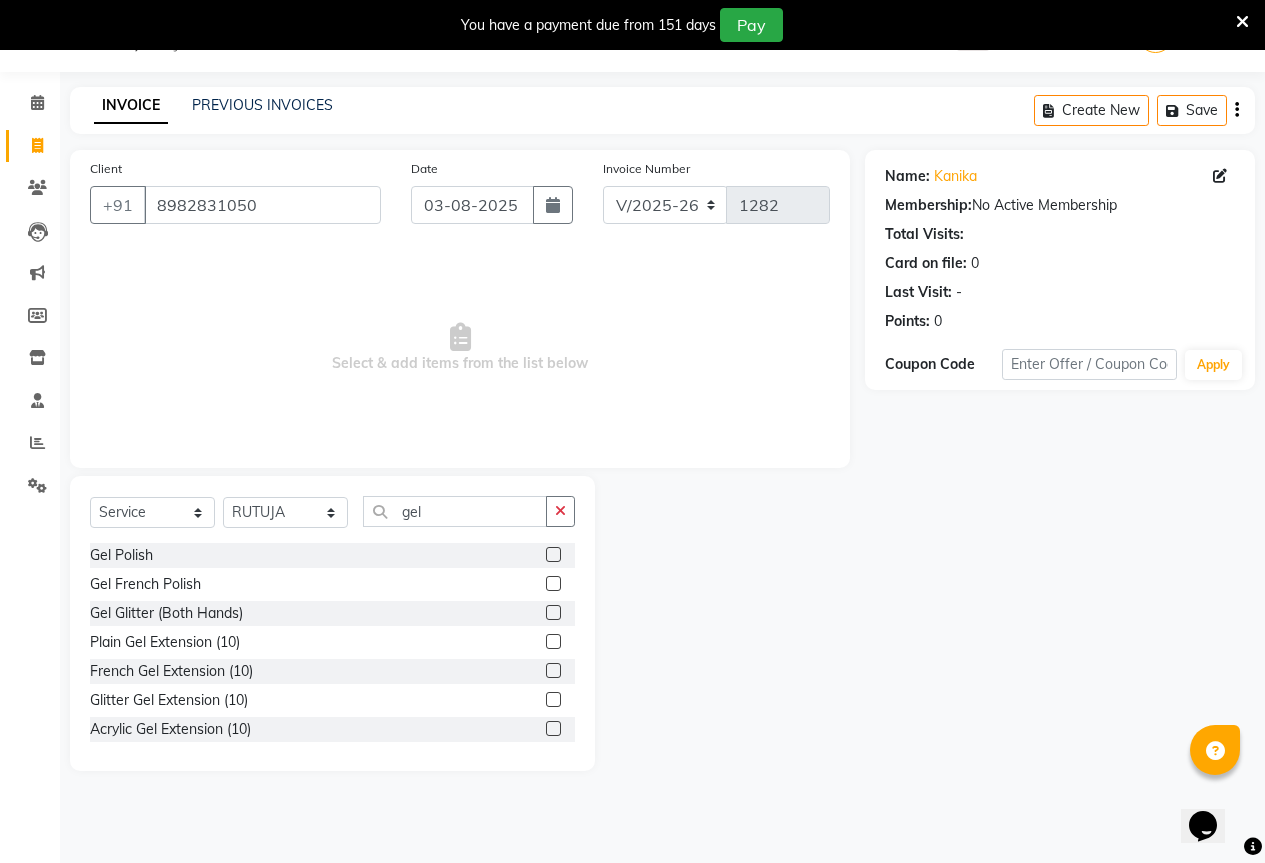 click 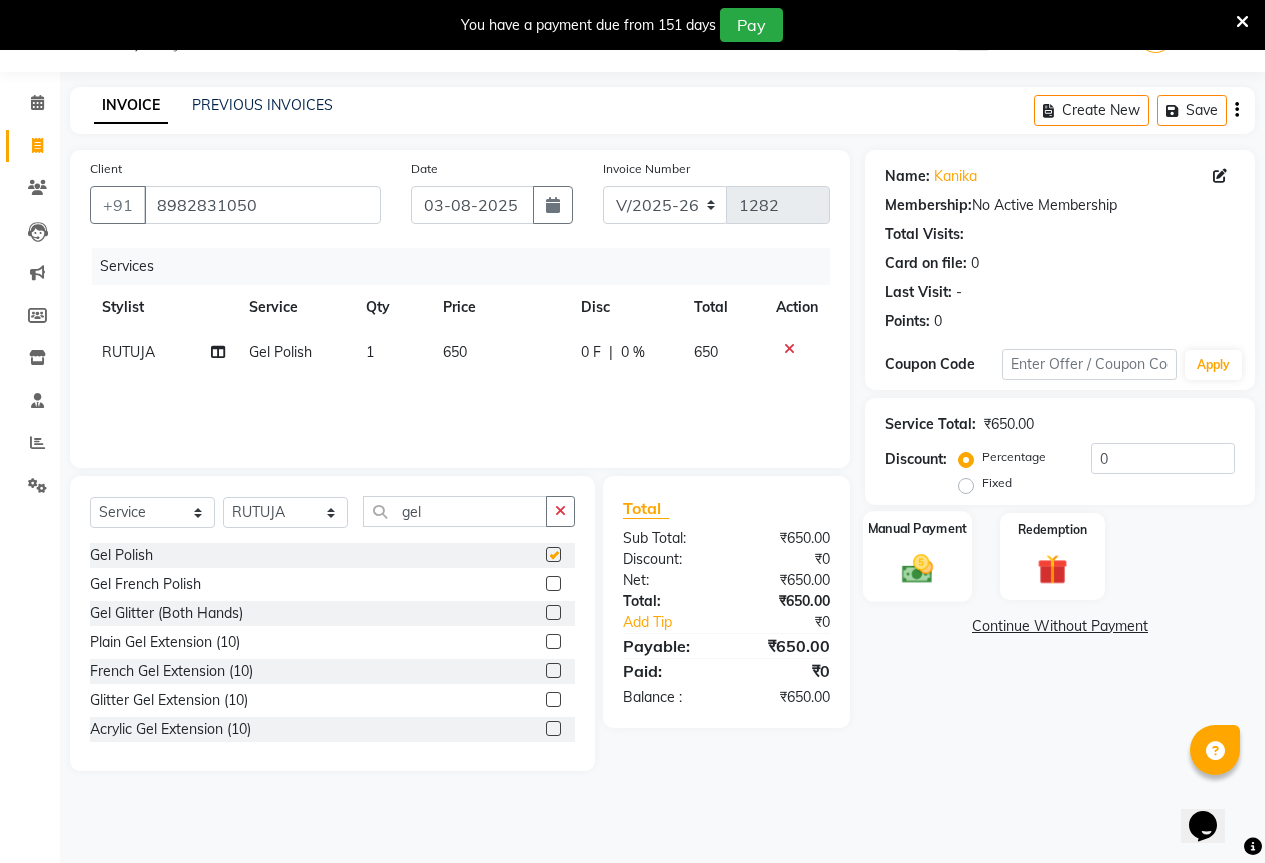 checkbox on "false" 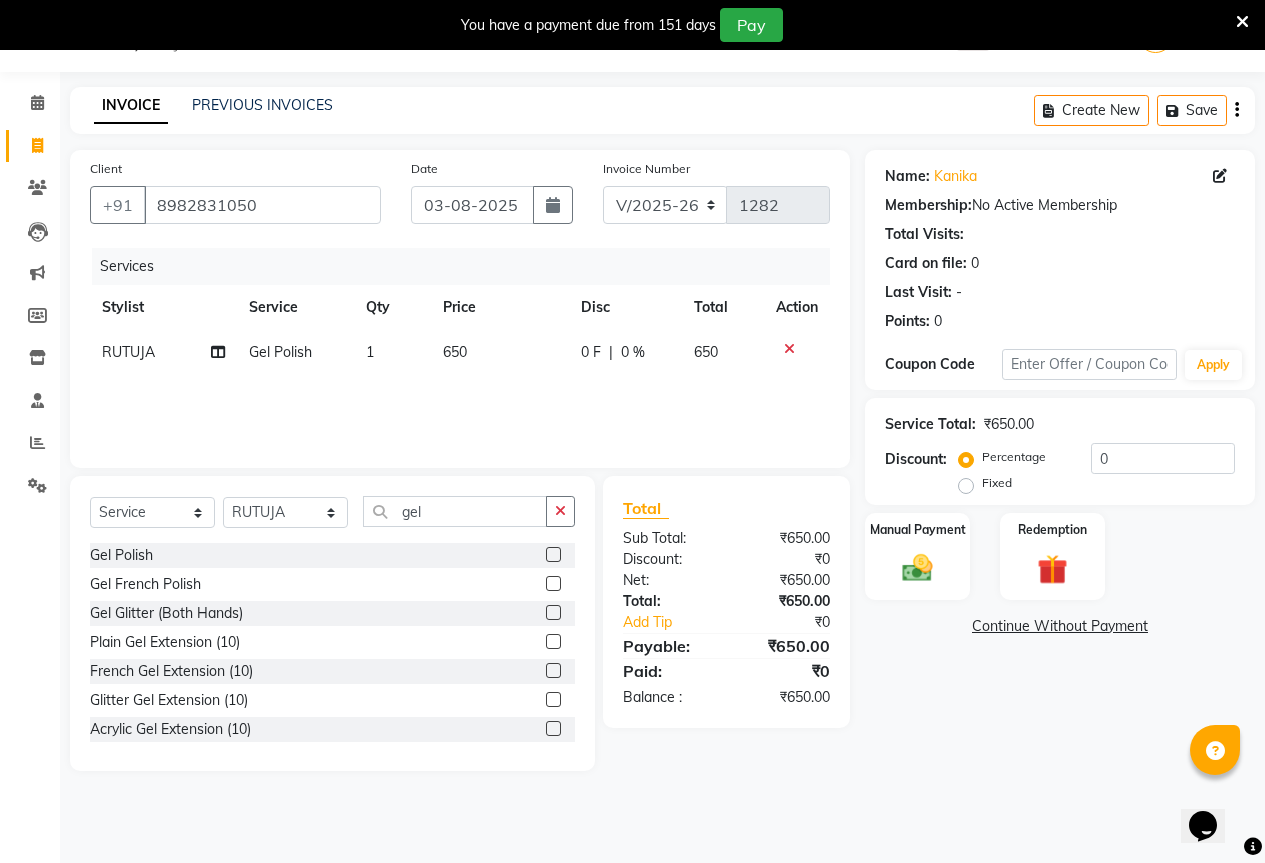 click on "650" 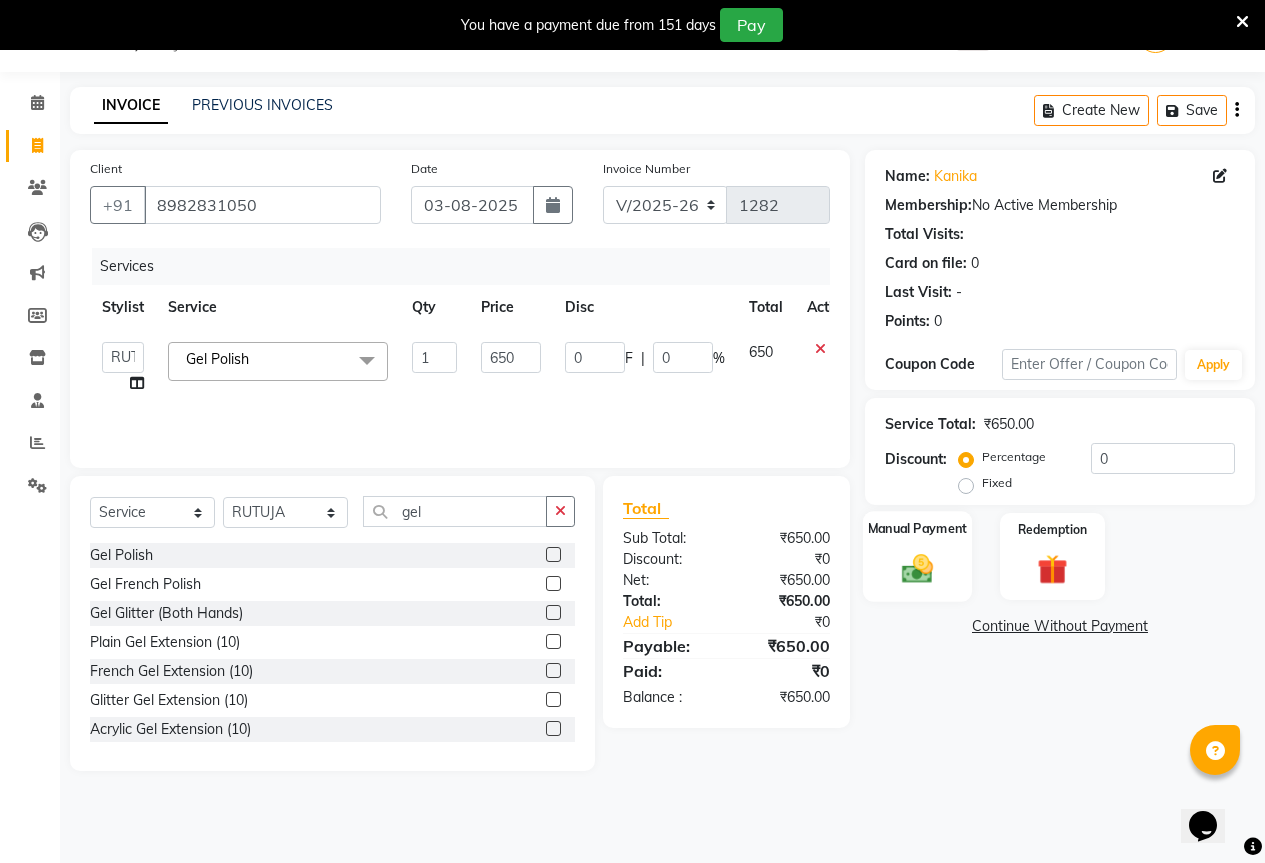 click on "Manual Payment" 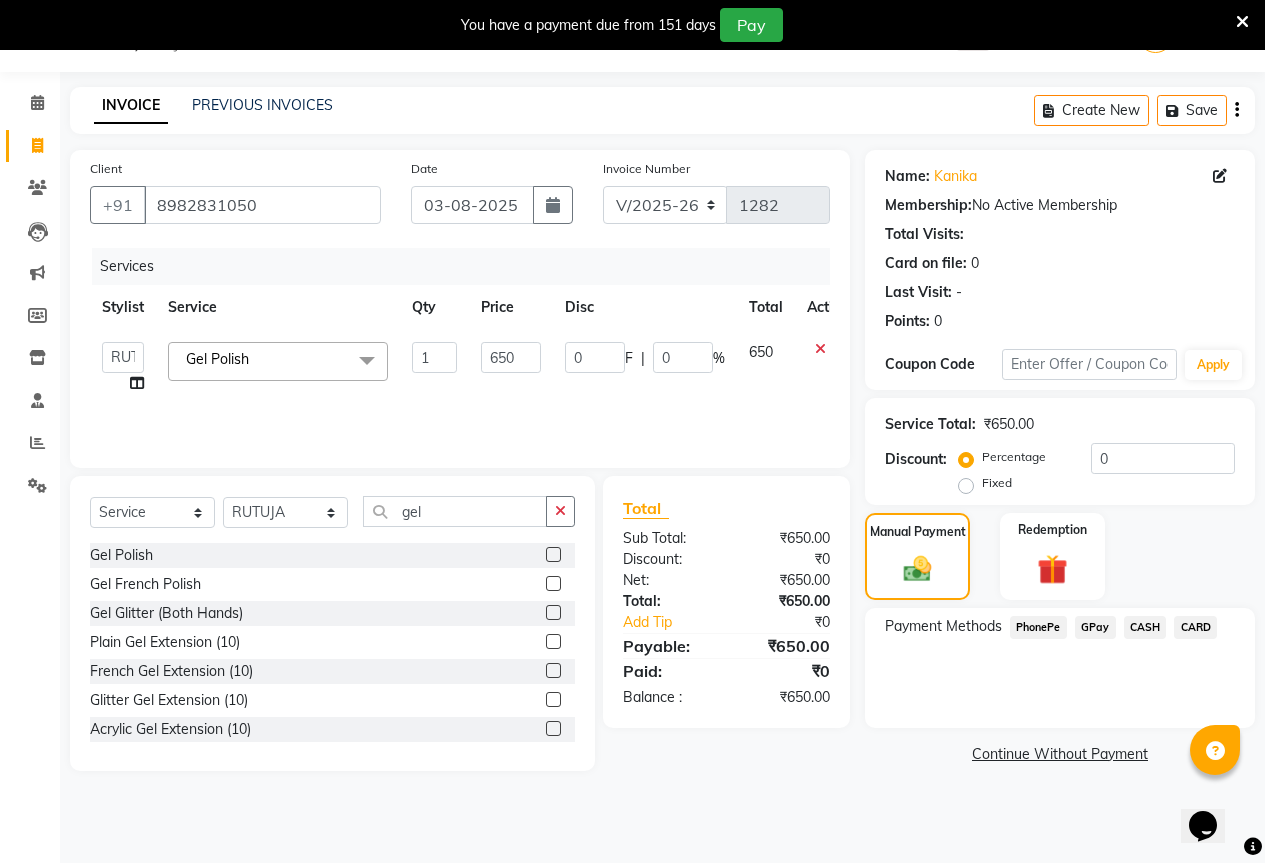 click on "GPay" 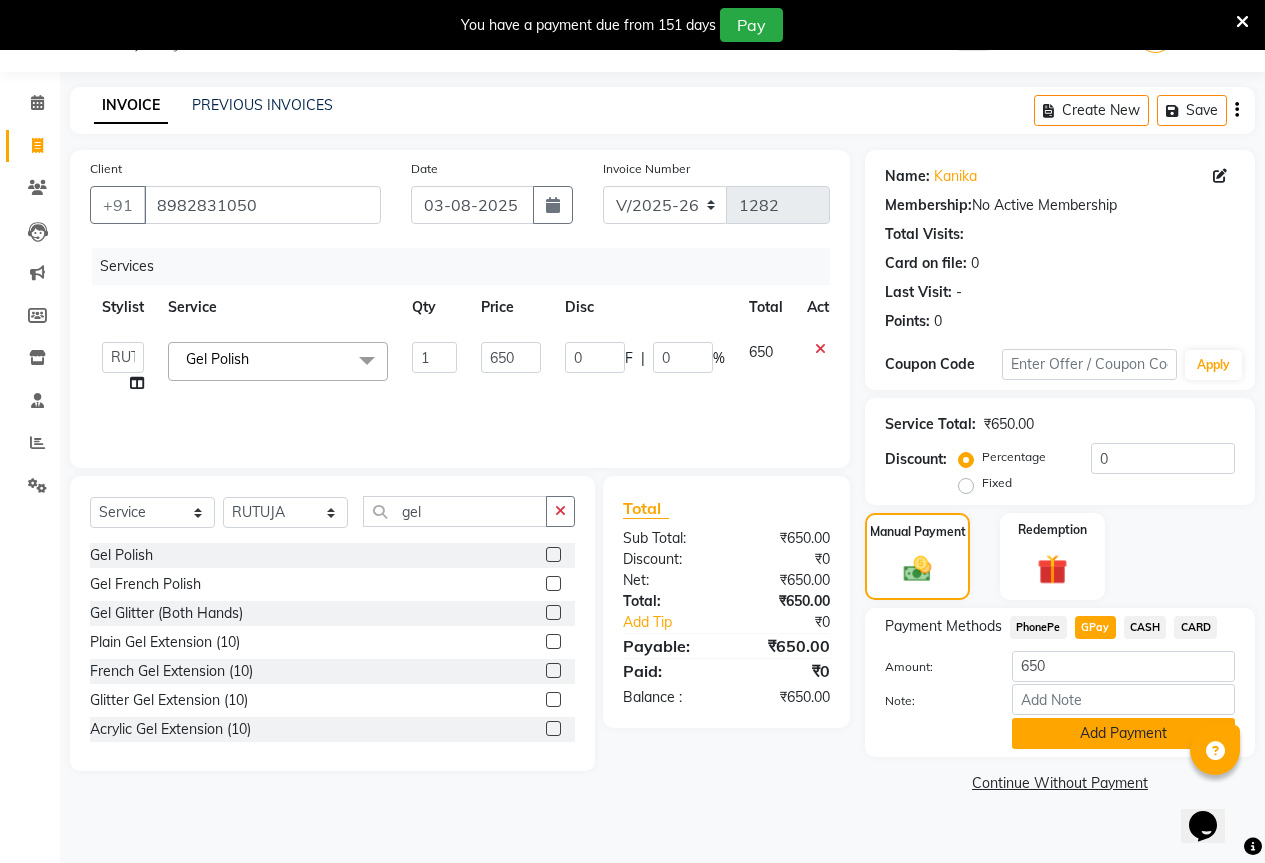 click on "Add Payment" 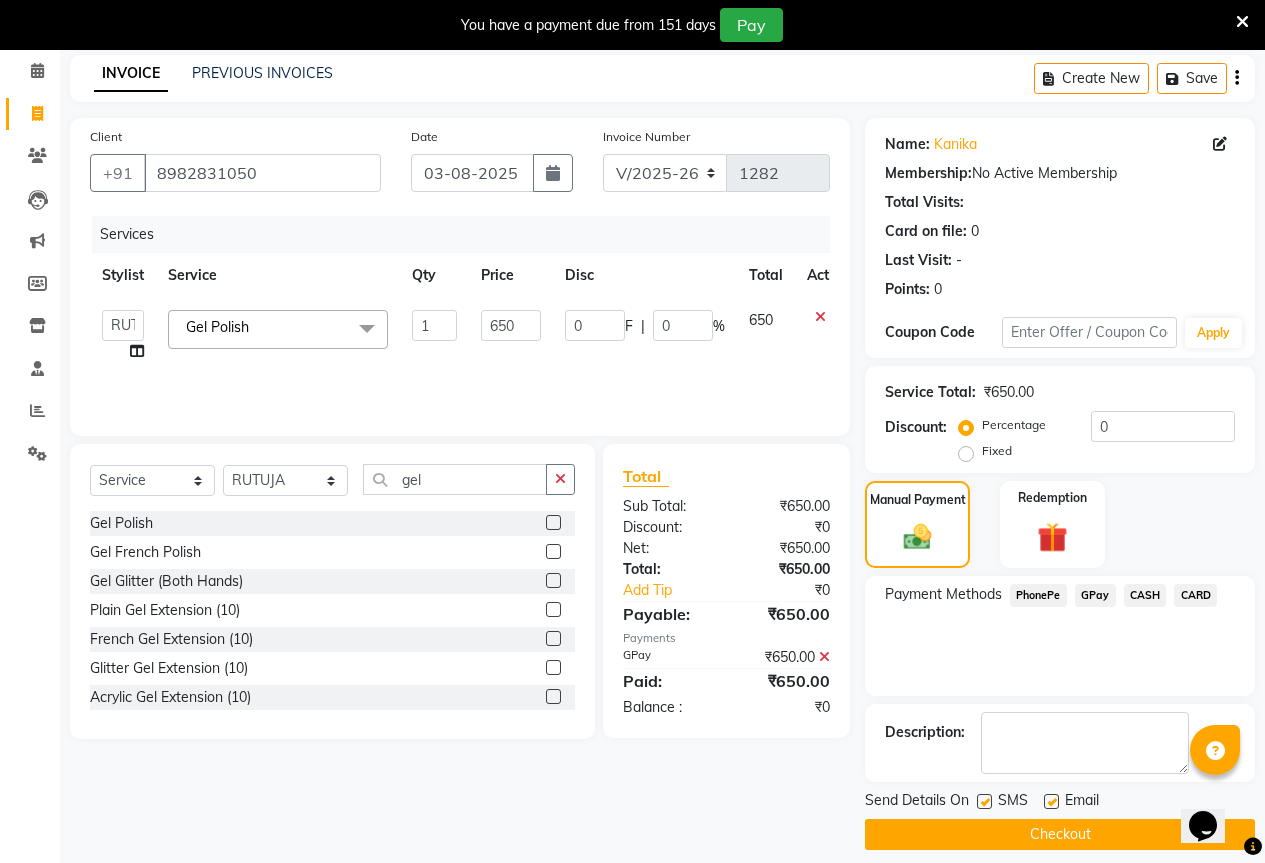 scroll, scrollTop: 99, scrollLeft: 0, axis: vertical 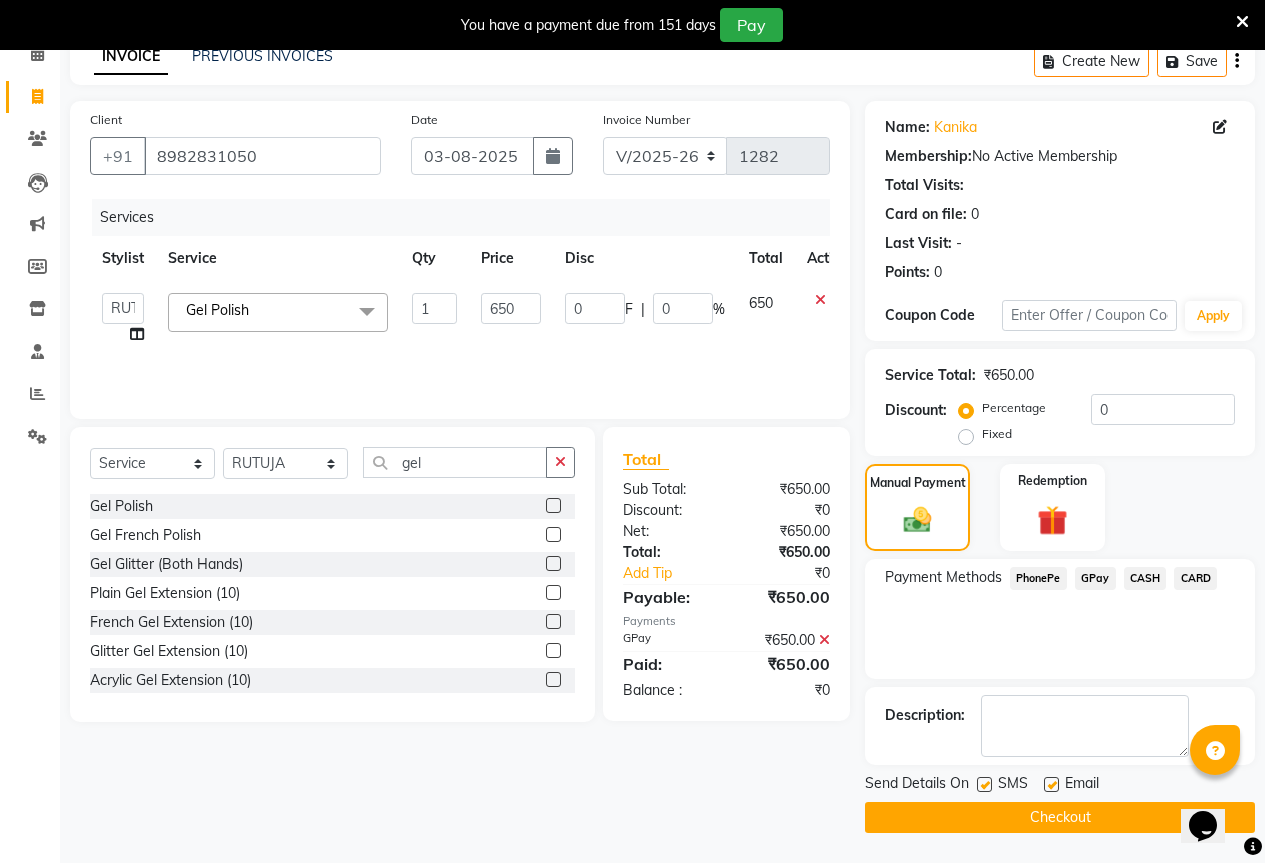 click on "INVOICE PREVIOUS INVOICES Create New   Save  Client +[COUNTRYCODE] [PHONE] Date [DATE] Invoice Number V/2025 V/2025-26 1282 Services Stylist Service Qty Price Disc Total Action  [NAME]   [NAME]   [NAME]   [NAME]   [NAME]   [NAME]  Gel Polish  x Women Fringe Cut Women Haircut-Any(wash & blowdry) Women Female Advanced Hair cut Women Dry Haircut Women Hairwash Blow dry Women Hair wash Small Women Hair wash Medium Women Hair wash Long Women Blow dry Small Women Blow dry Medium Women Blow dry Long Women Temporary Curls/Tongs Small Women Temporary Curls/Tongs Medium Women Temporary Curls/Tongs Long Women Flat Ironing Small Women Flat Ironing Medium Women Flat Ironing Long Men Hair cut (wash & Blow dry) Men Dry Hair cut Men Beard trim/Shaving Small Men Beard trim/Shaving Large Men Hair wash/Style Head Massage Classic Coconut Oil Head Massage Arroma Oil Small Head Massage Almond Oil Small Head Massage Rose mary Oil Small Head Massage Argan Oil Small Head Massage Mint Cool Oil Small Women Regular Hair Spa Small Beard Color 1 0" 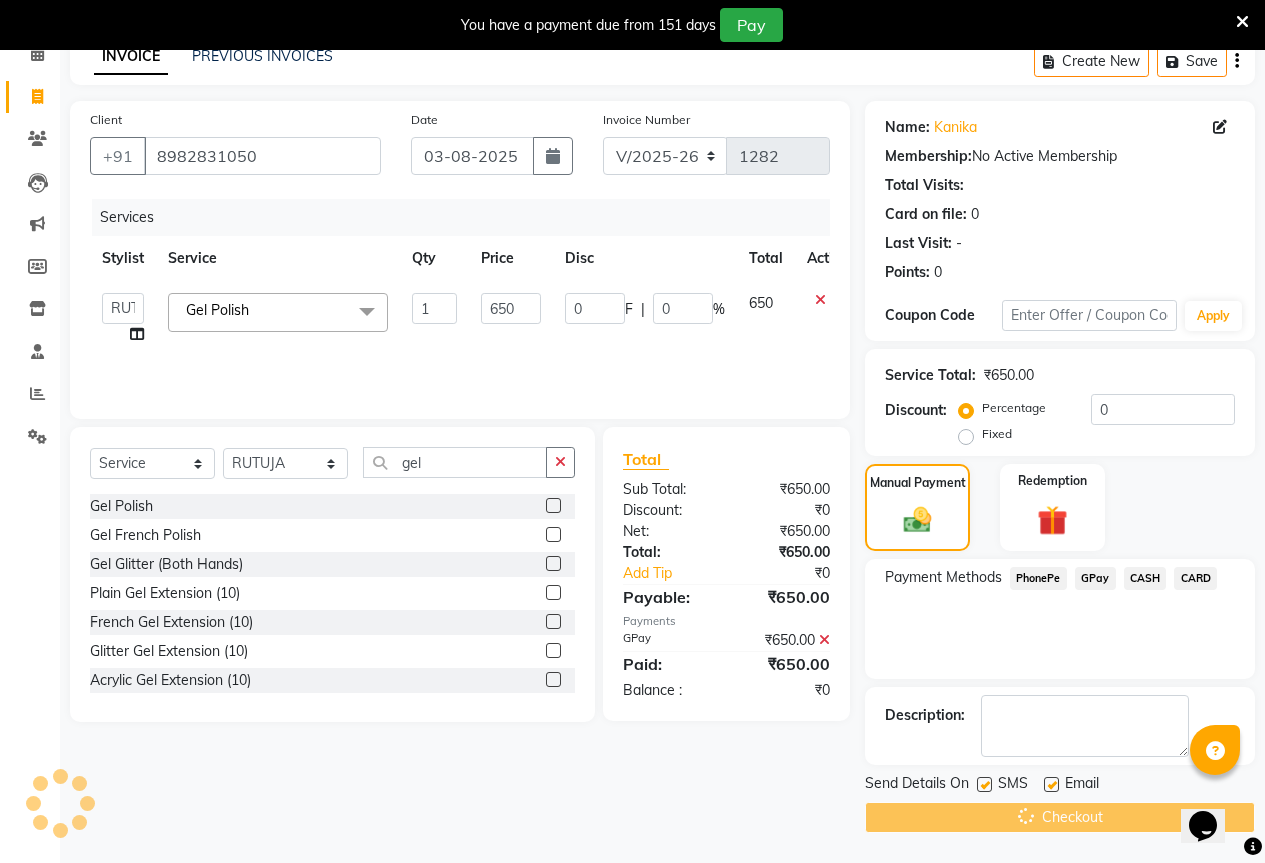 scroll, scrollTop: 61, scrollLeft: 0, axis: vertical 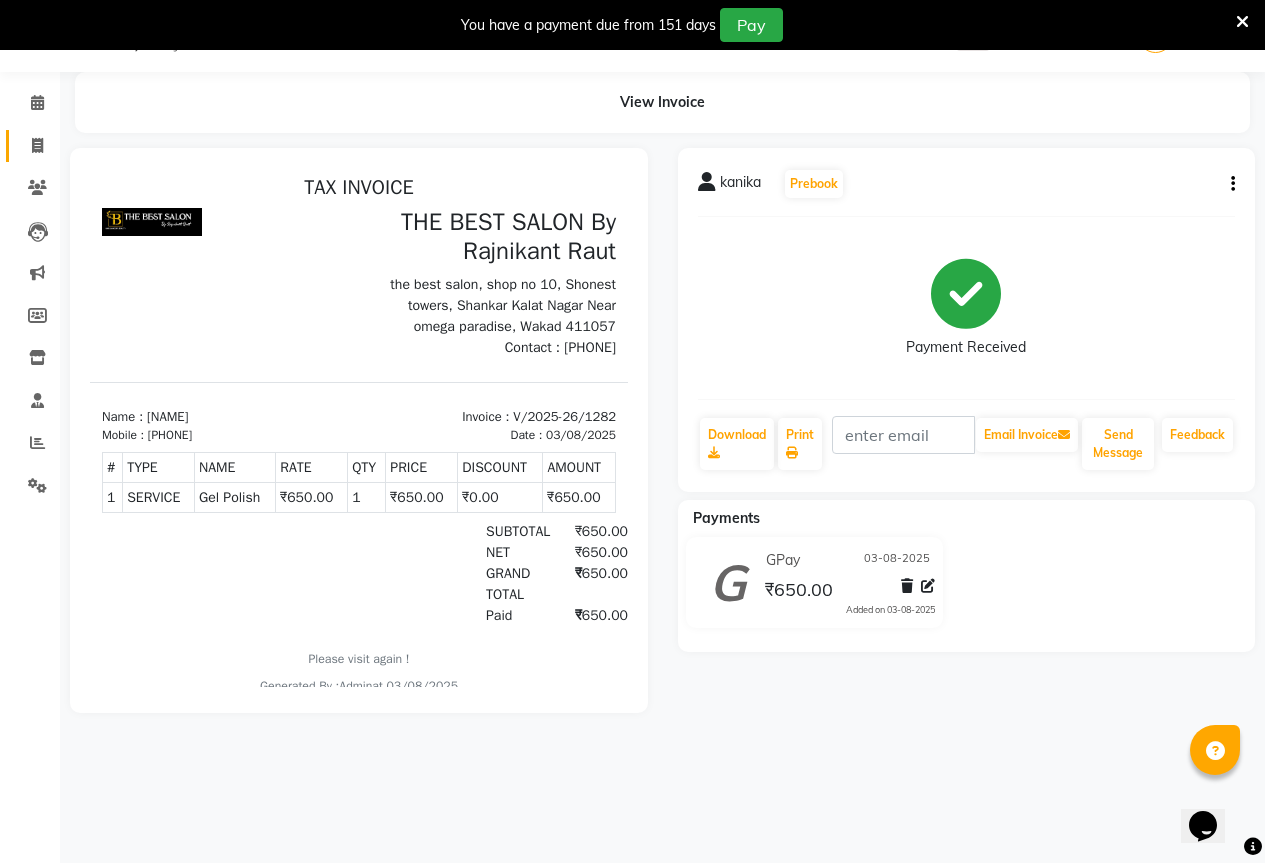 click on "Invoice" 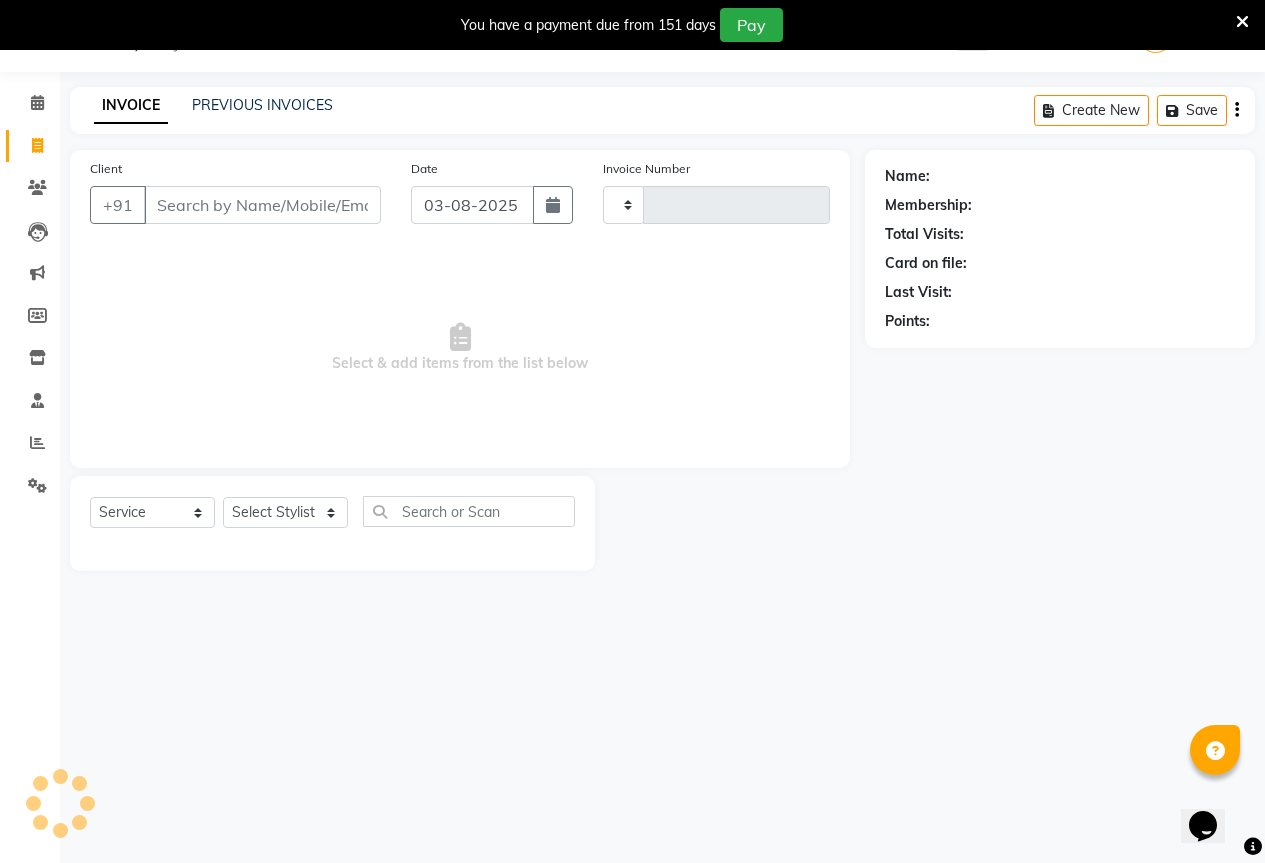 type on "1283" 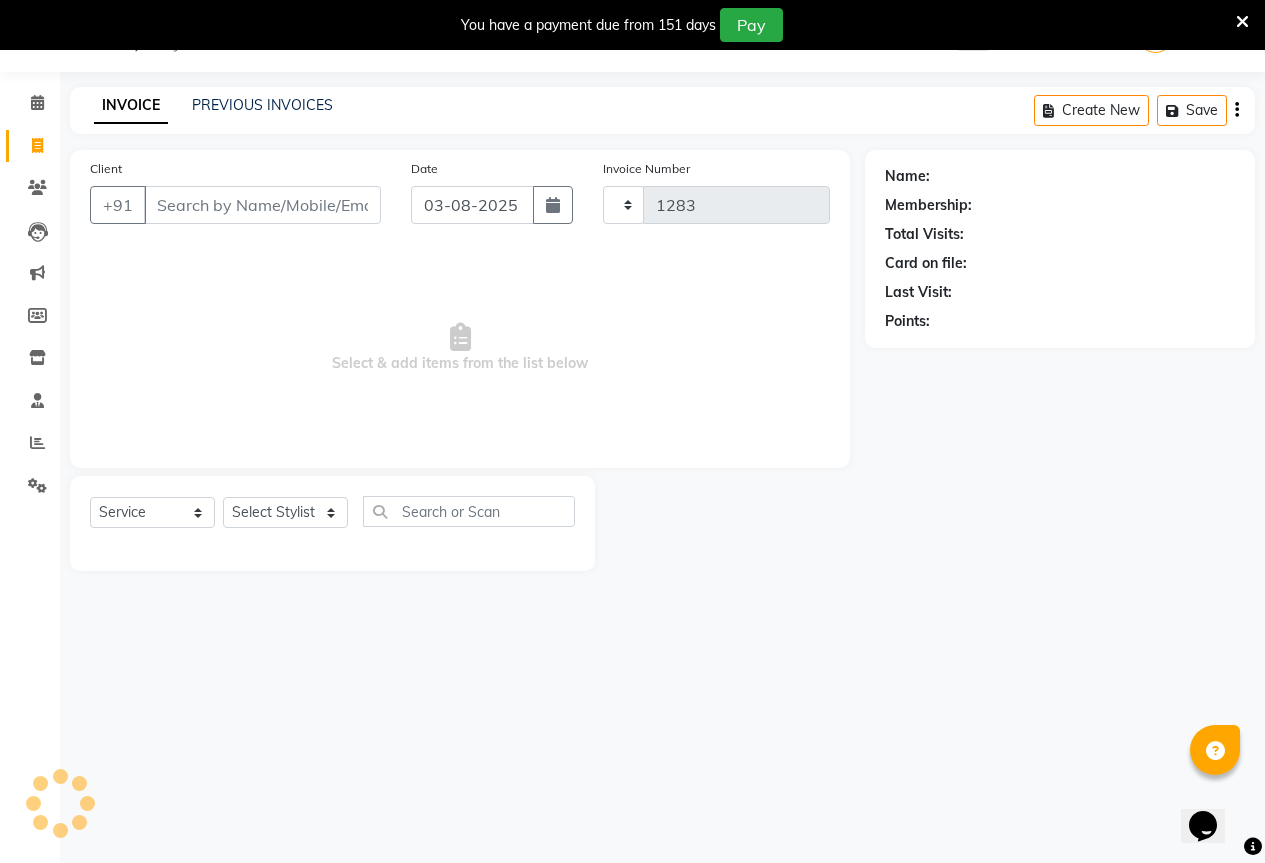 select on "7209" 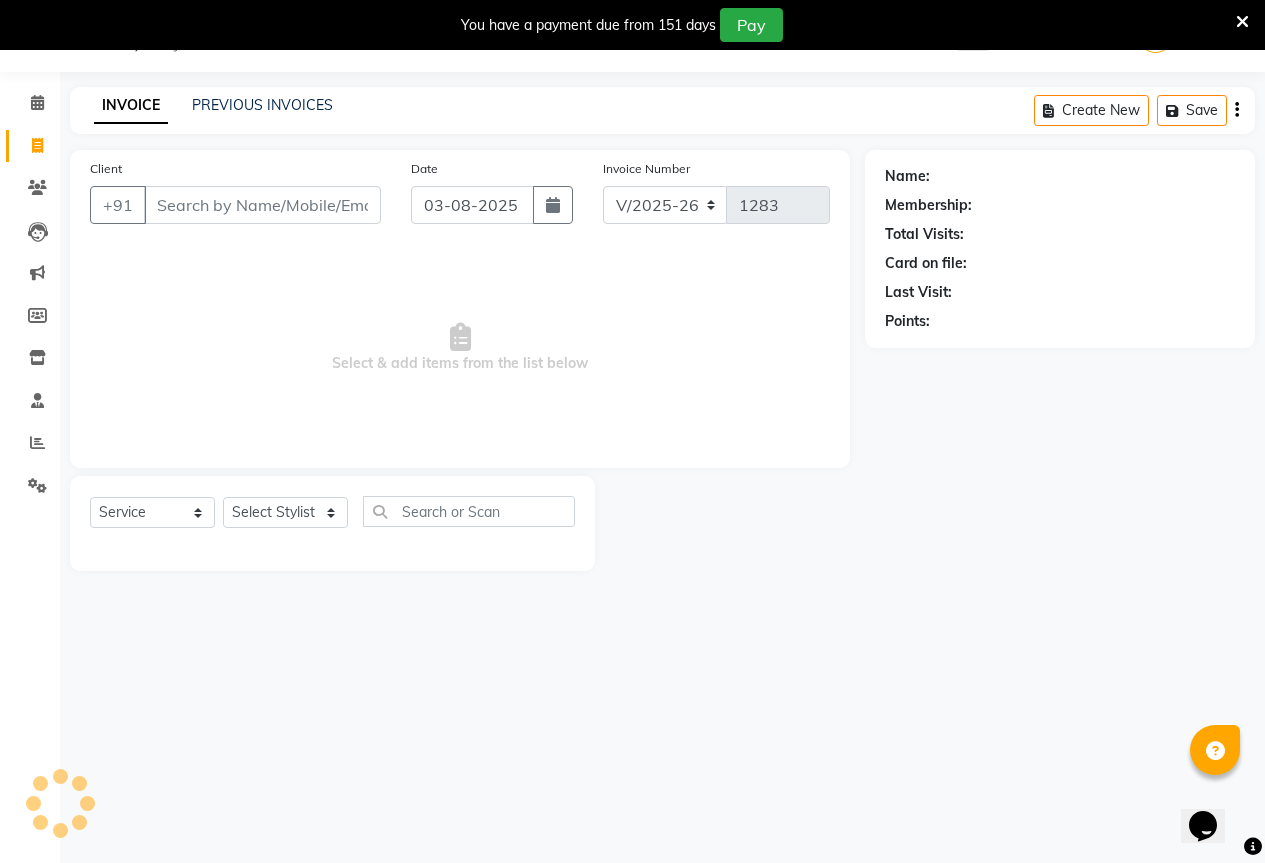 click on "Client" at bounding box center (262, 205) 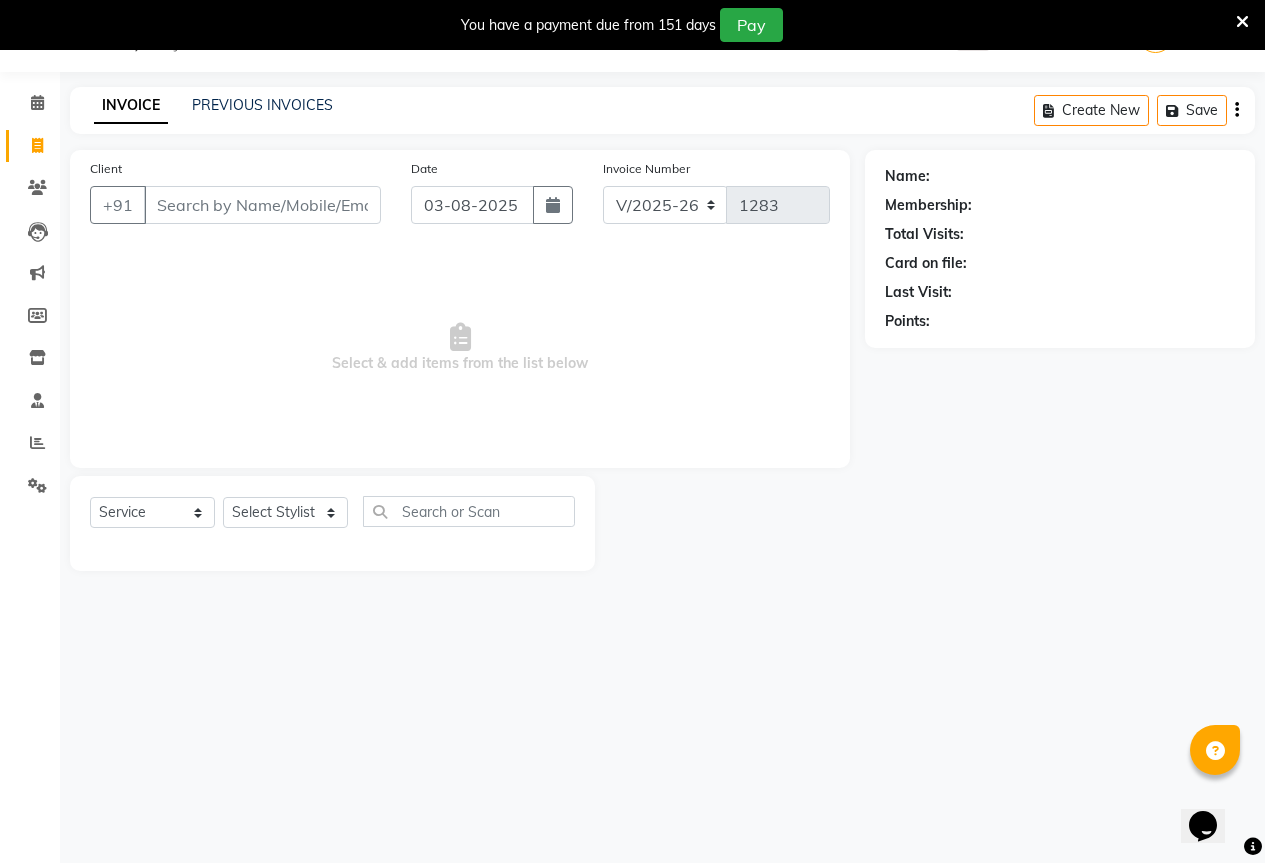 click on "Client" at bounding box center [262, 205] 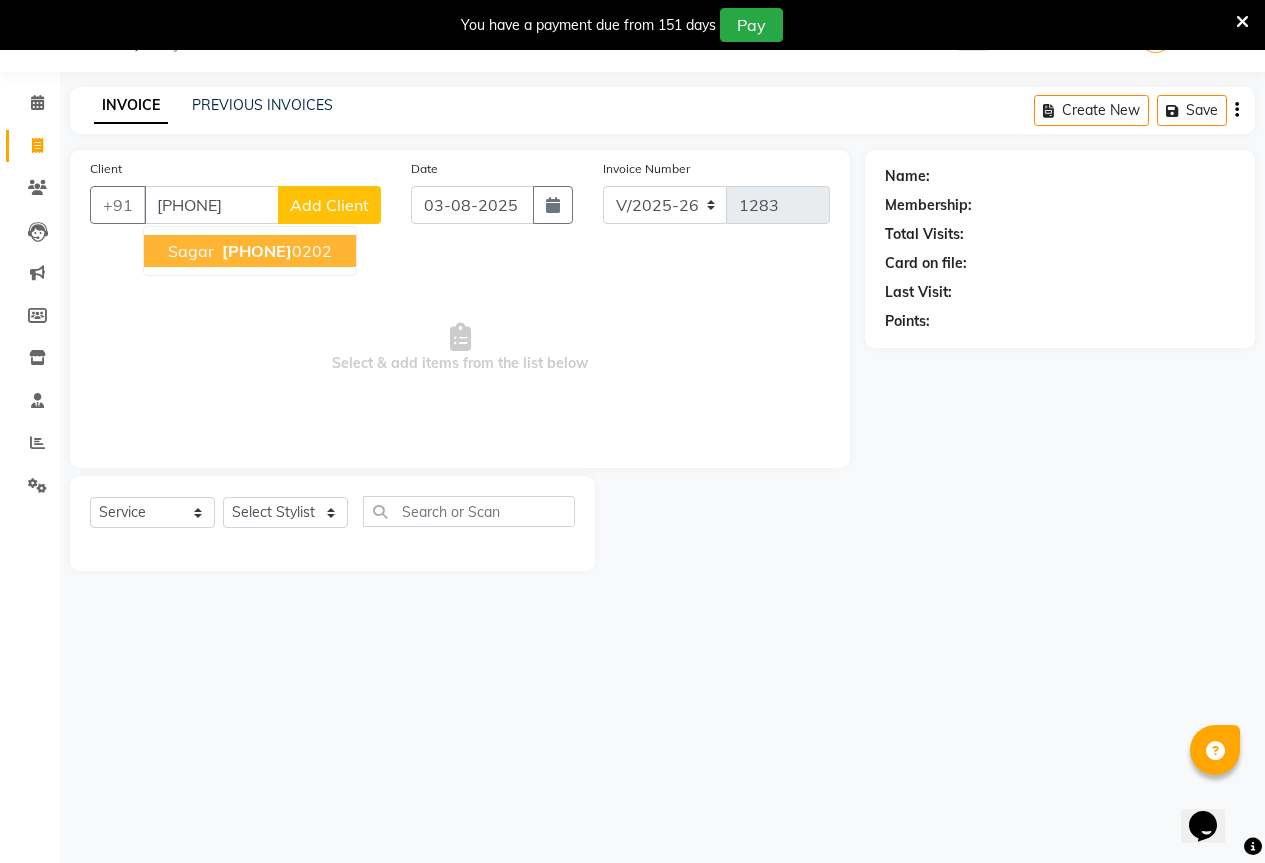 click on "[PHONE]" at bounding box center (275, 251) 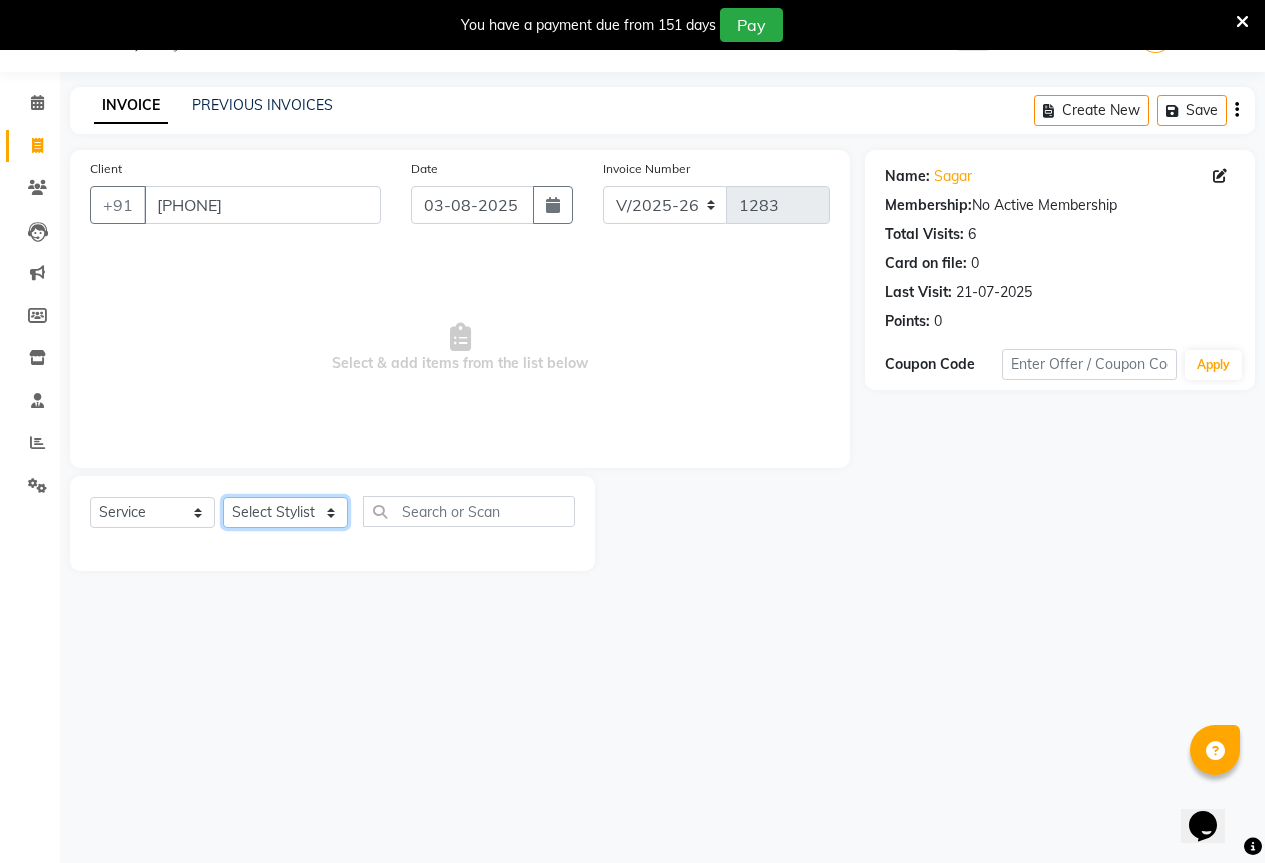 click on "Select Stylist AKASH KAJAL PAYAL RAJ RUTUJA SAHIL" 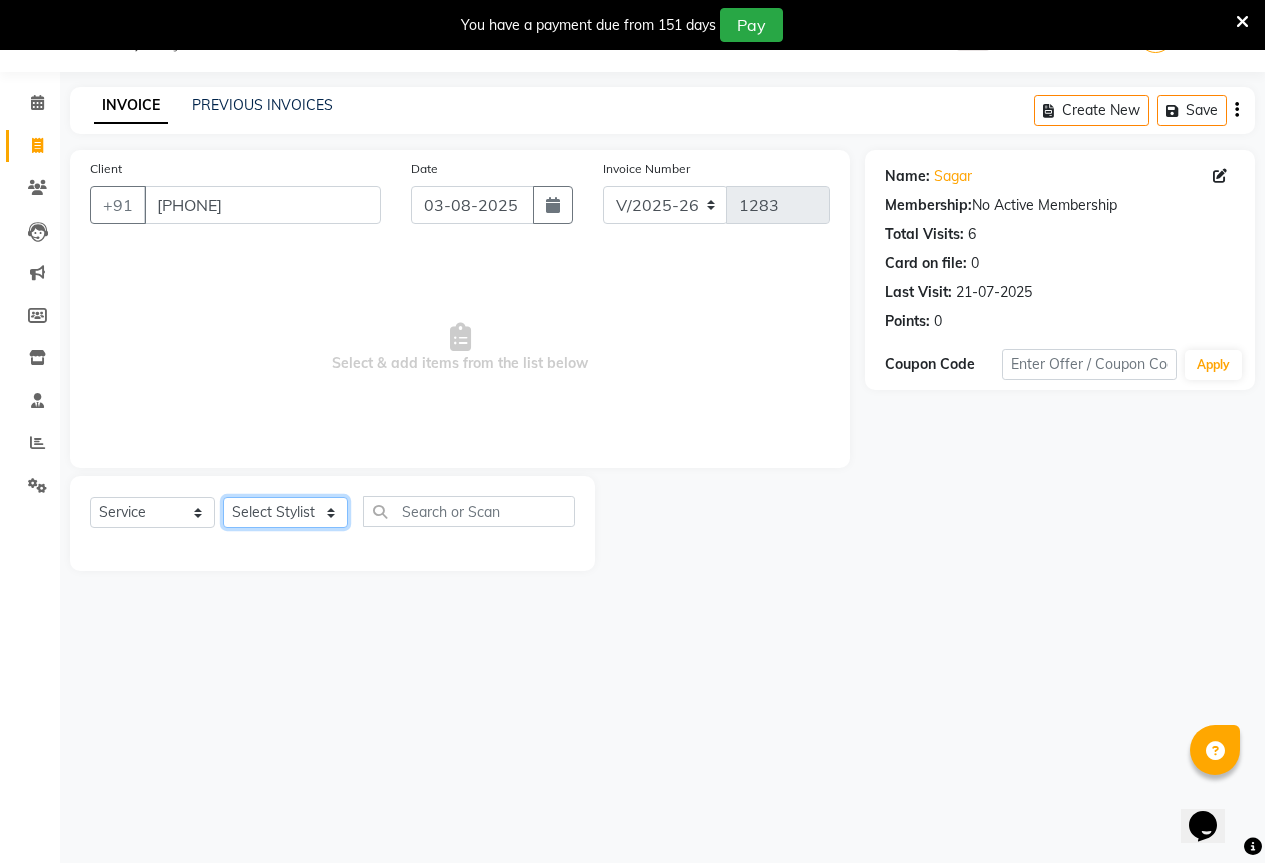 select on "70744" 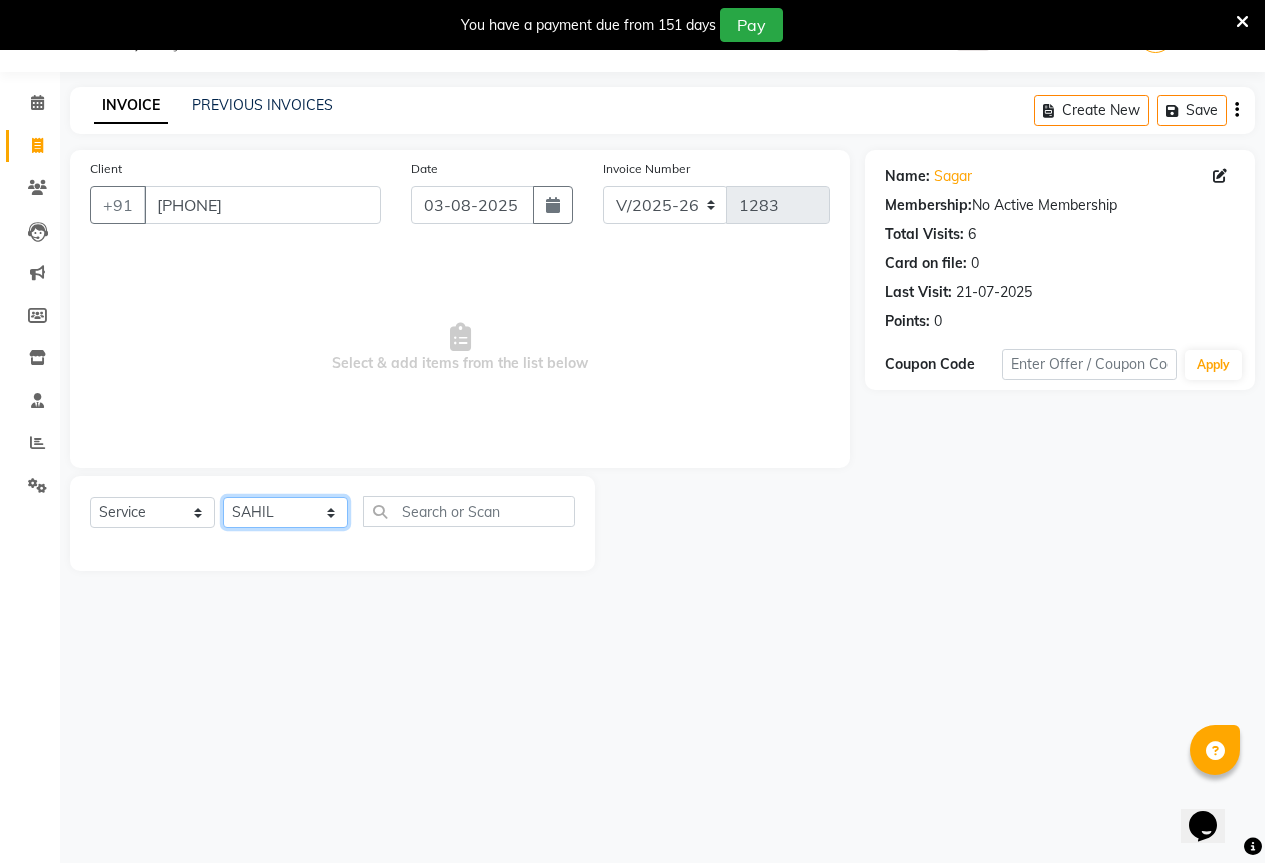 click on "Select Stylist AKASH KAJAL PAYAL RAJ RUTUJA SAHIL" 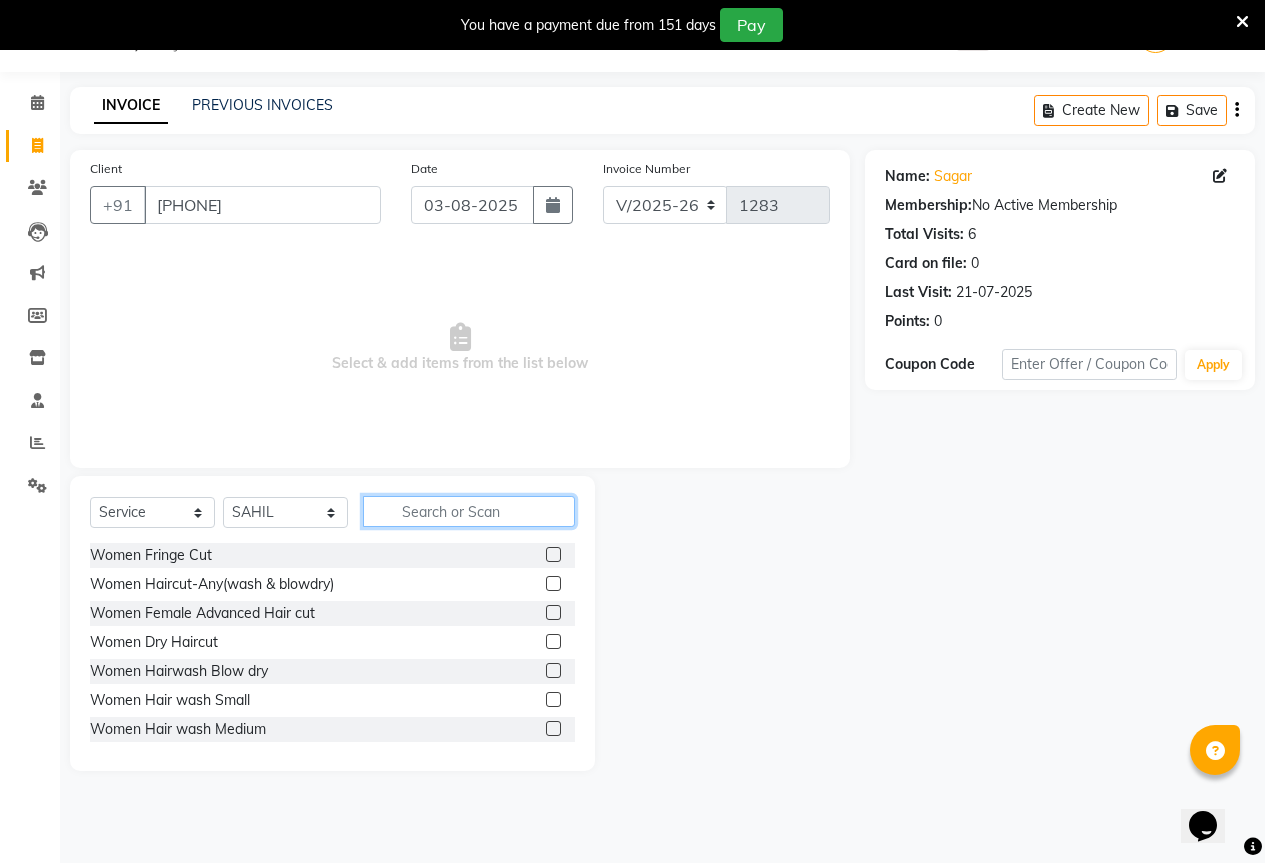 click 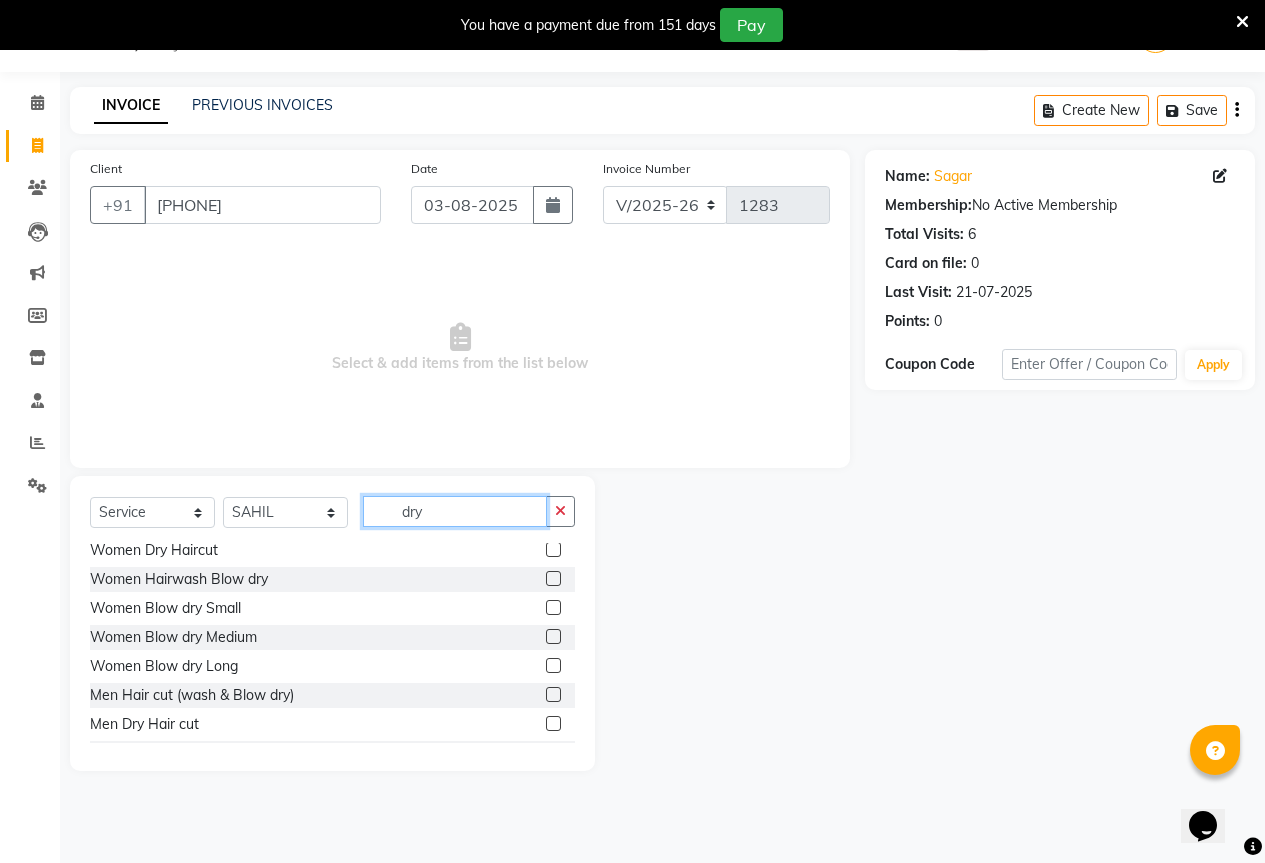 scroll, scrollTop: 61, scrollLeft: 0, axis: vertical 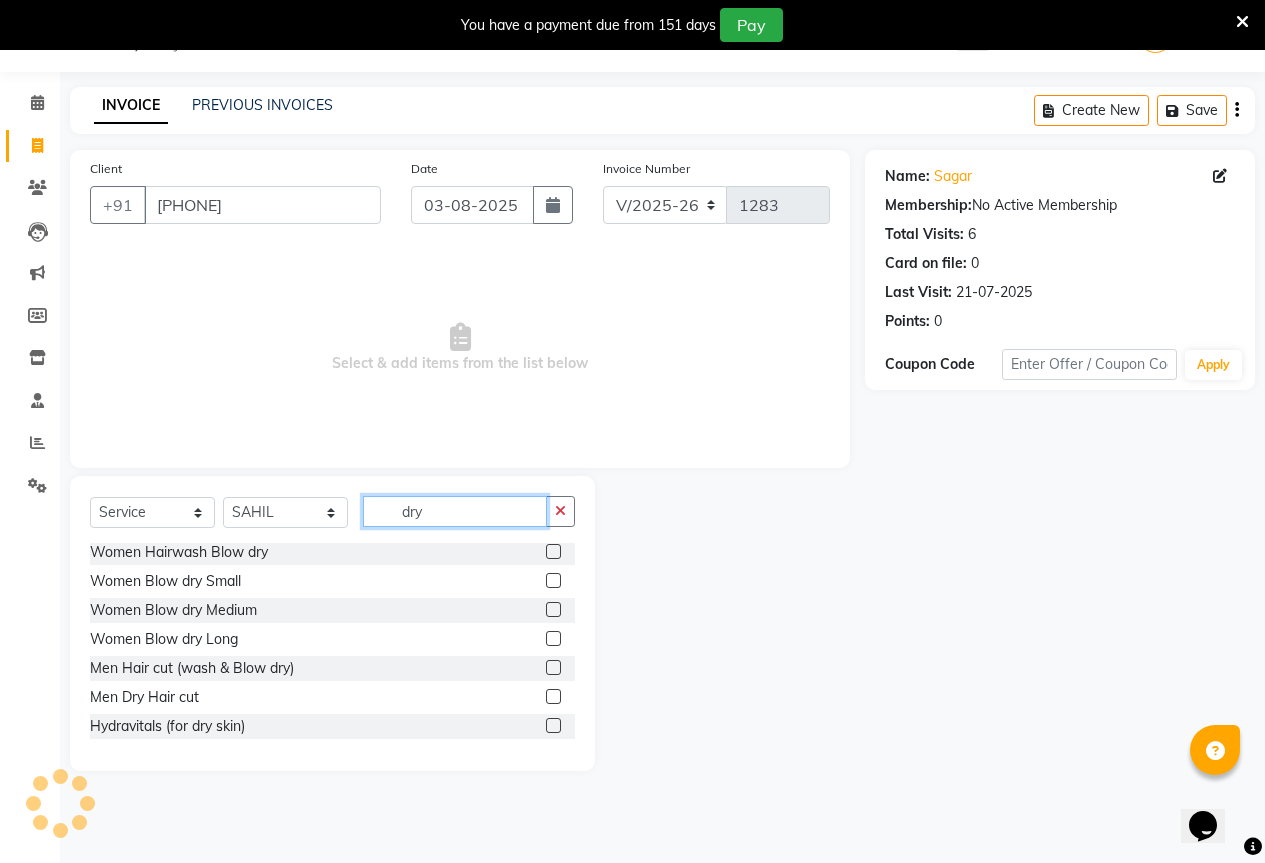 type on "dry" 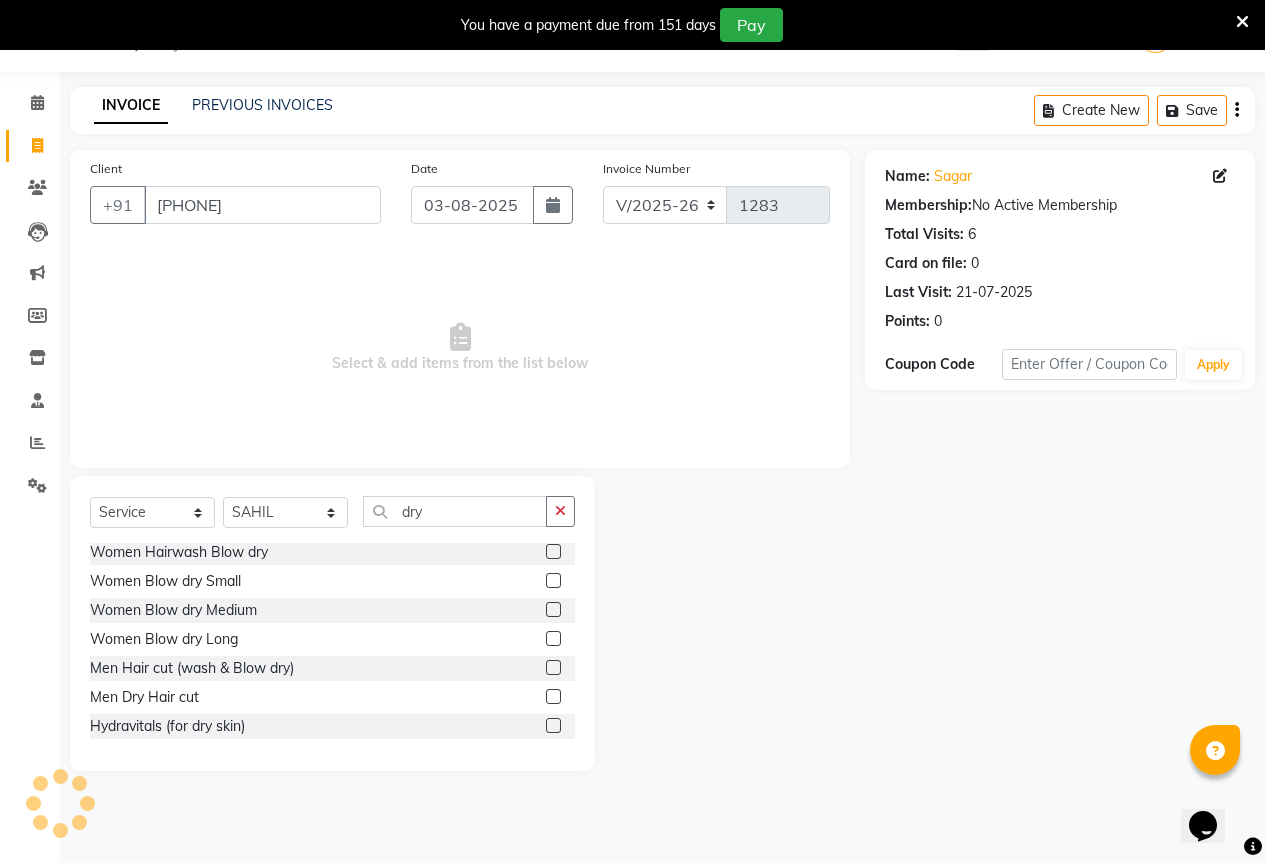 click 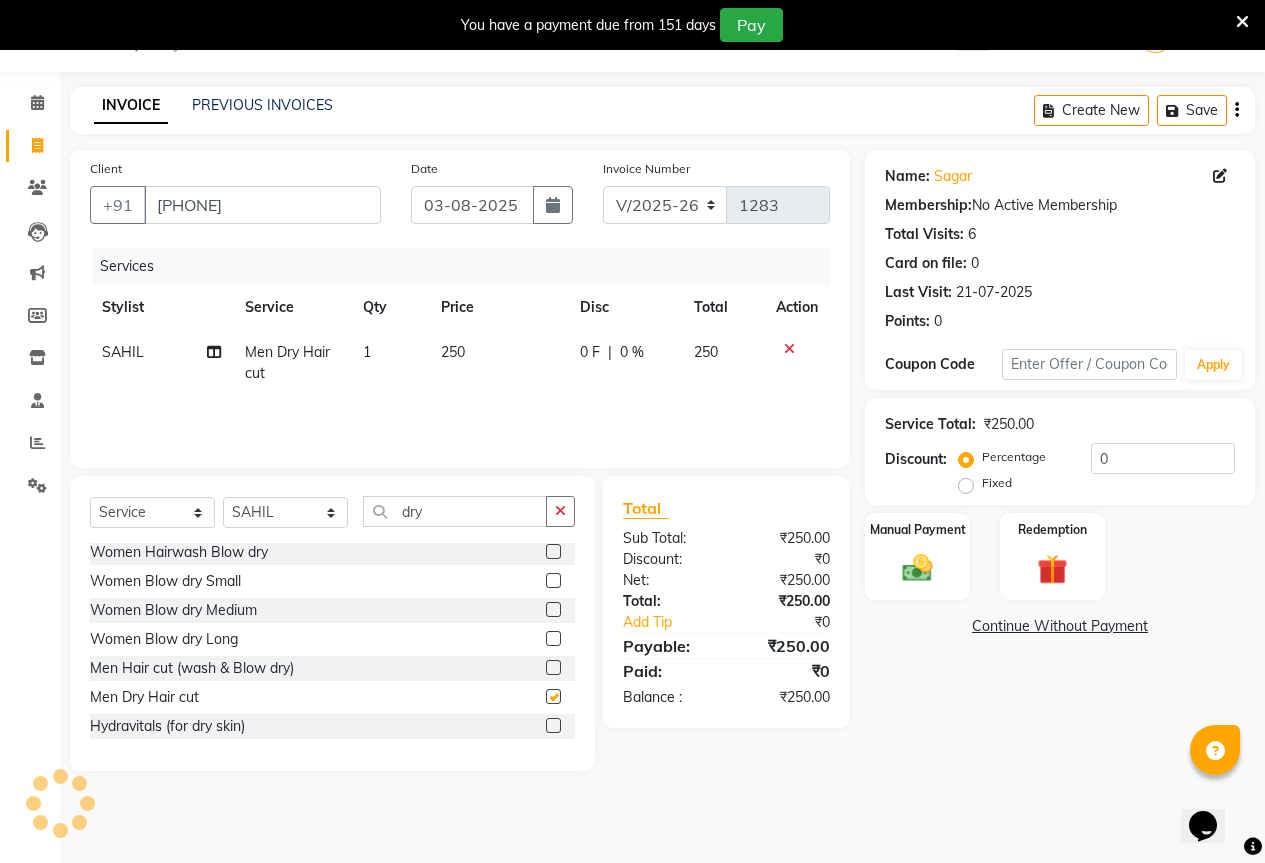 checkbox on "false" 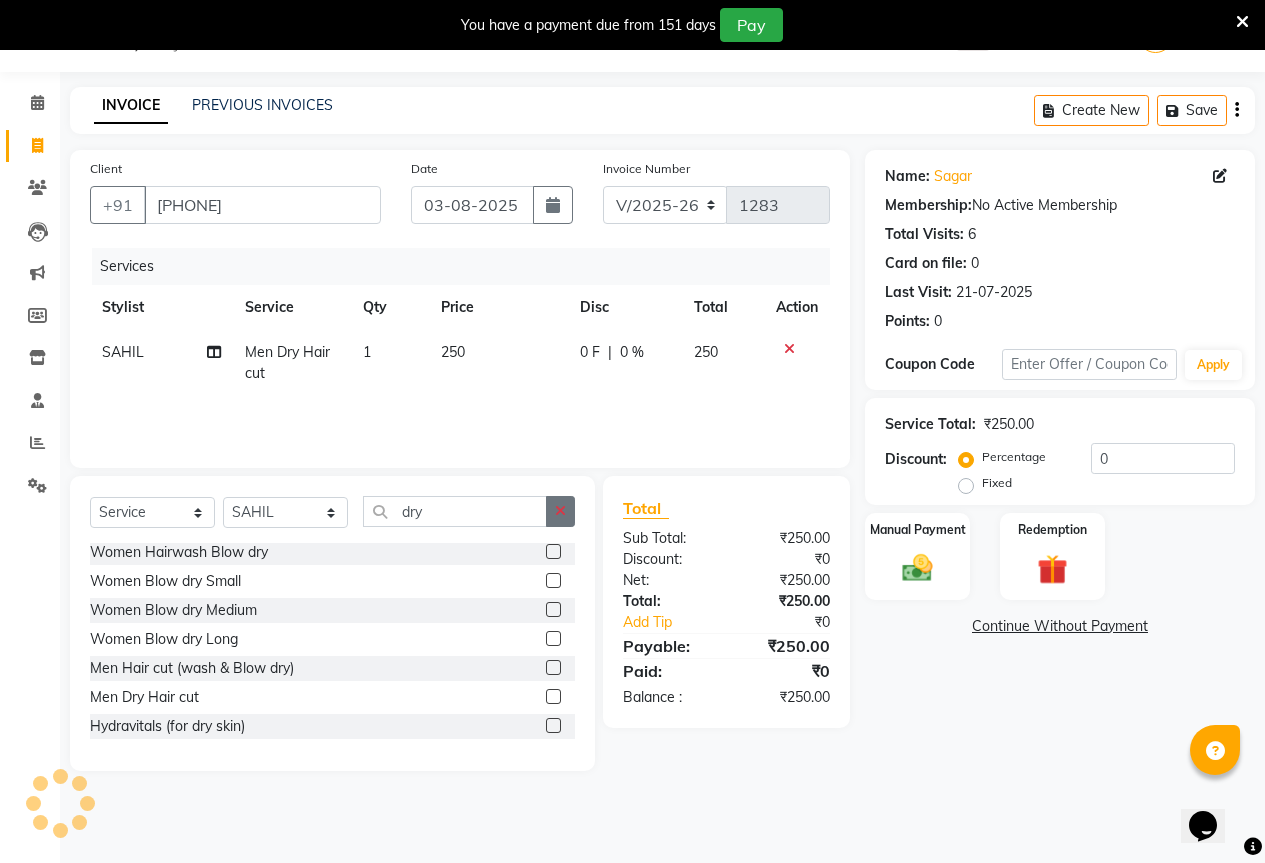 drag, startPoint x: 559, startPoint y: 524, endPoint x: 517, endPoint y: 534, distance: 43.174065 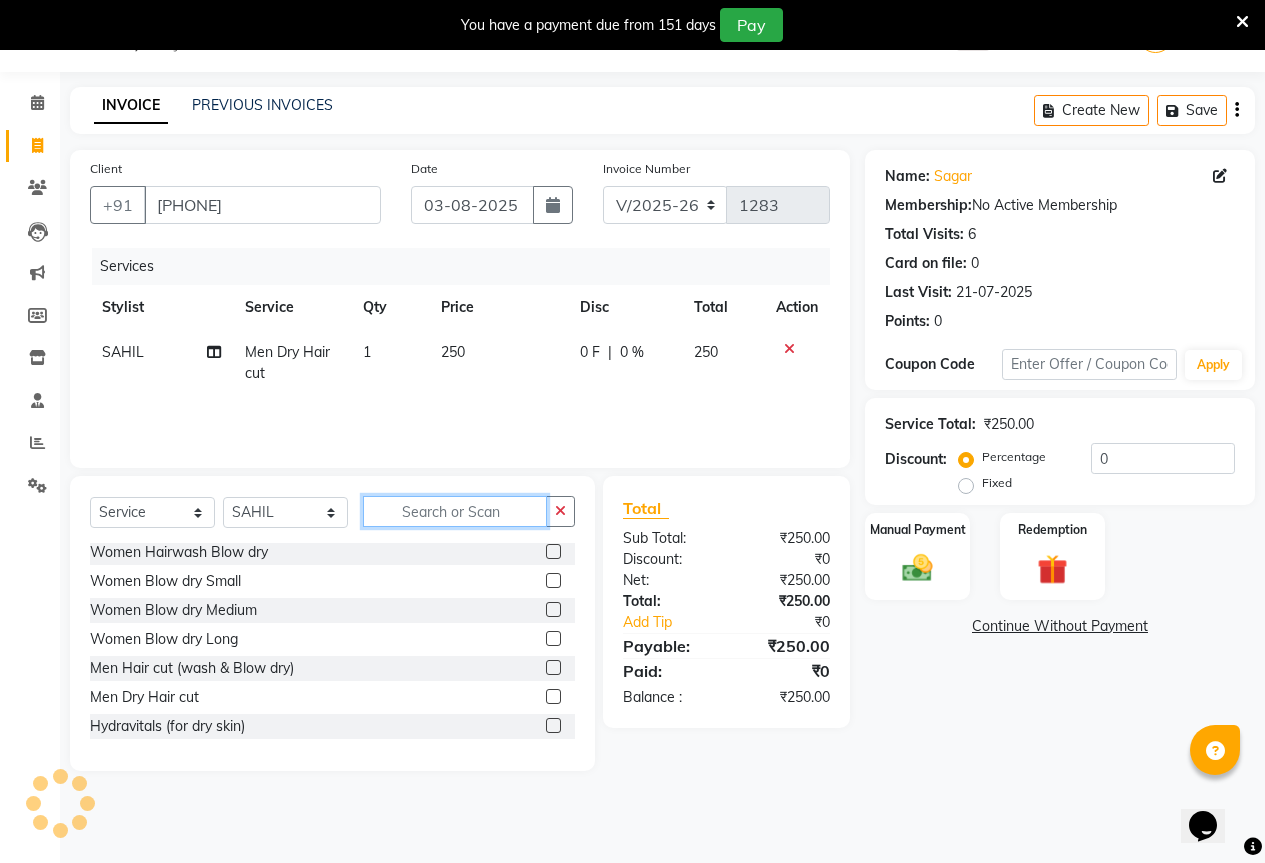 scroll, scrollTop: 119, scrollLeft: 0, axis: vertical 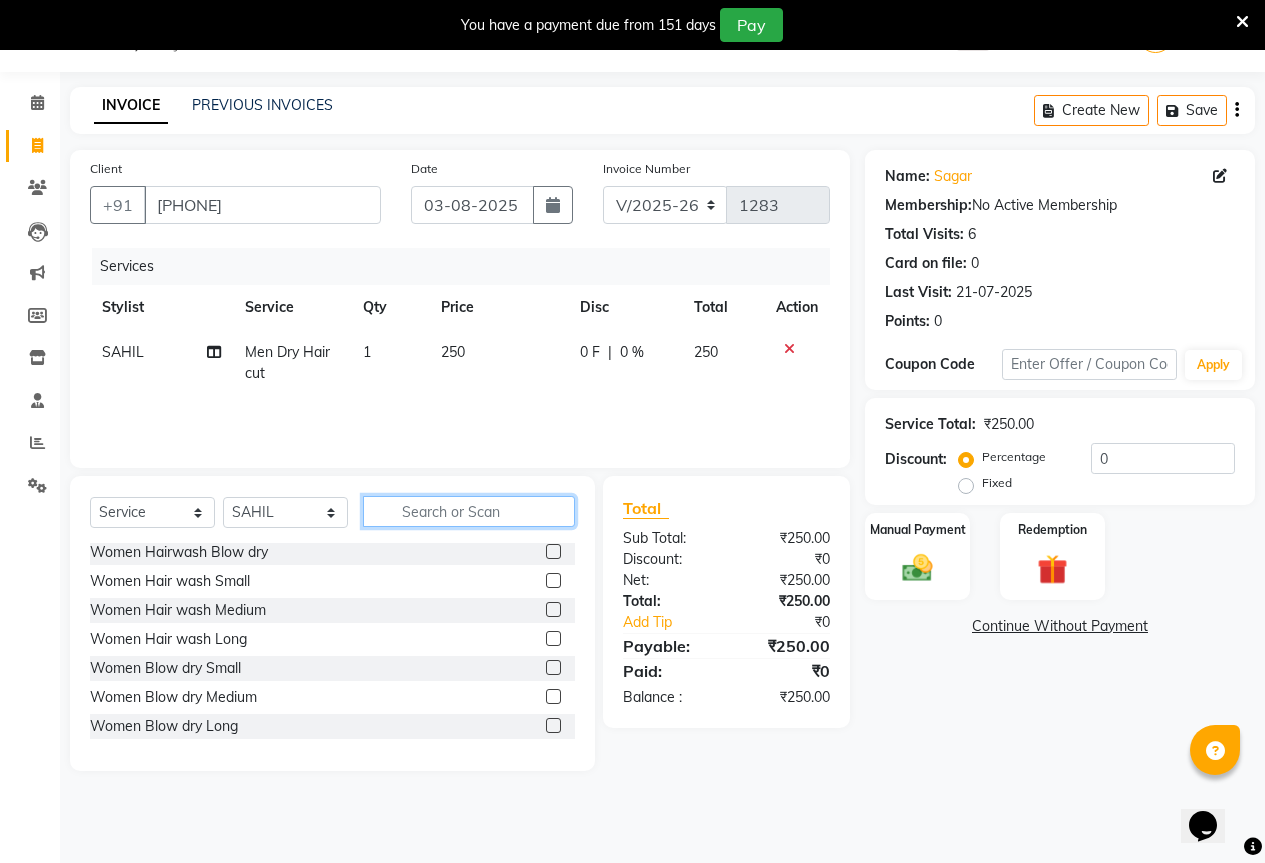 click 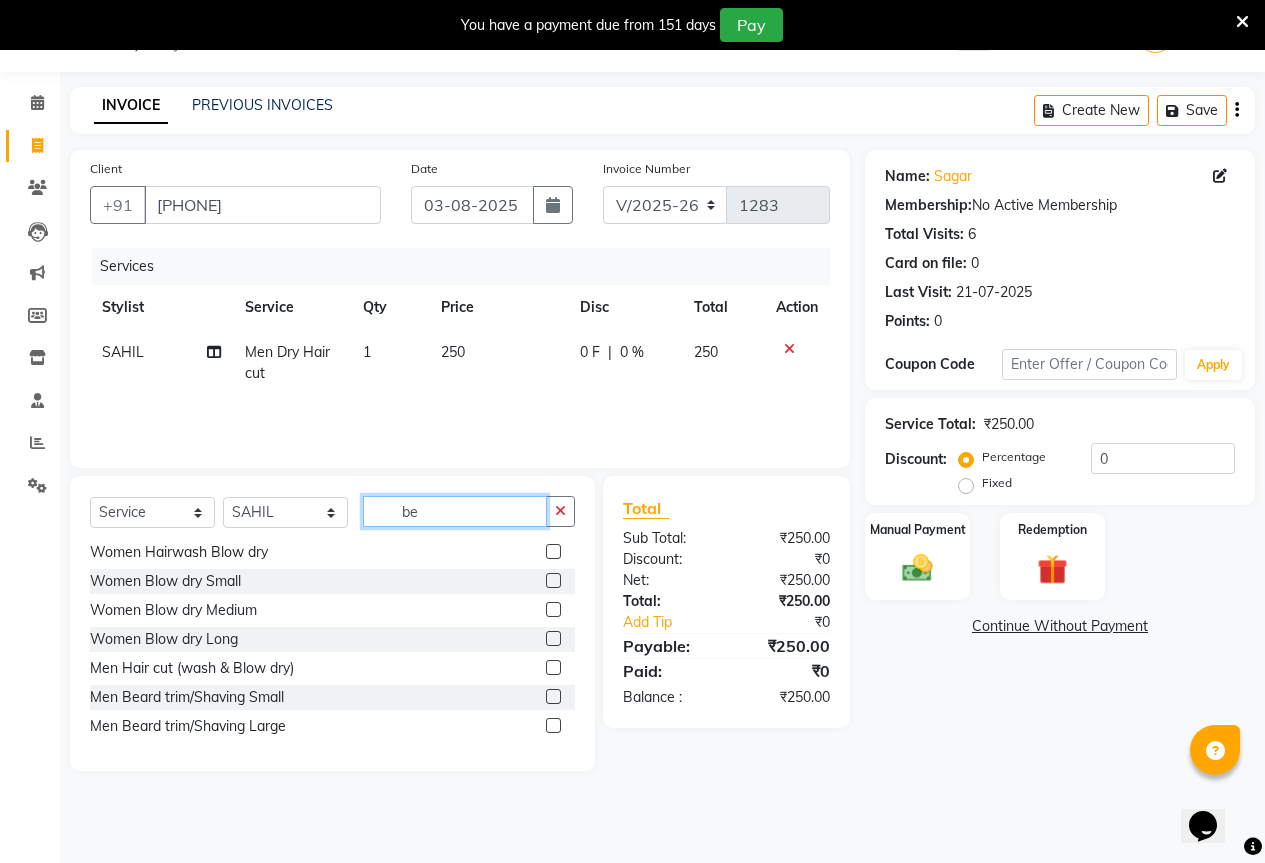 scroll, scrollTop: 0, scrollLeft: 0, axis: both 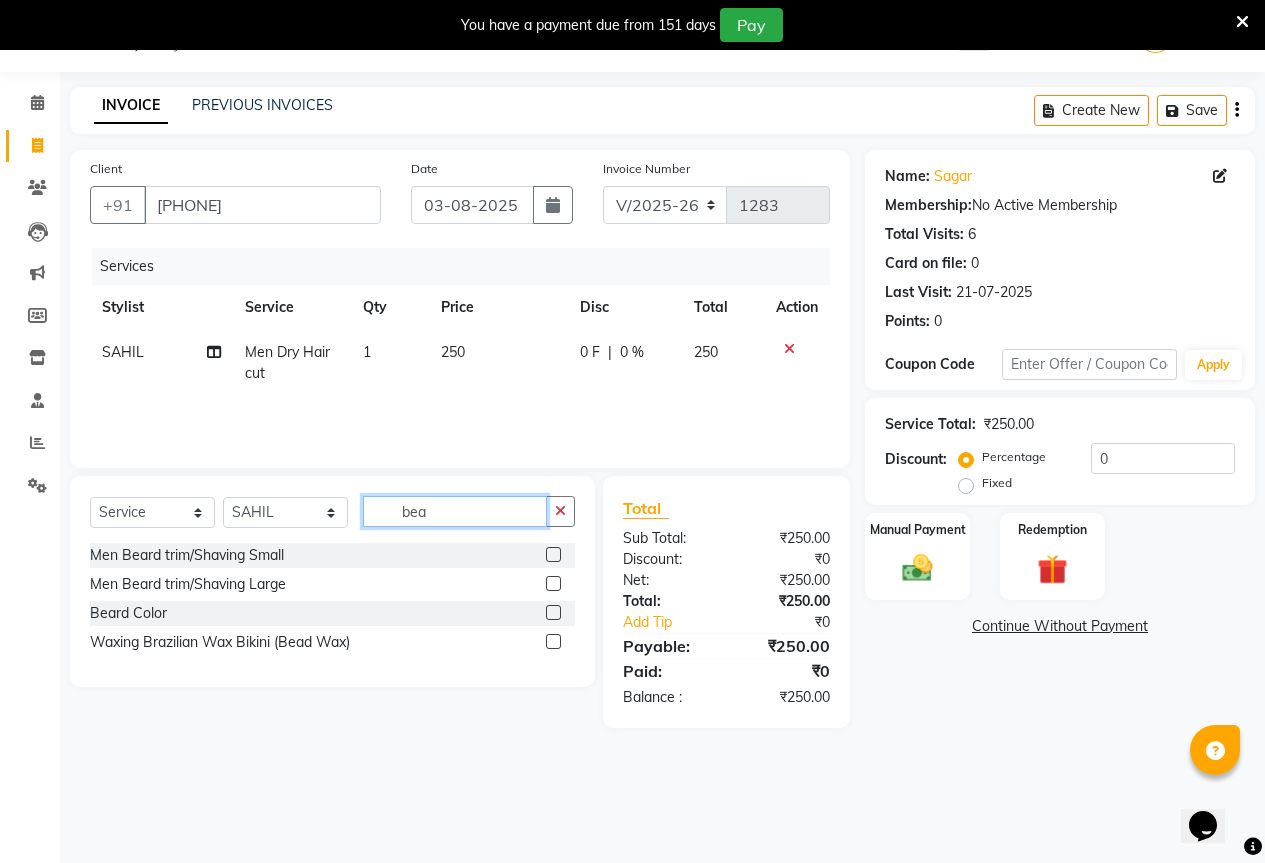 type on "bea" 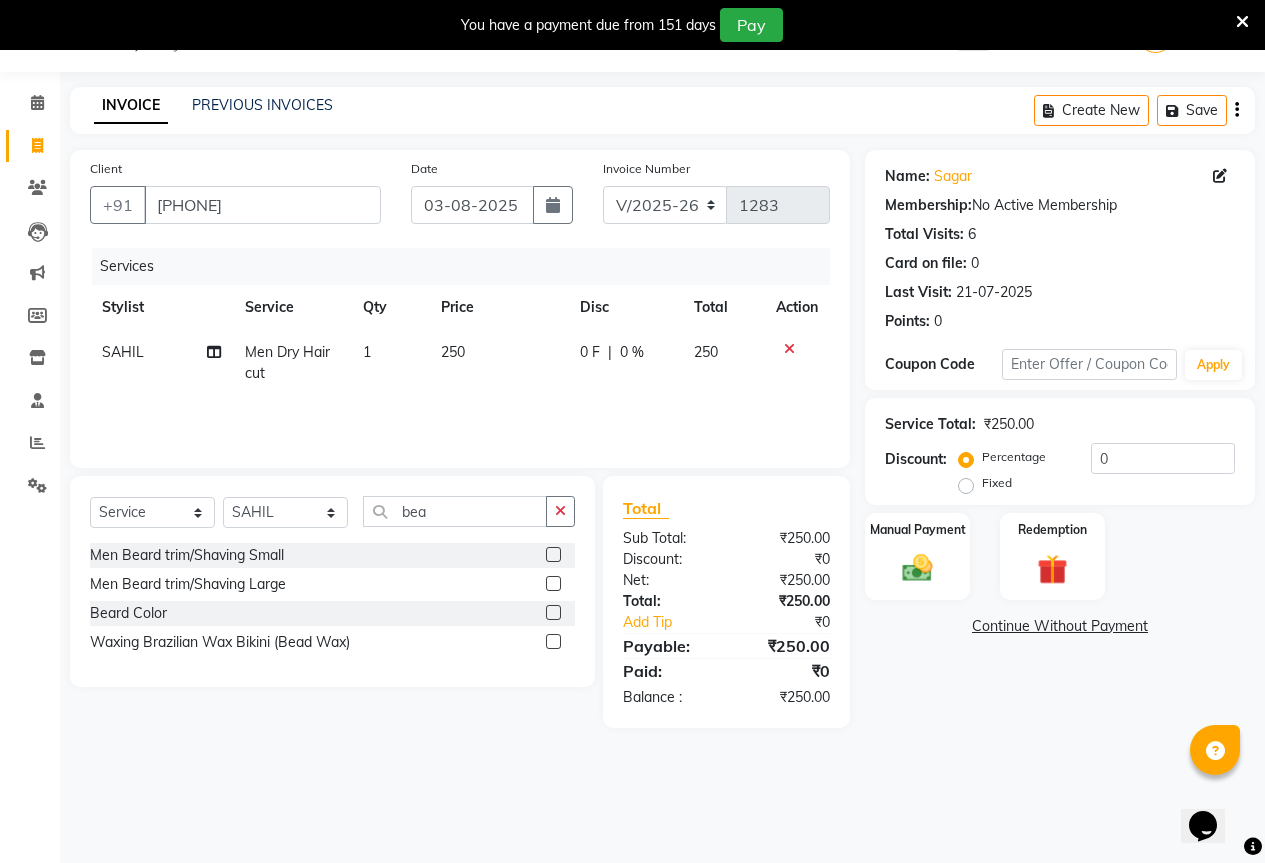 click 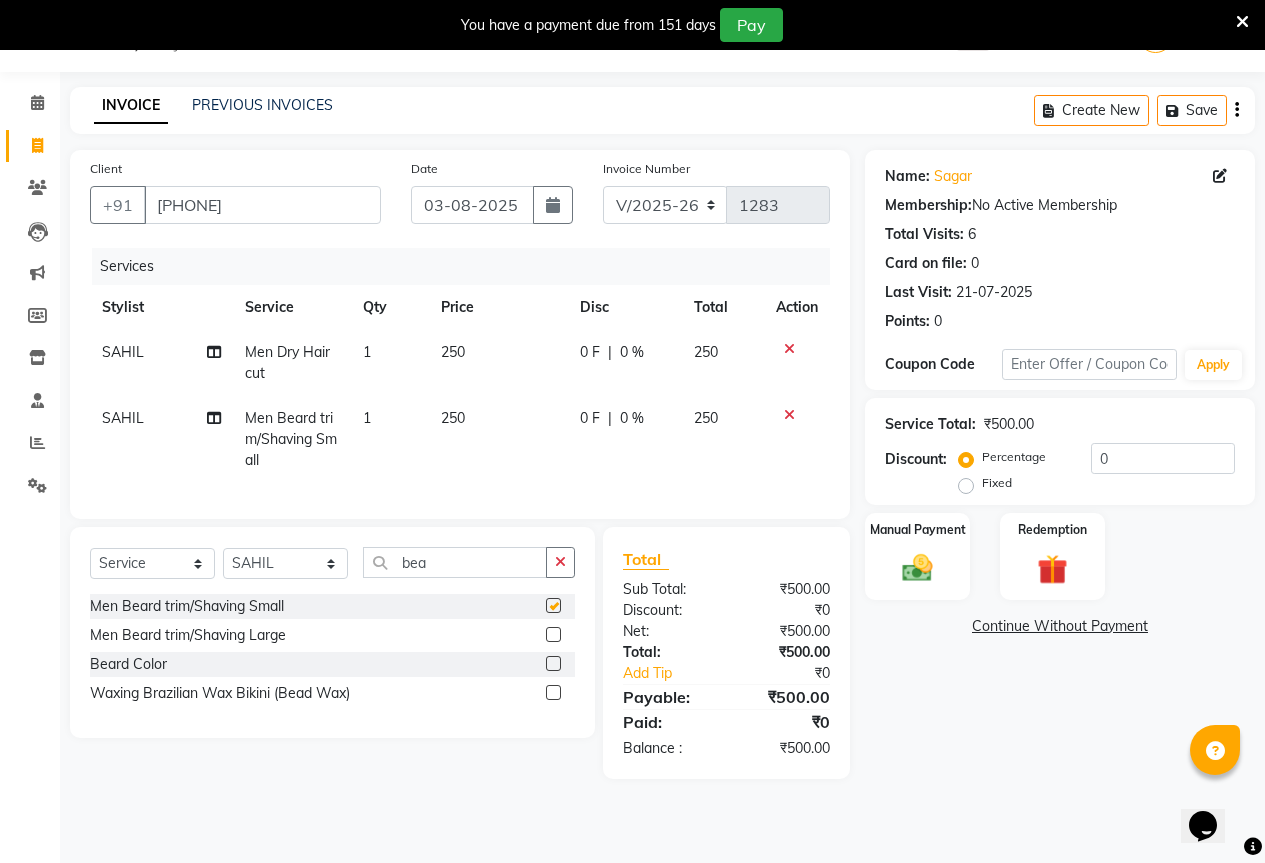 checkbox on "false" 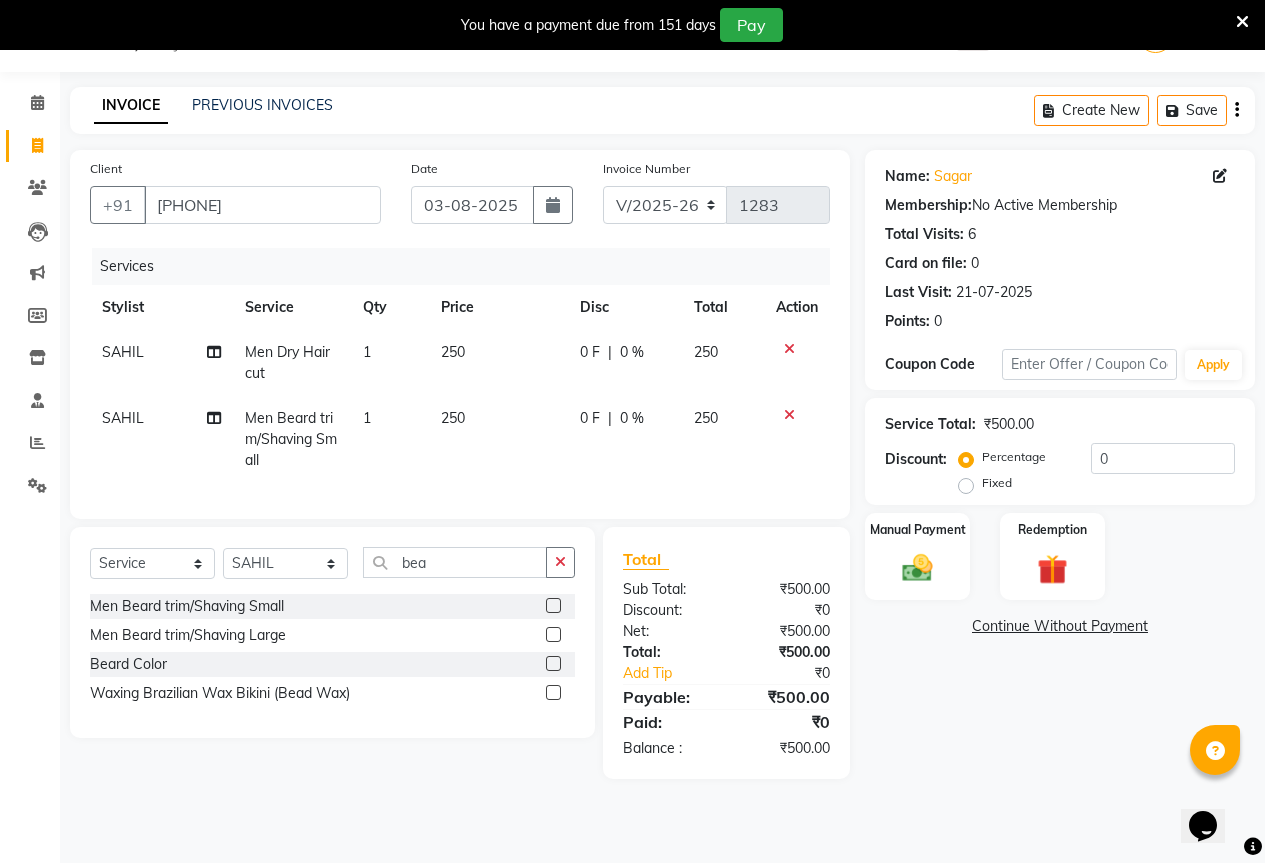 click on "Fixed" 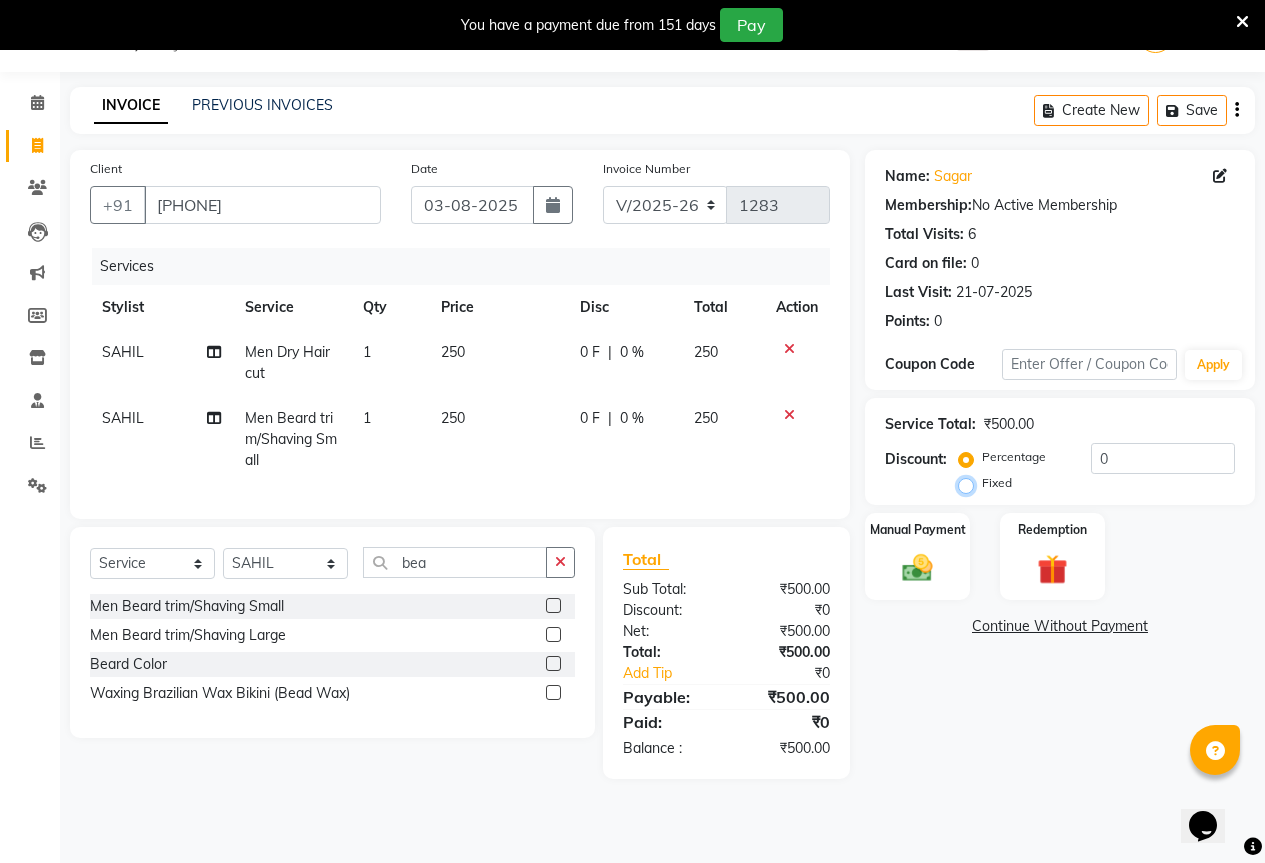 click on "Fixed" at bounding box center (970, 483) 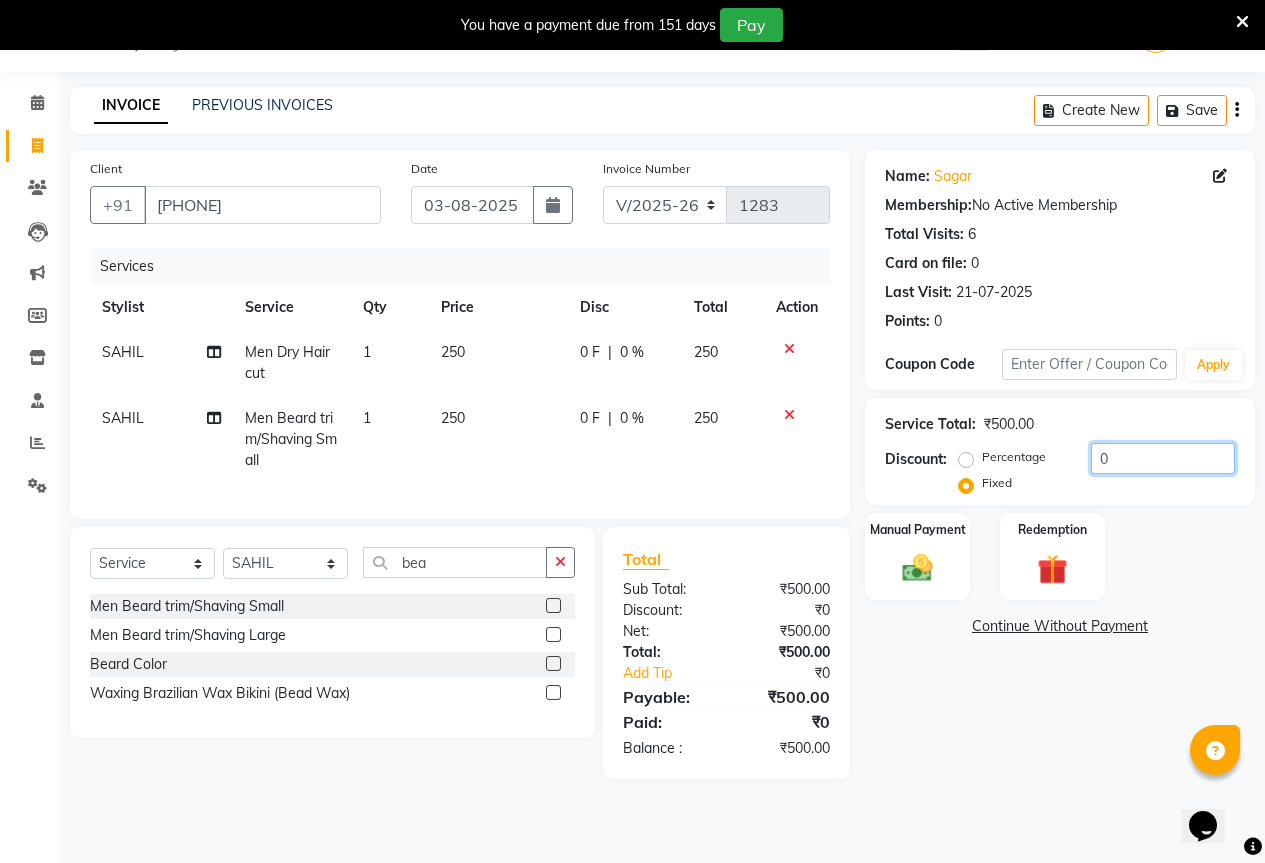 click on "0" 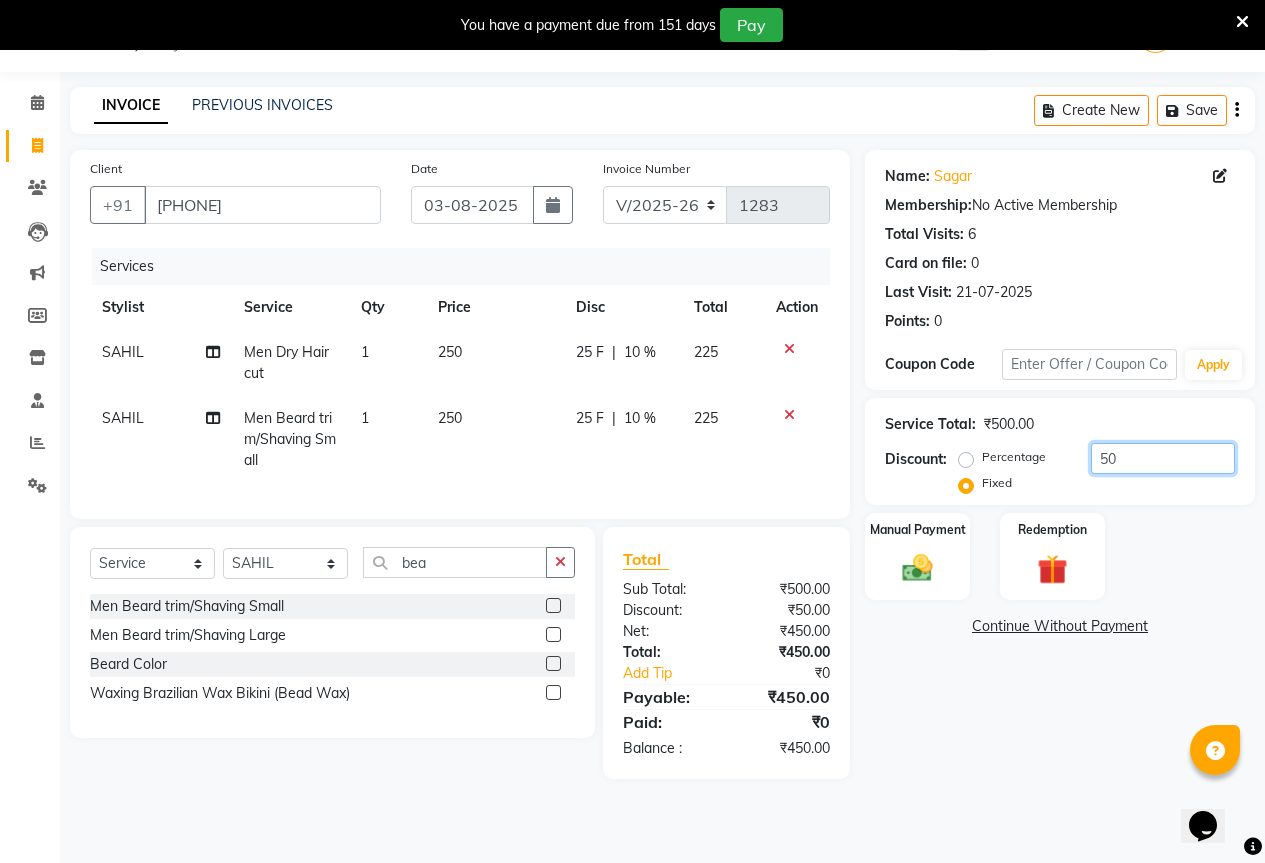 type on "50" 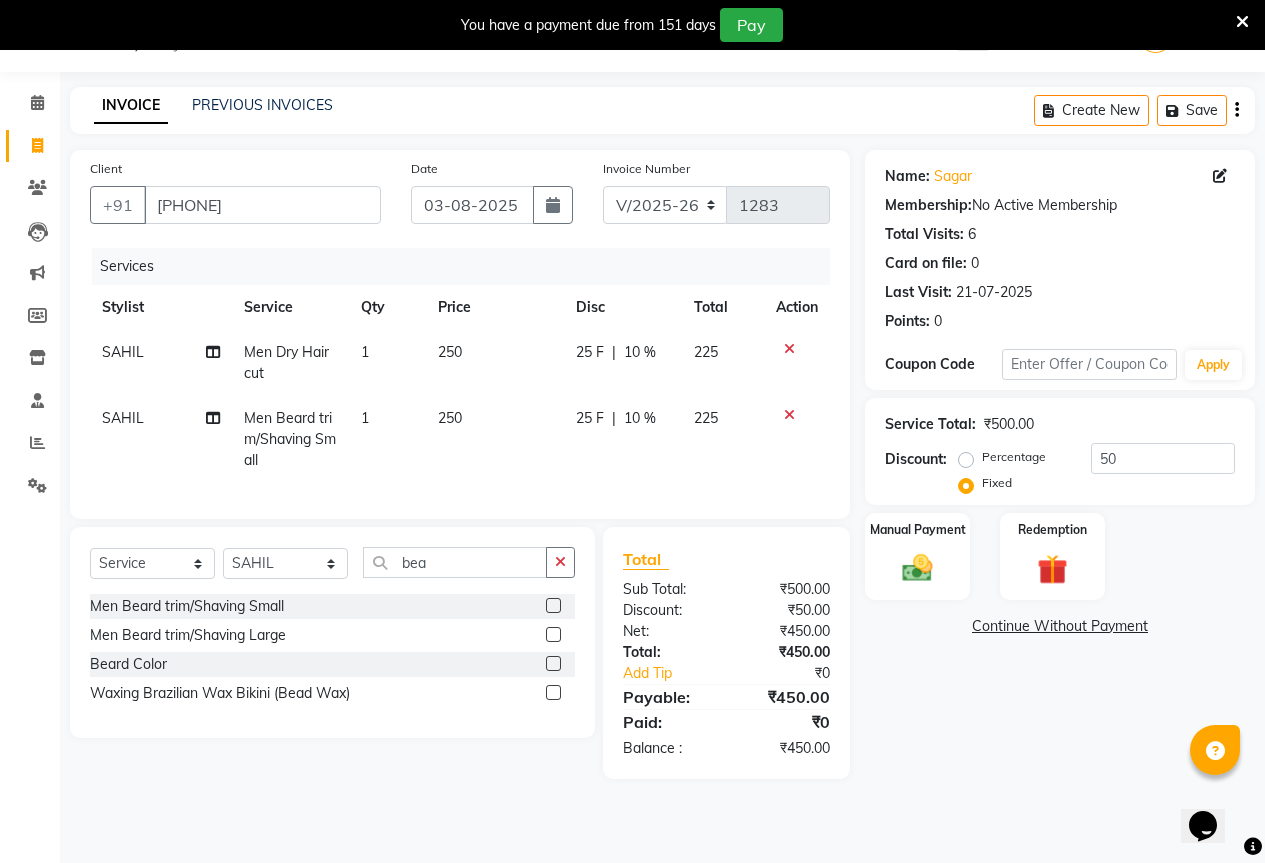 click on "Name: [NAME]  Membership:  No Active Membership  Total Visits:  [NUMBER] Card on file:  [NUMBER] Last Visit:   [DATE] Points:   [NUMBER]  Coupon Code Apply Service Total:  ₹[PRICE]  Discount:  Percentage   Fixed  50 Manual Payment Redemption  Continue Without Payment" 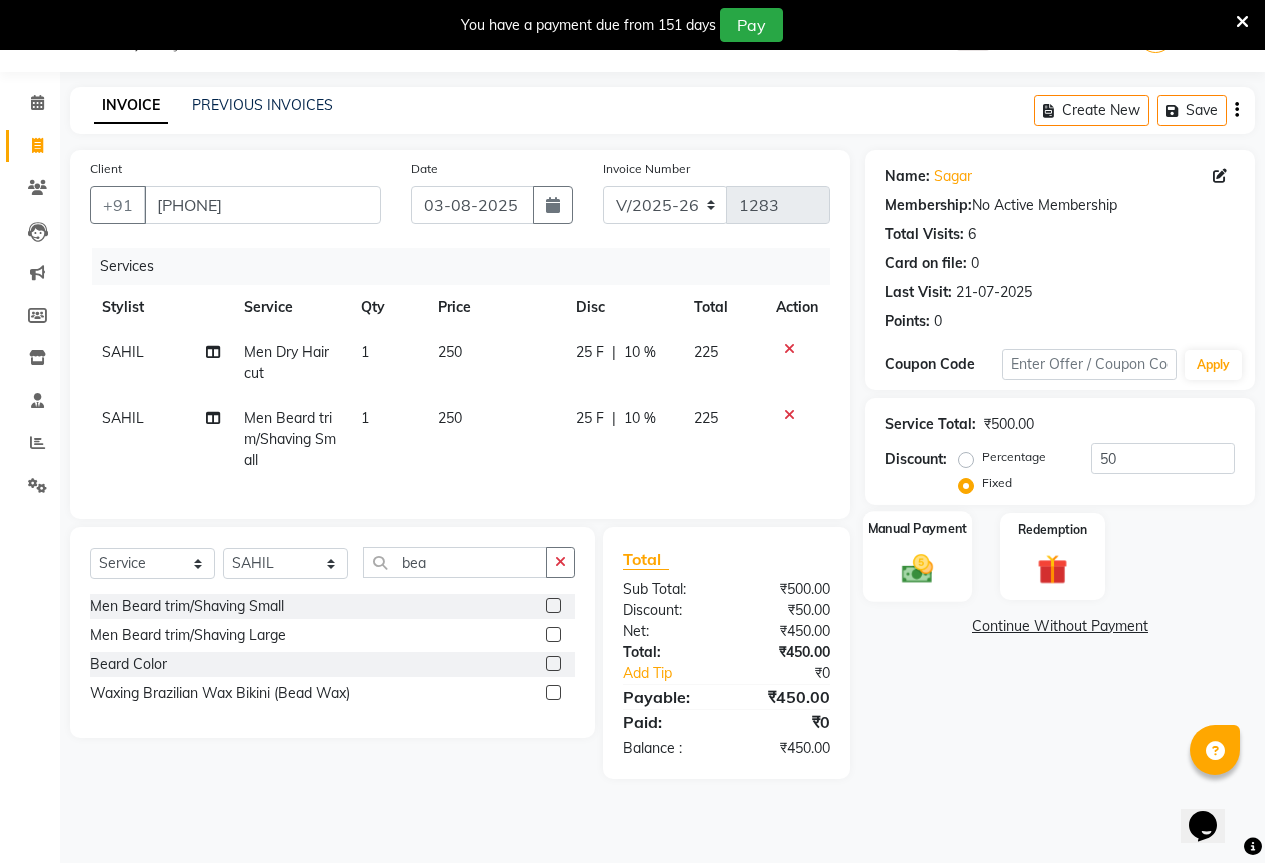 click 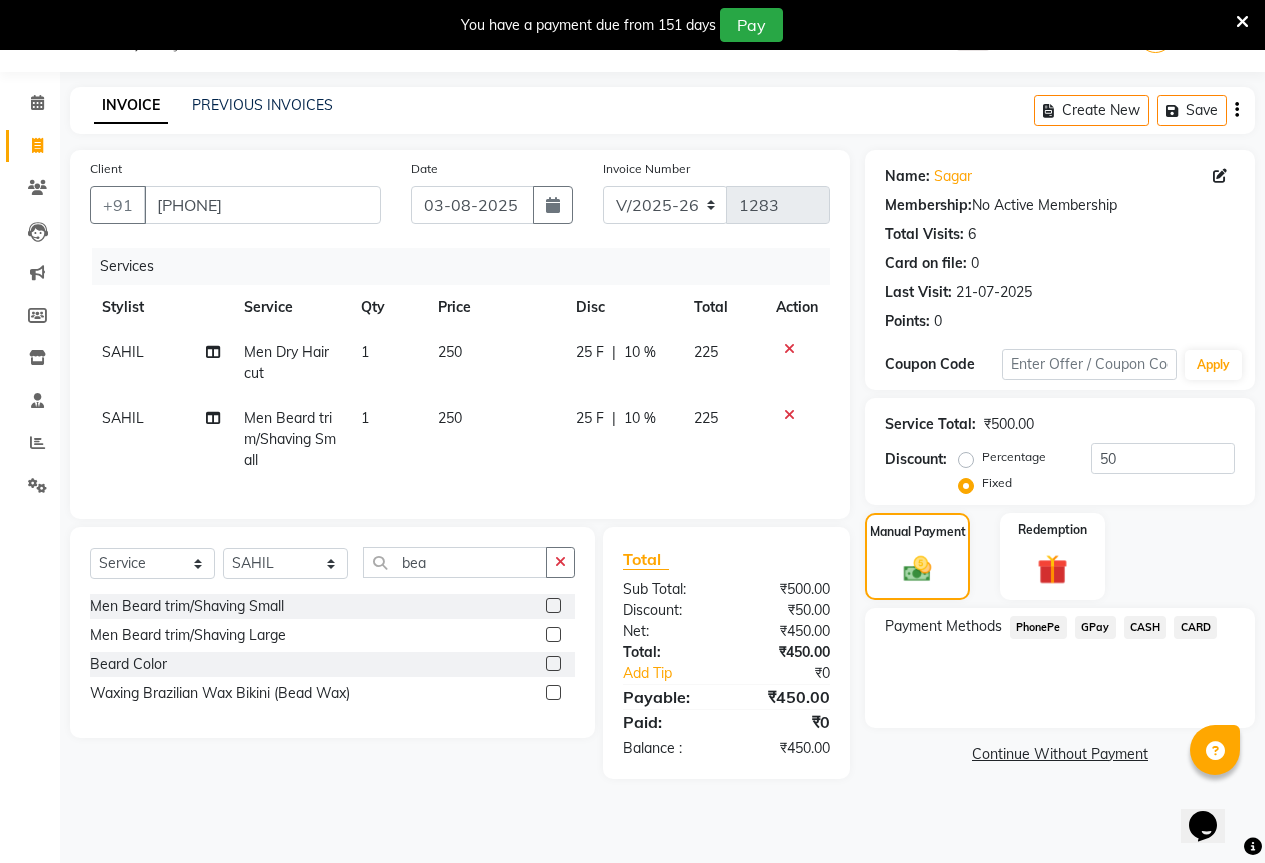 click on "CASH" 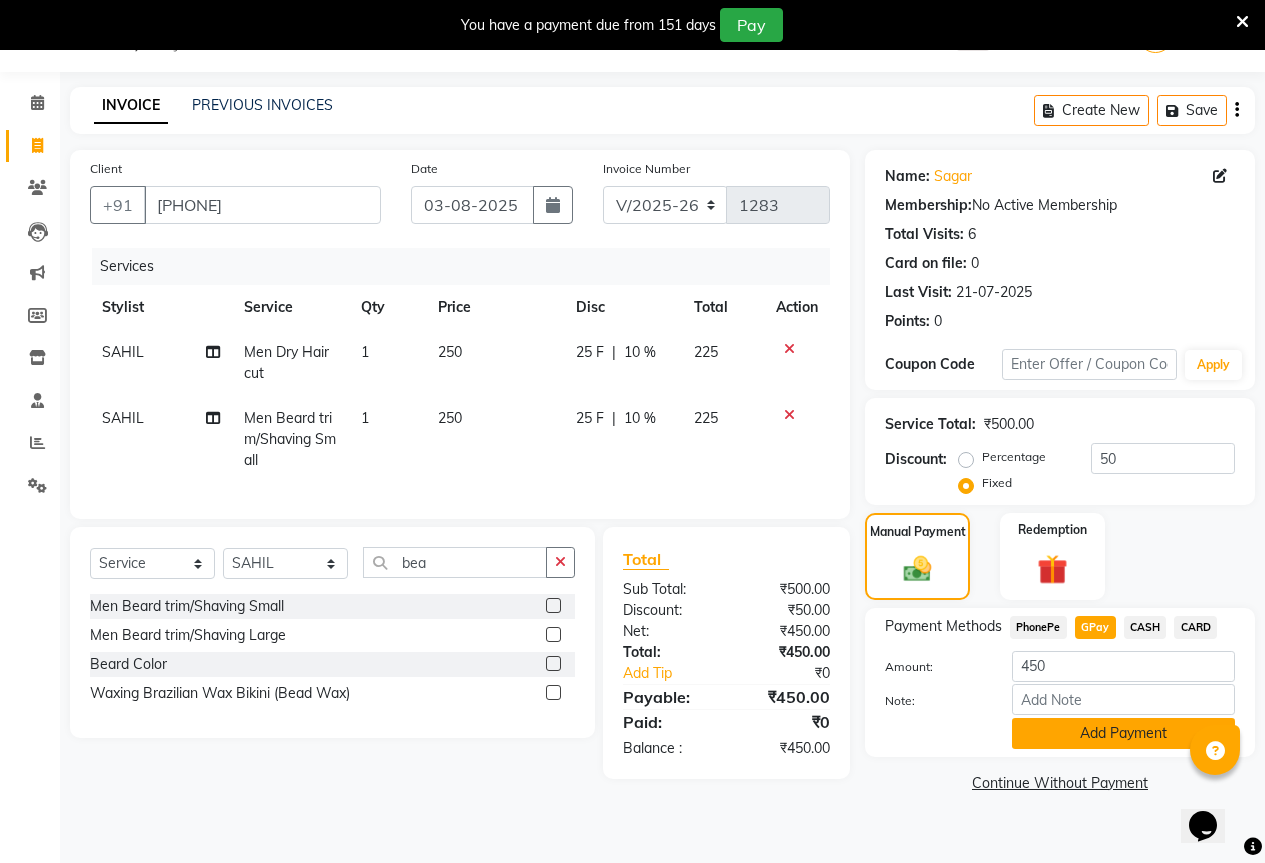 click on "Add Payment" 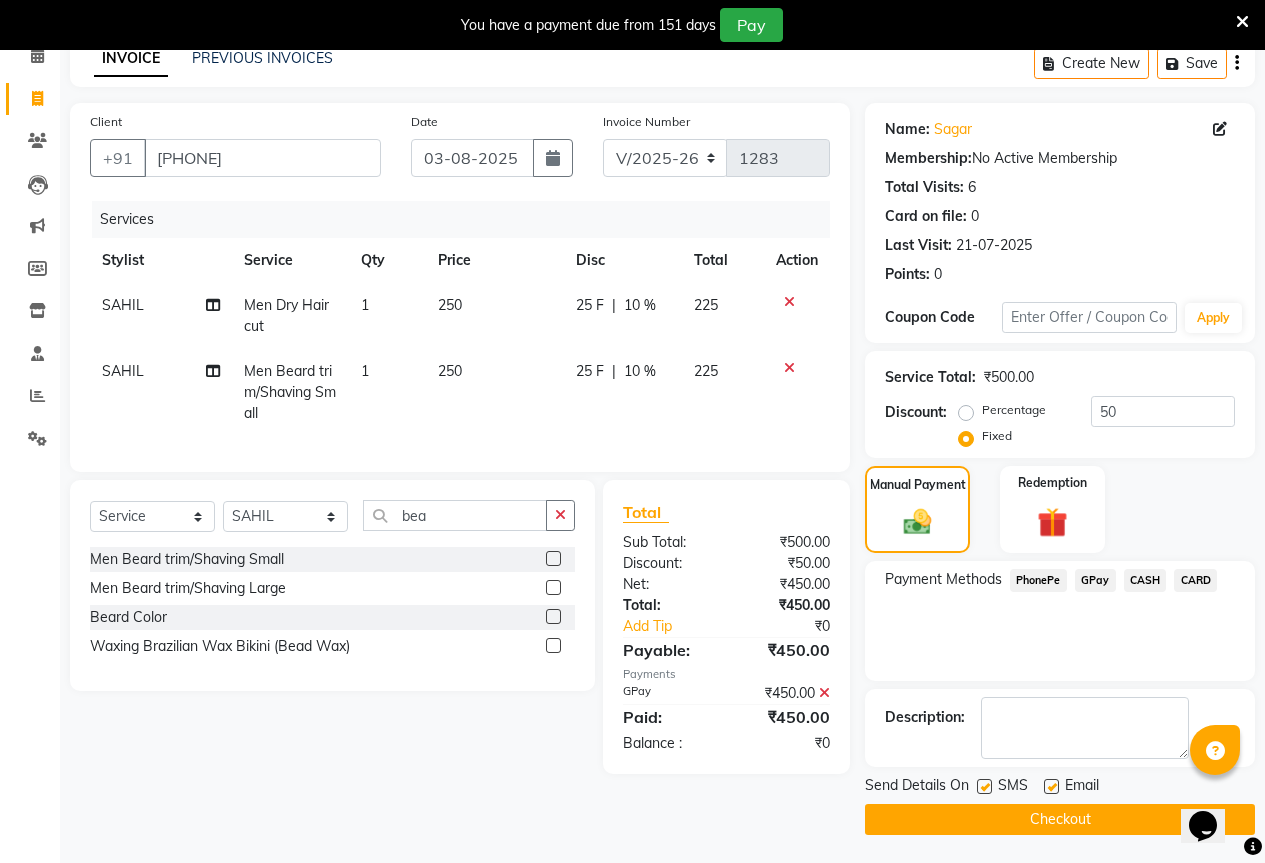 scroll, scrollTop: 99, scrollLeft: 0, axis: vertical 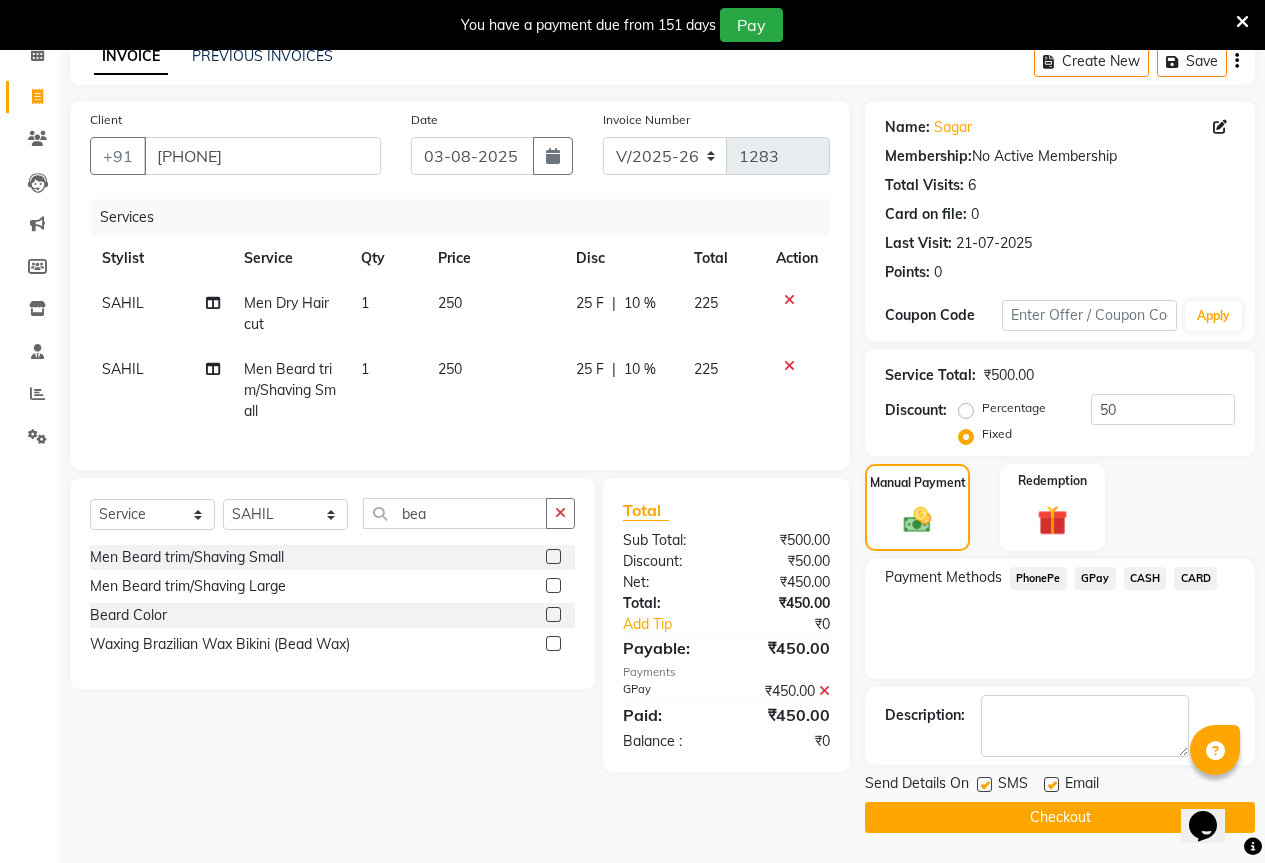 click on "Checkout" 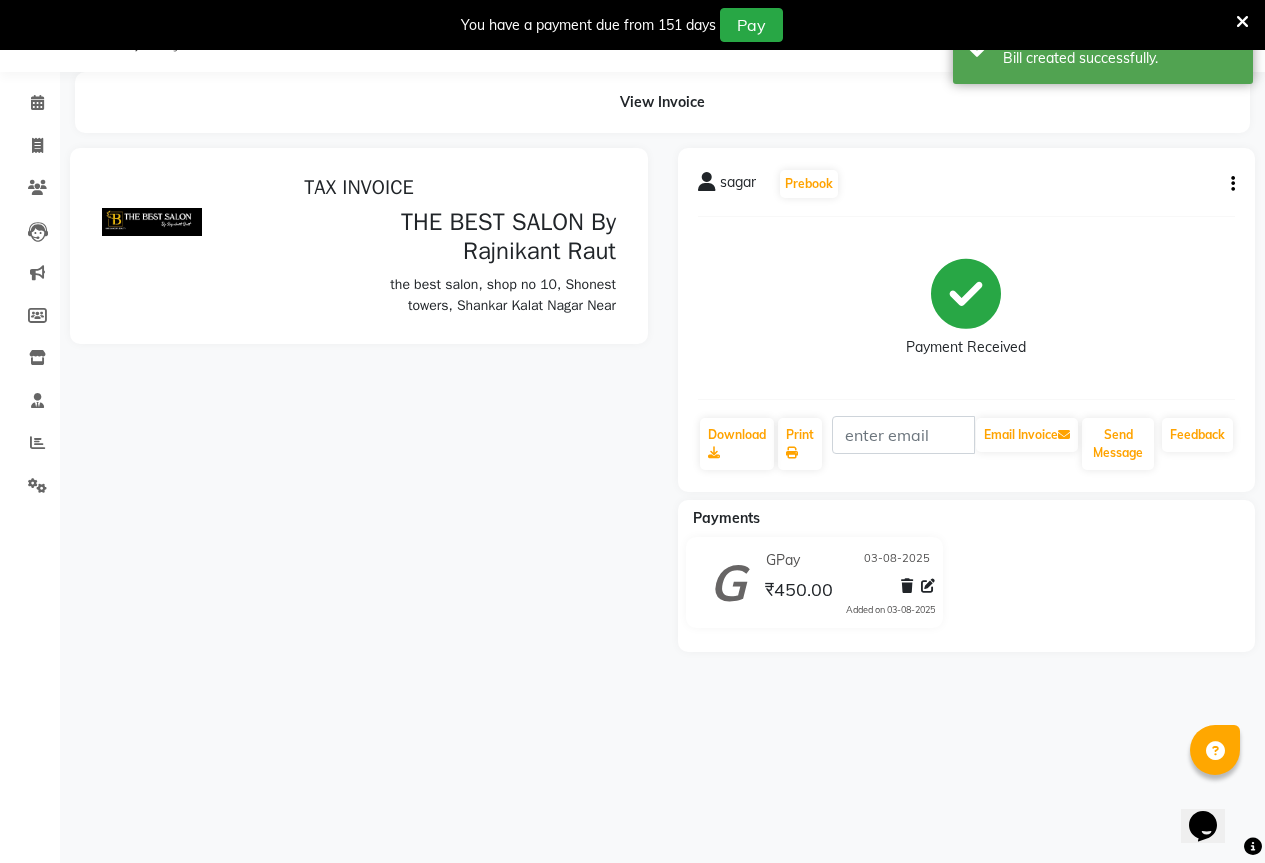 scroll, scrollTop: 0, scrollLeft: 0, axis: both 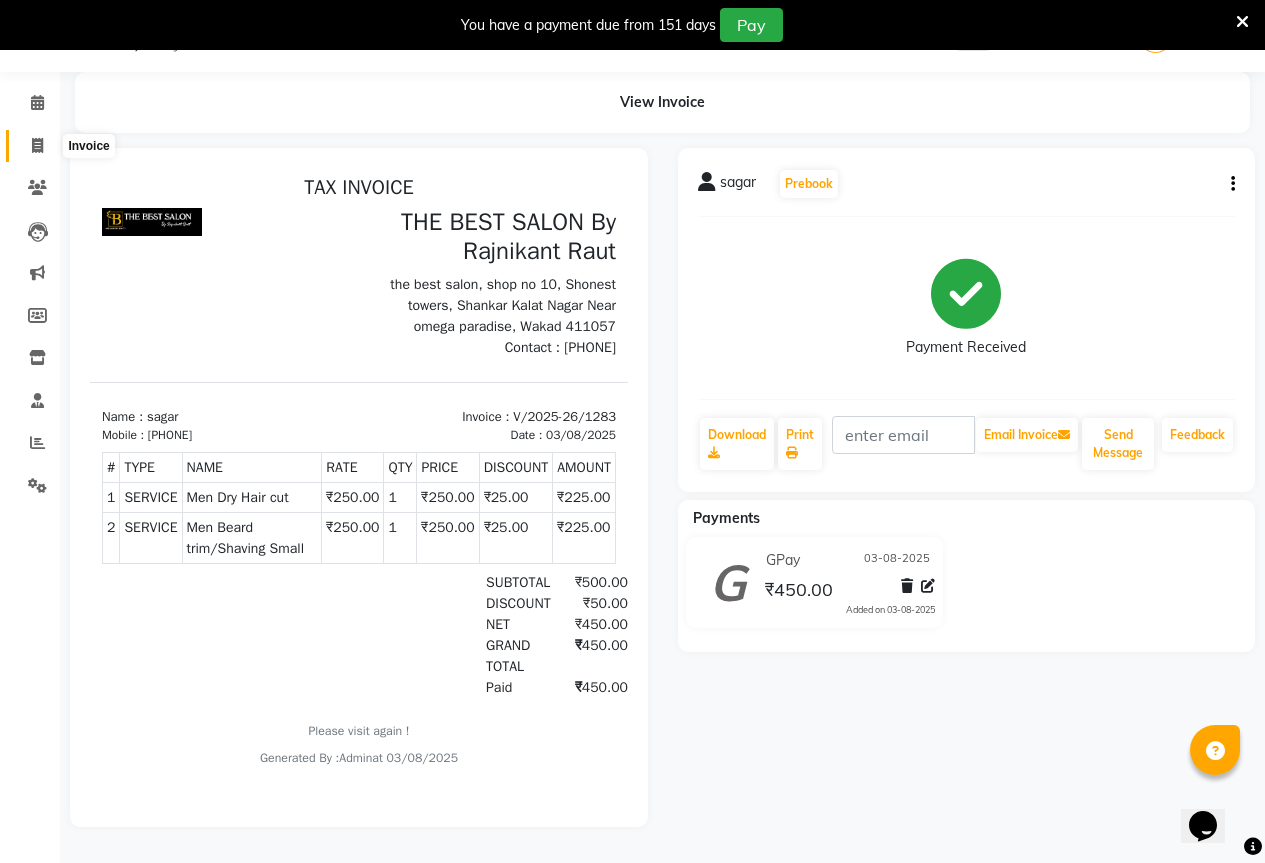 click 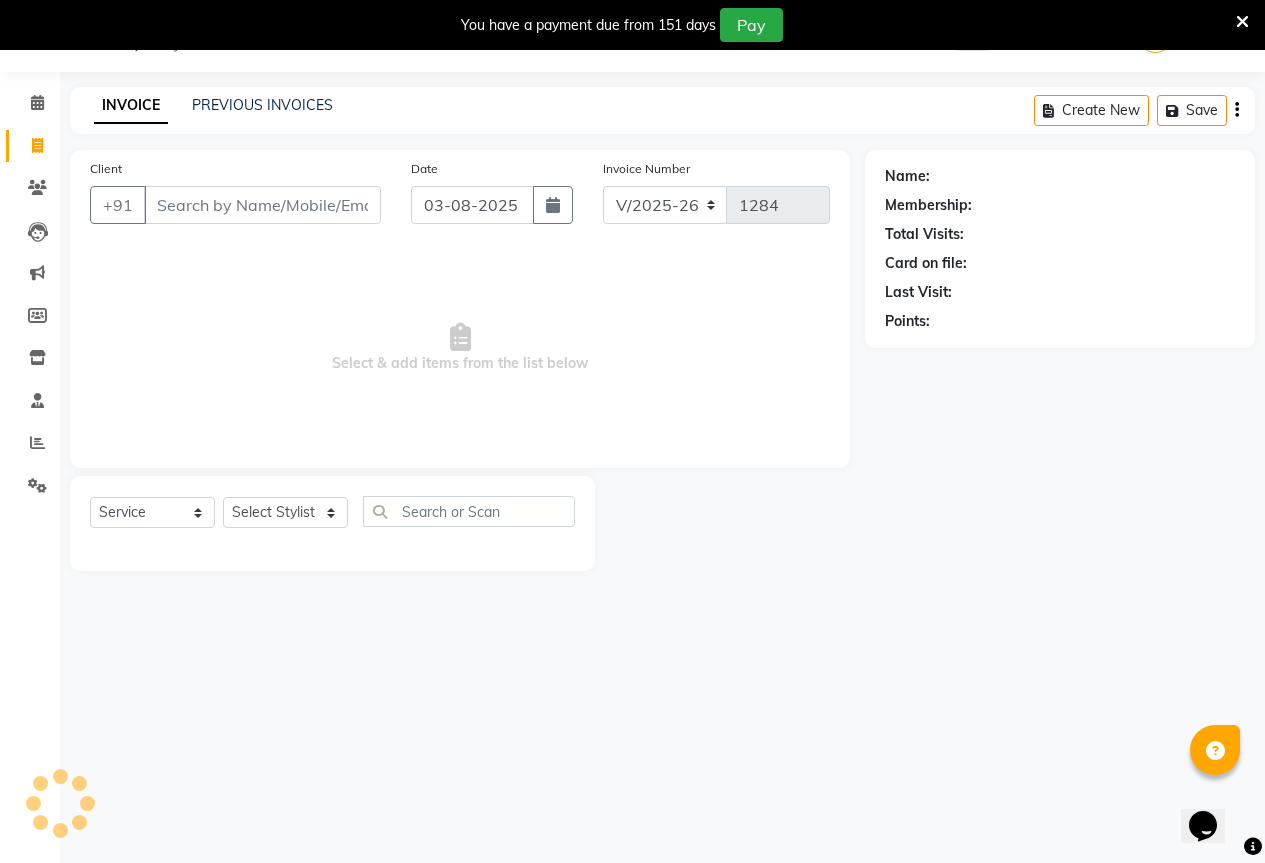 scroll, scrollTop: 50, scrollLeft: 0, axis: vertical 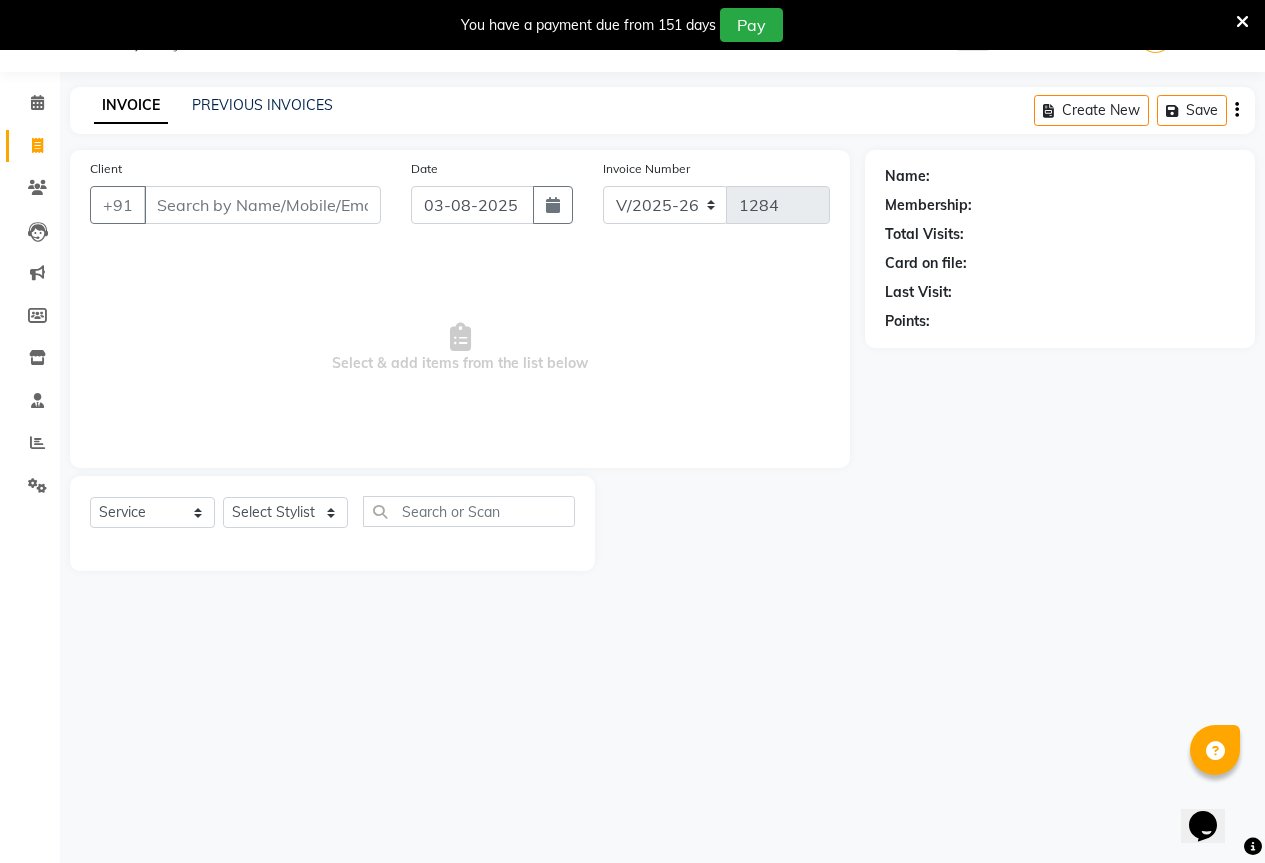 click on "Client" at bounding box center (262, 205) 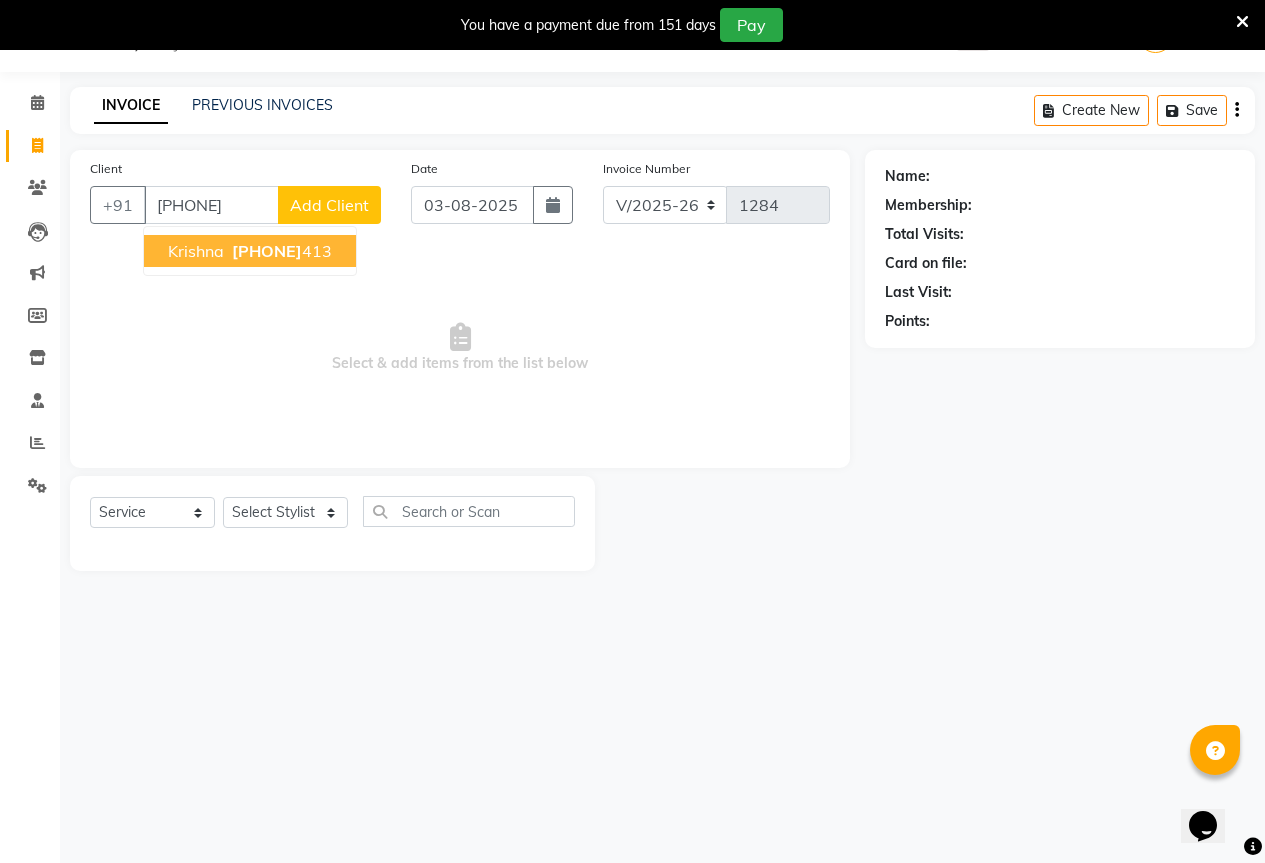 click on "krishna" at bounding box center (196, 251) 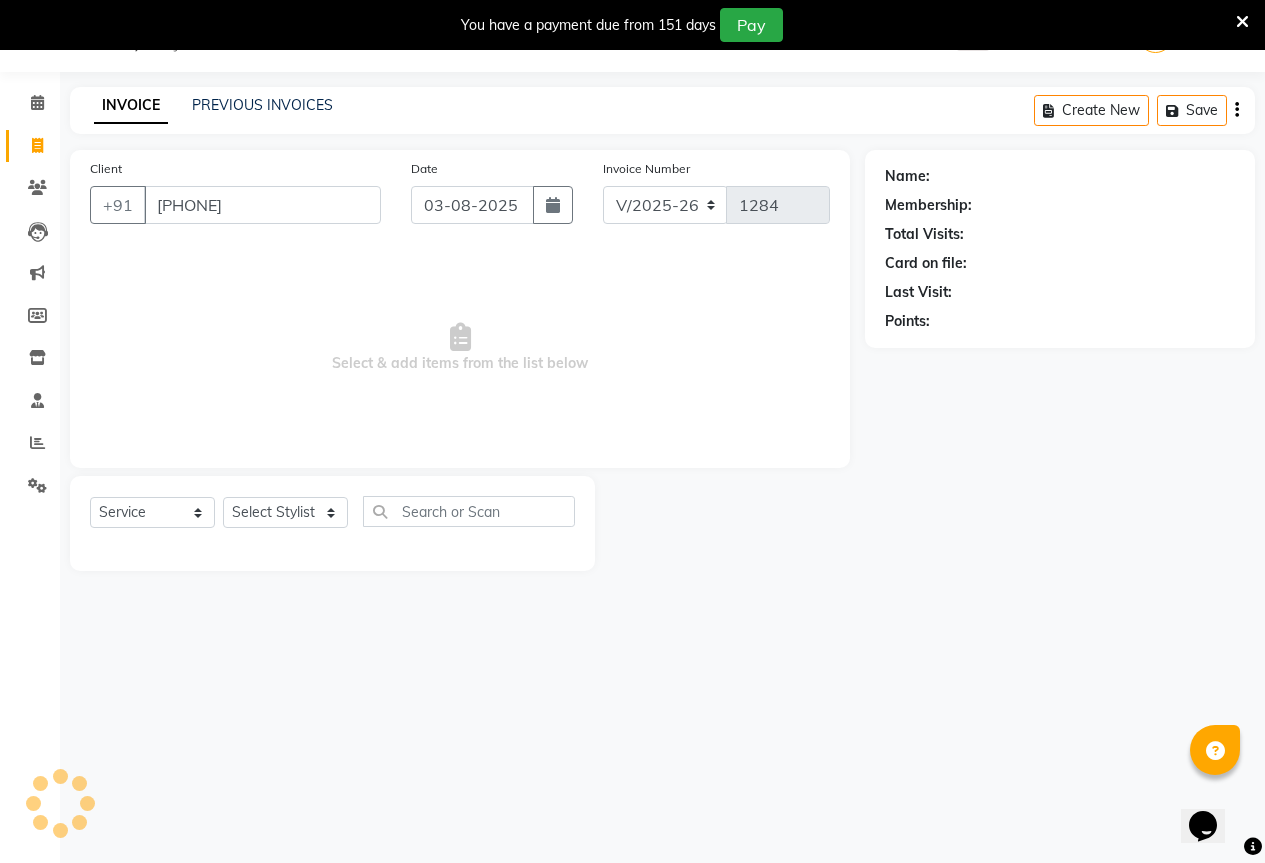 type on "[PHONE]" 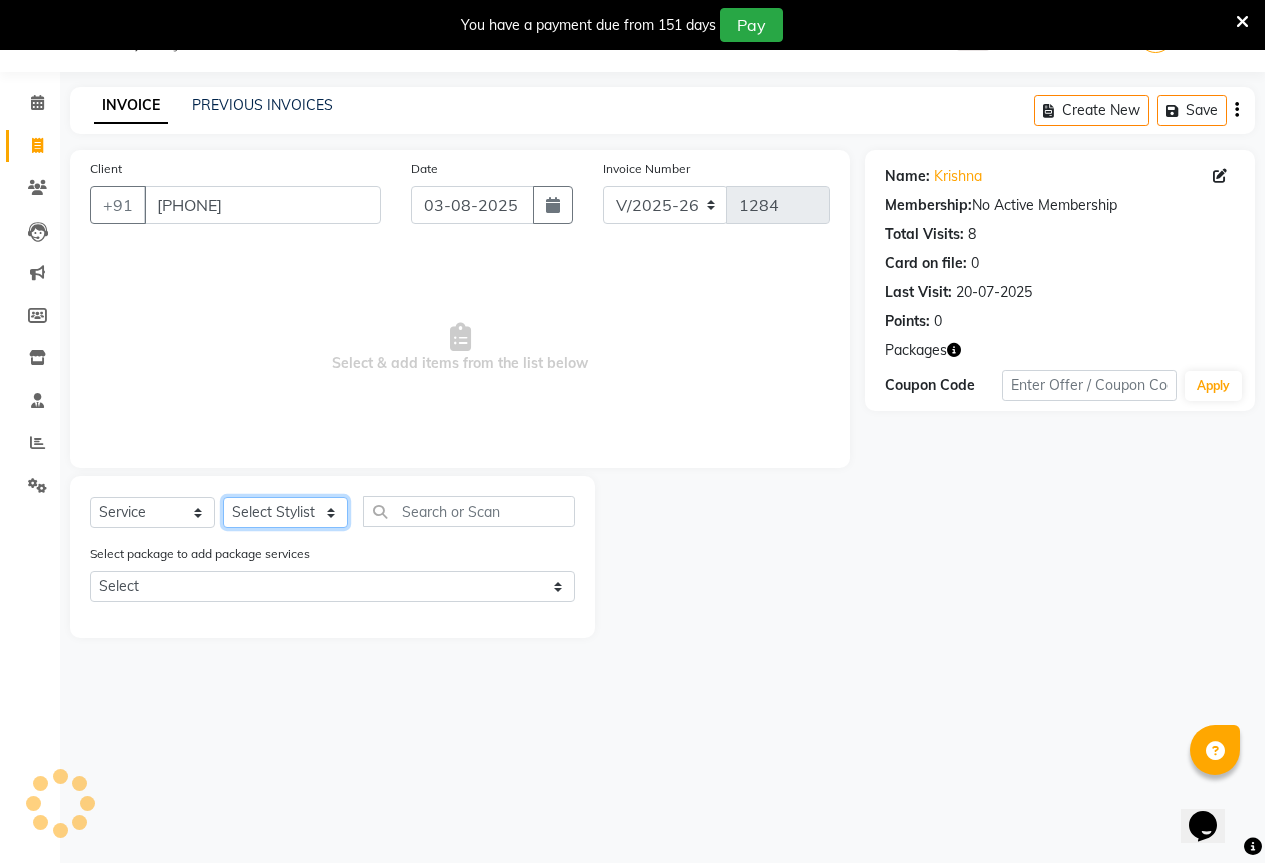 click on "Select Stylist AKASH KAJAL PAYAL RAJ RUTUJA SAHIL" 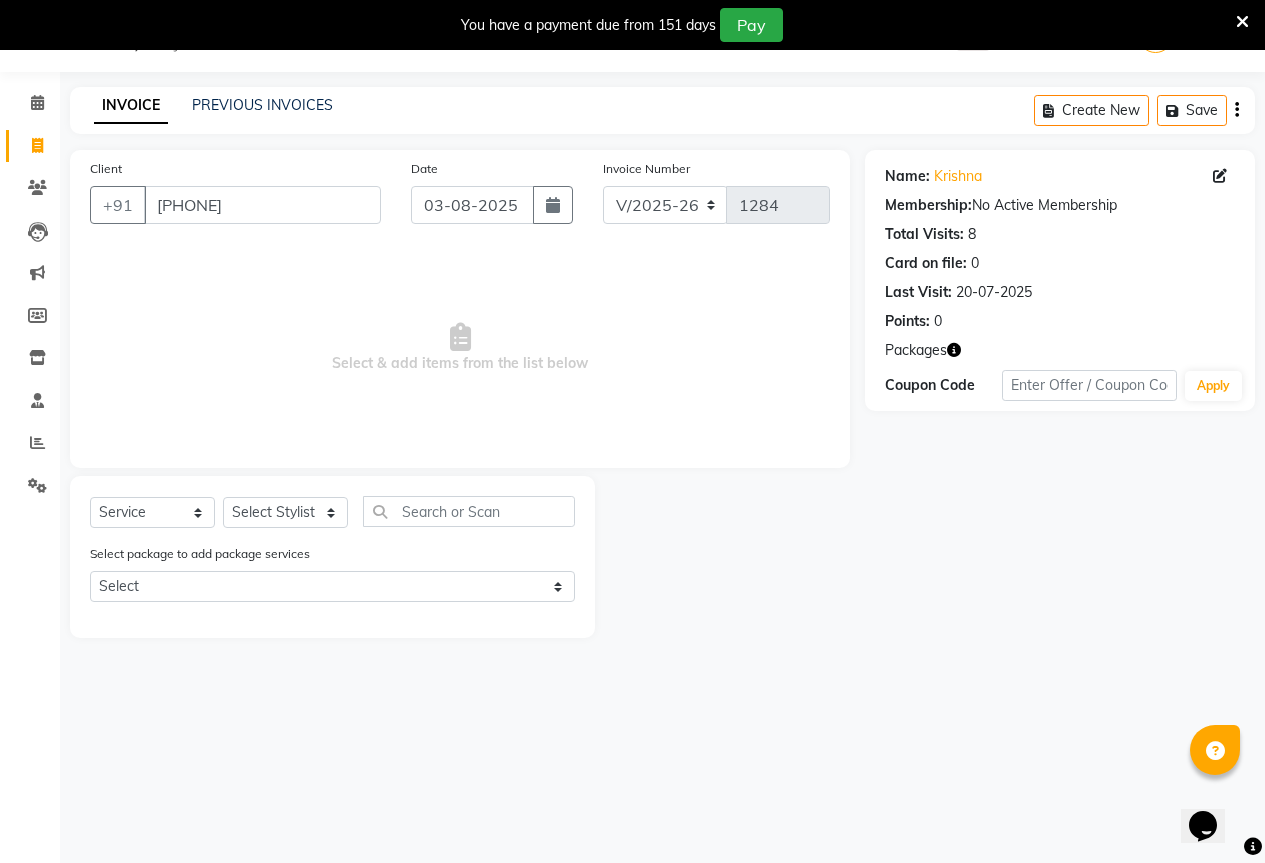 click on "INVOICE PREVIOUS INVOICES Create New   Save  Client +[COUNTRYCODE] [PHONE] Date [DATE] Invoice Number V/2025 V/2025-26 1284  Select & add items from the list below  Select  Service  Product  Membership  Package Voucher Prepaid Gift Card  Select Stylist [NAME] [NAME] [NAME] [NAME] [NAME] Select package to add package services Select dry hc / beard tream Name: [NAME]  Membership:  No Active Membership  Total Visits:  [NUMBER] Card on file:  [NUMBER] Last Visit:   [DATE] Points:   [NUMBER]  Packages Coupon Code Apply" 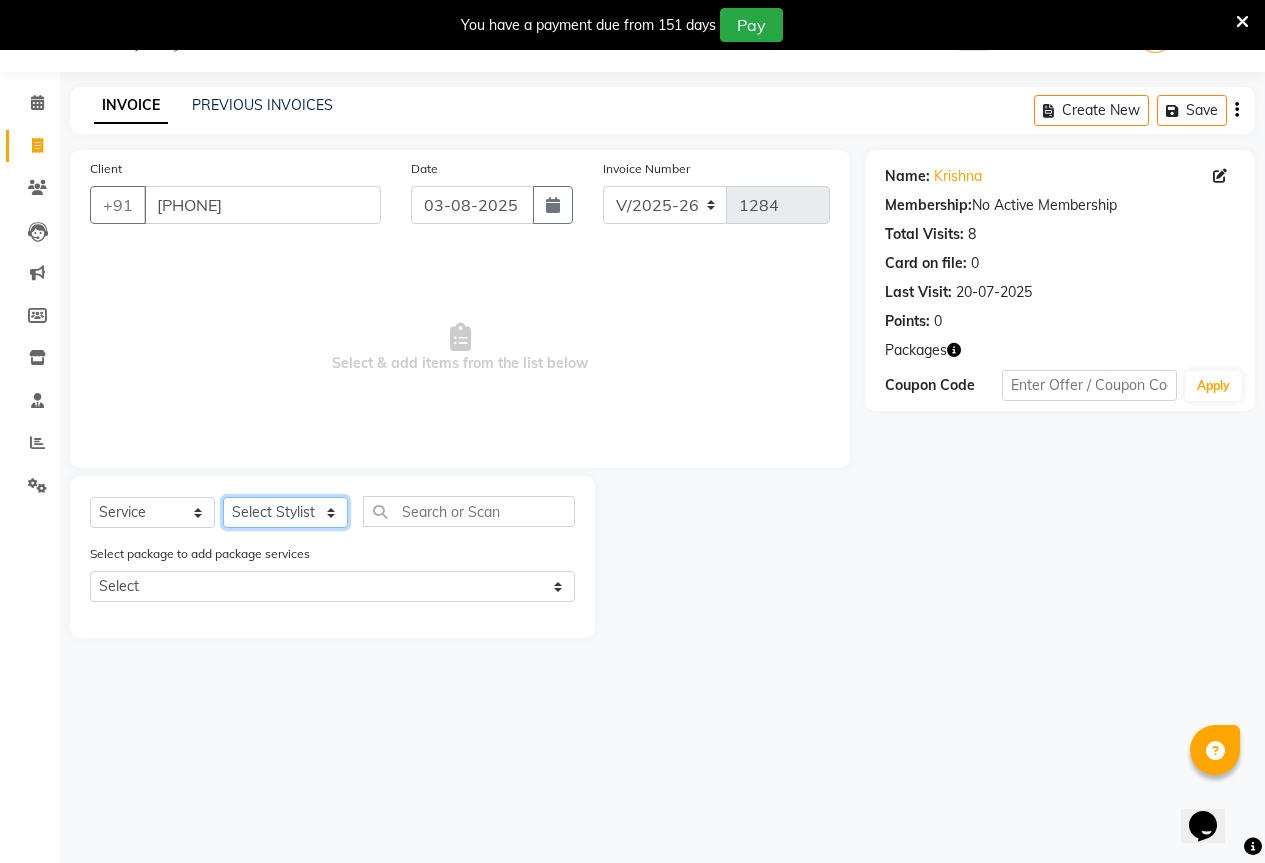 click on "Select Stylist AKASH KAJAL PAYAL RAJ RUTUJA SAHIL" 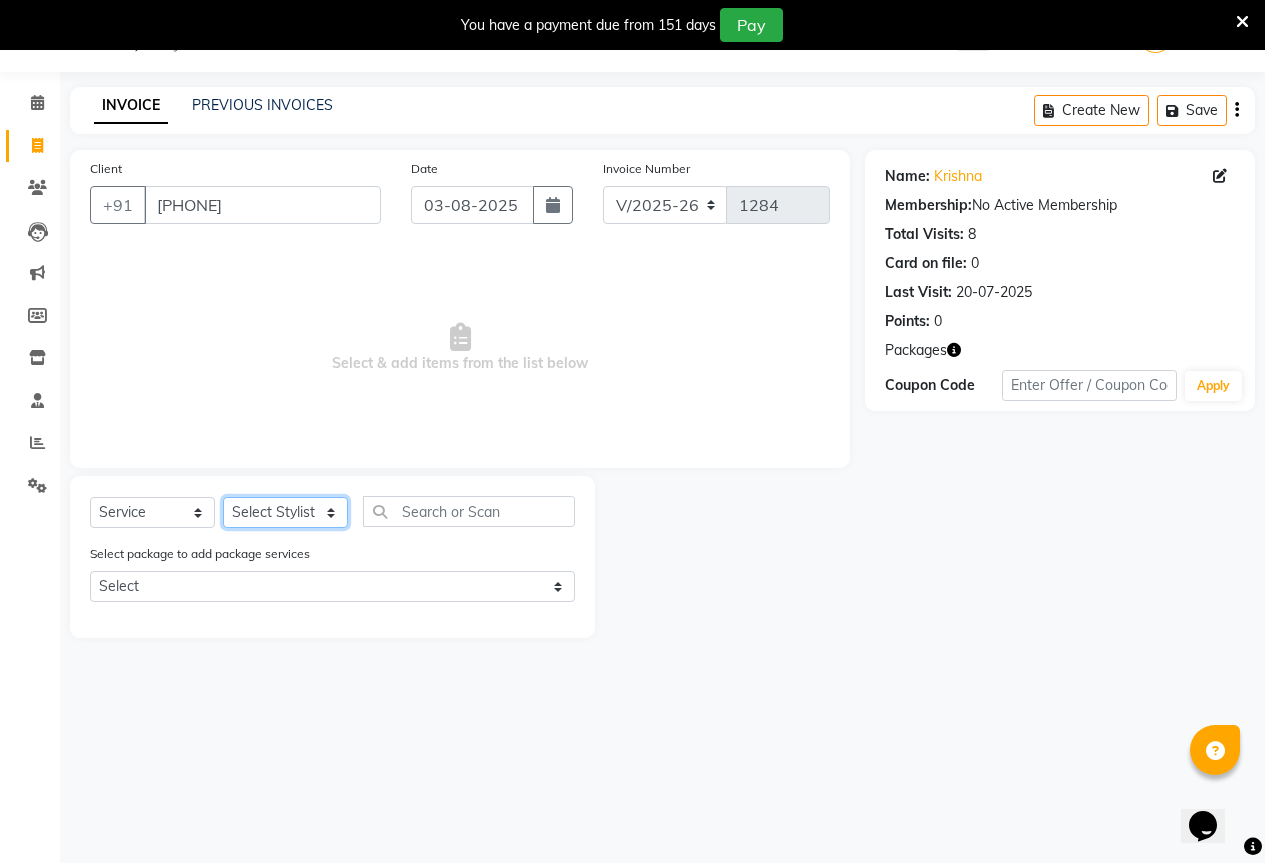 select on "70744" 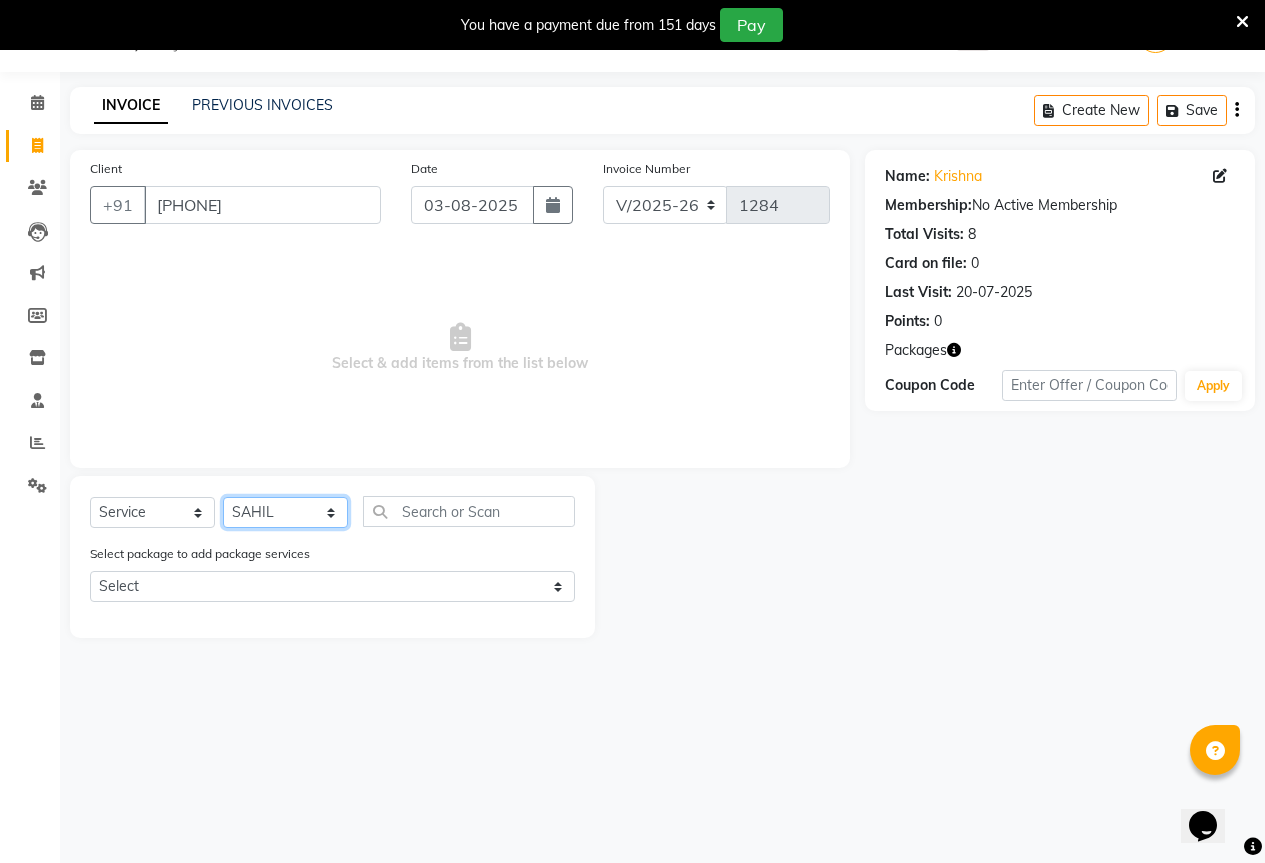 click on "Select Stylist AKASH KAJAL PAYAL RAJ RUTUJA SAHIL" 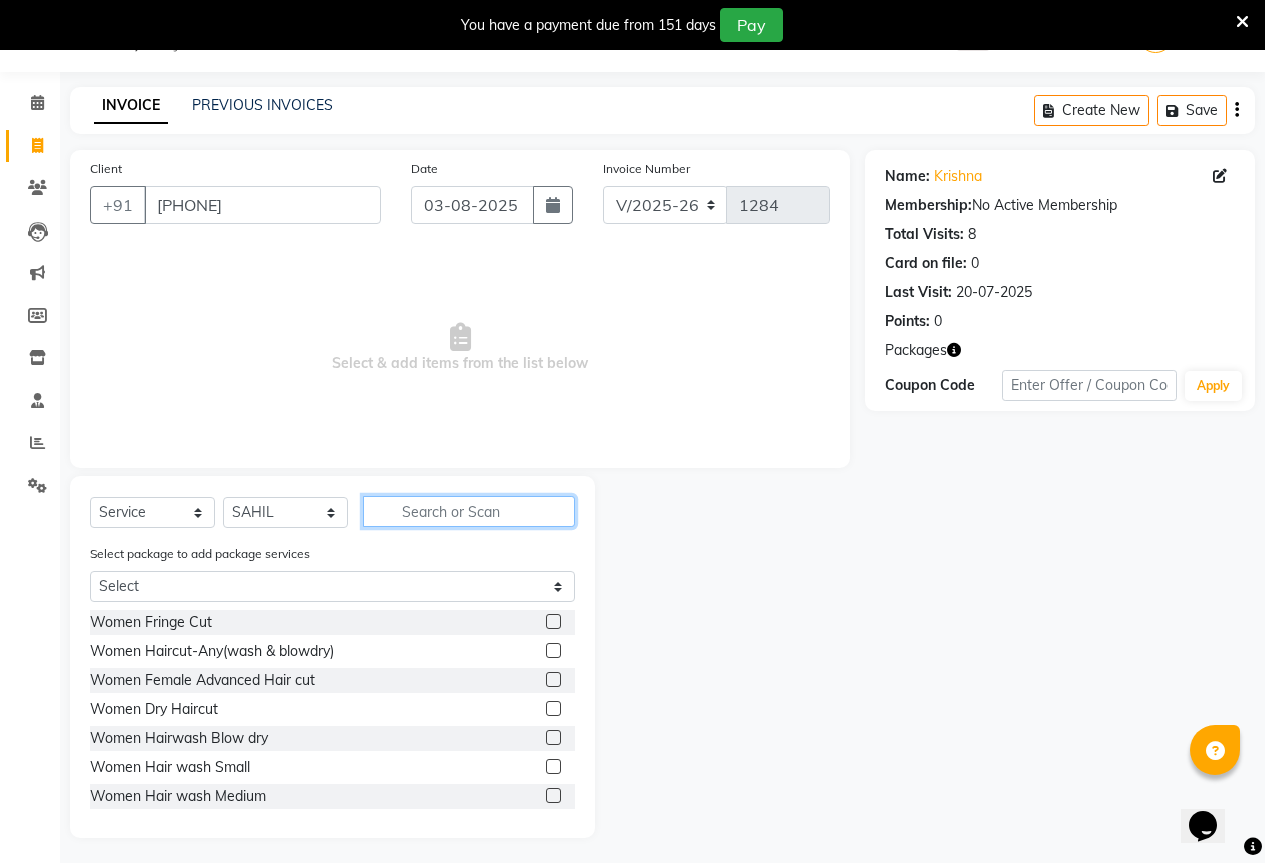 click 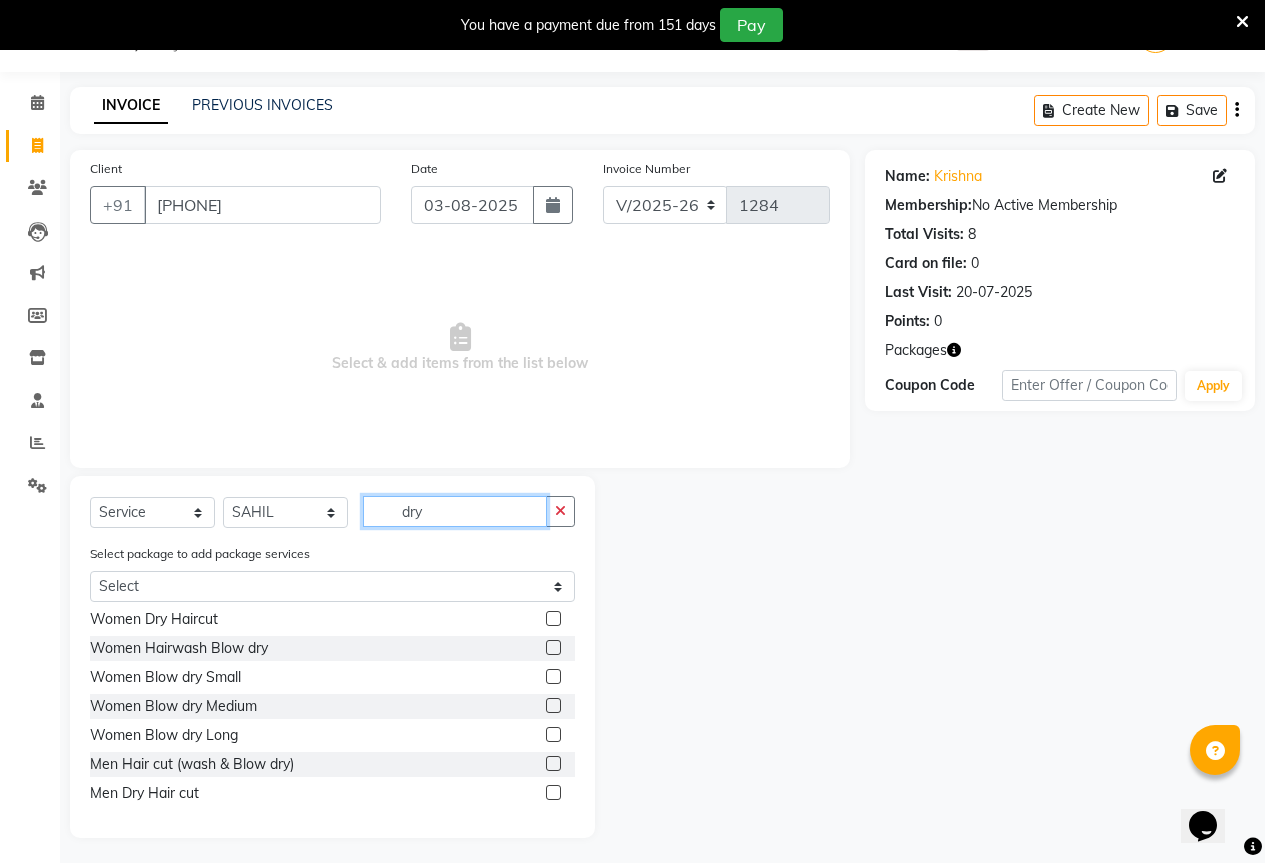 scroll, scrollTop: 61, scrollLeft: 0, axis: vertical 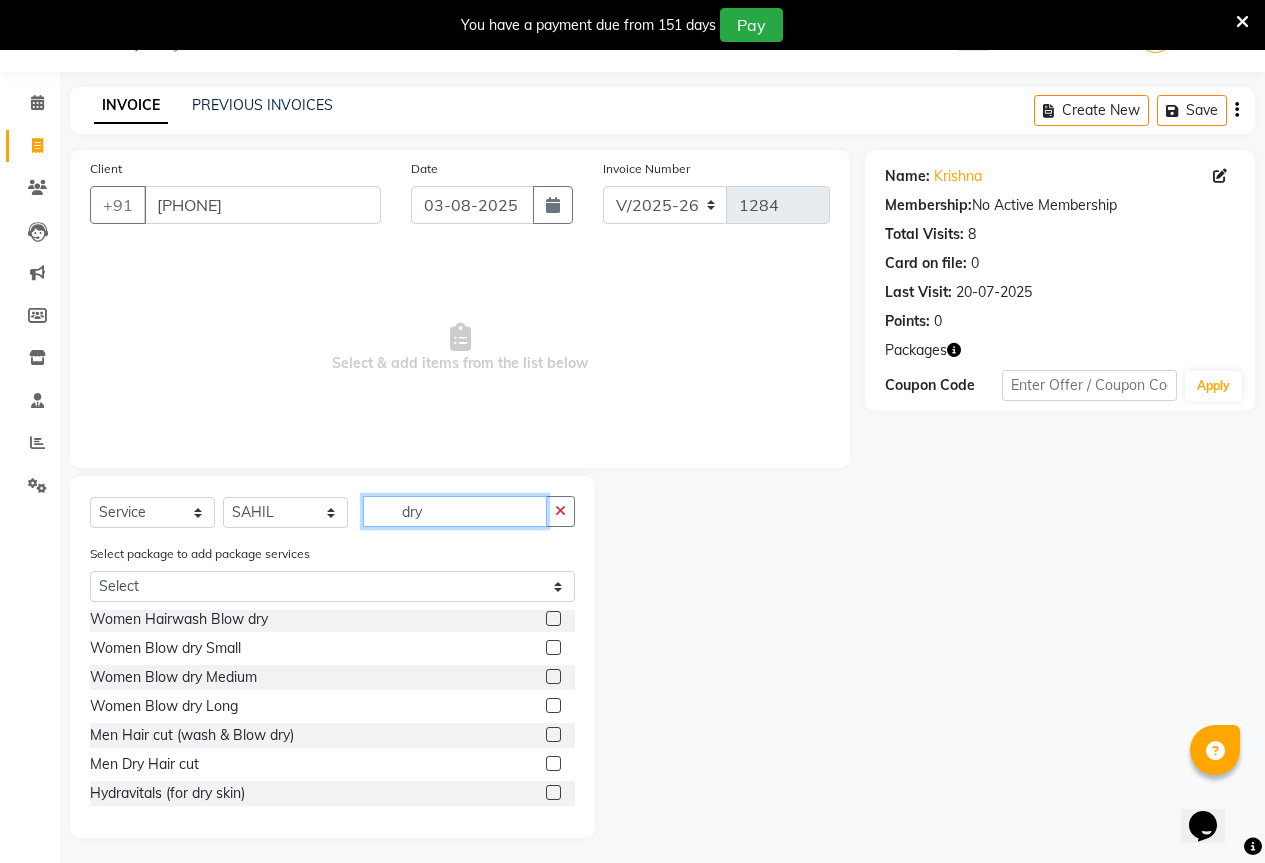 type on "dry" 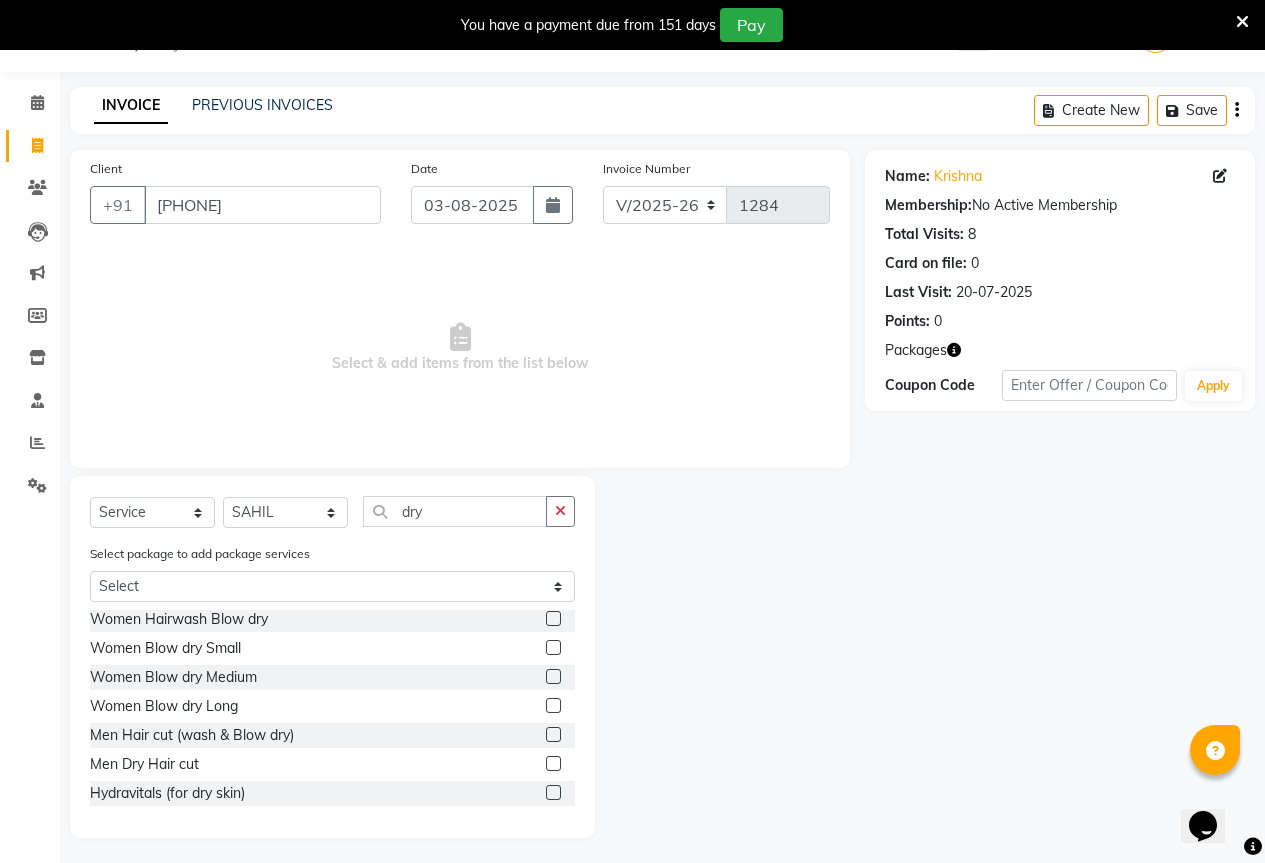 click 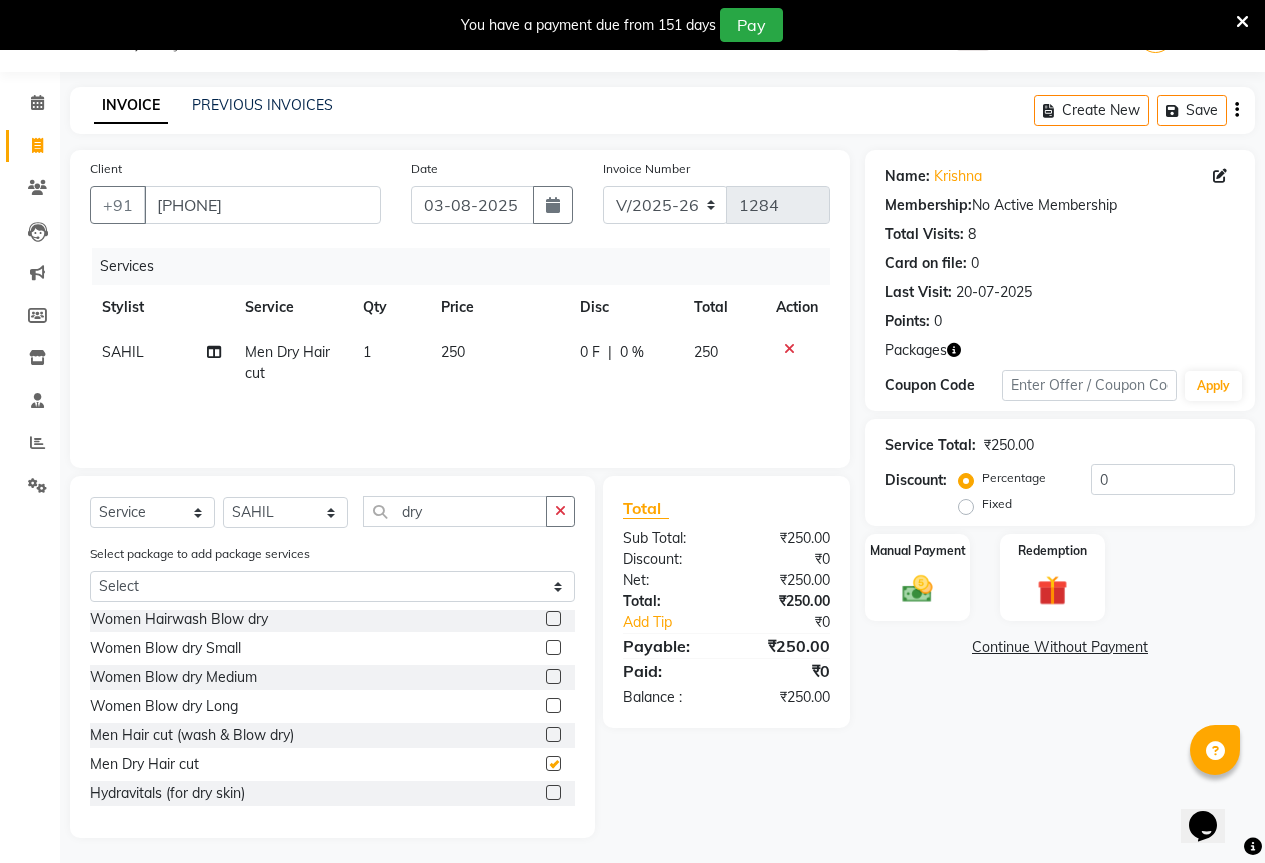 checkbox on "false" 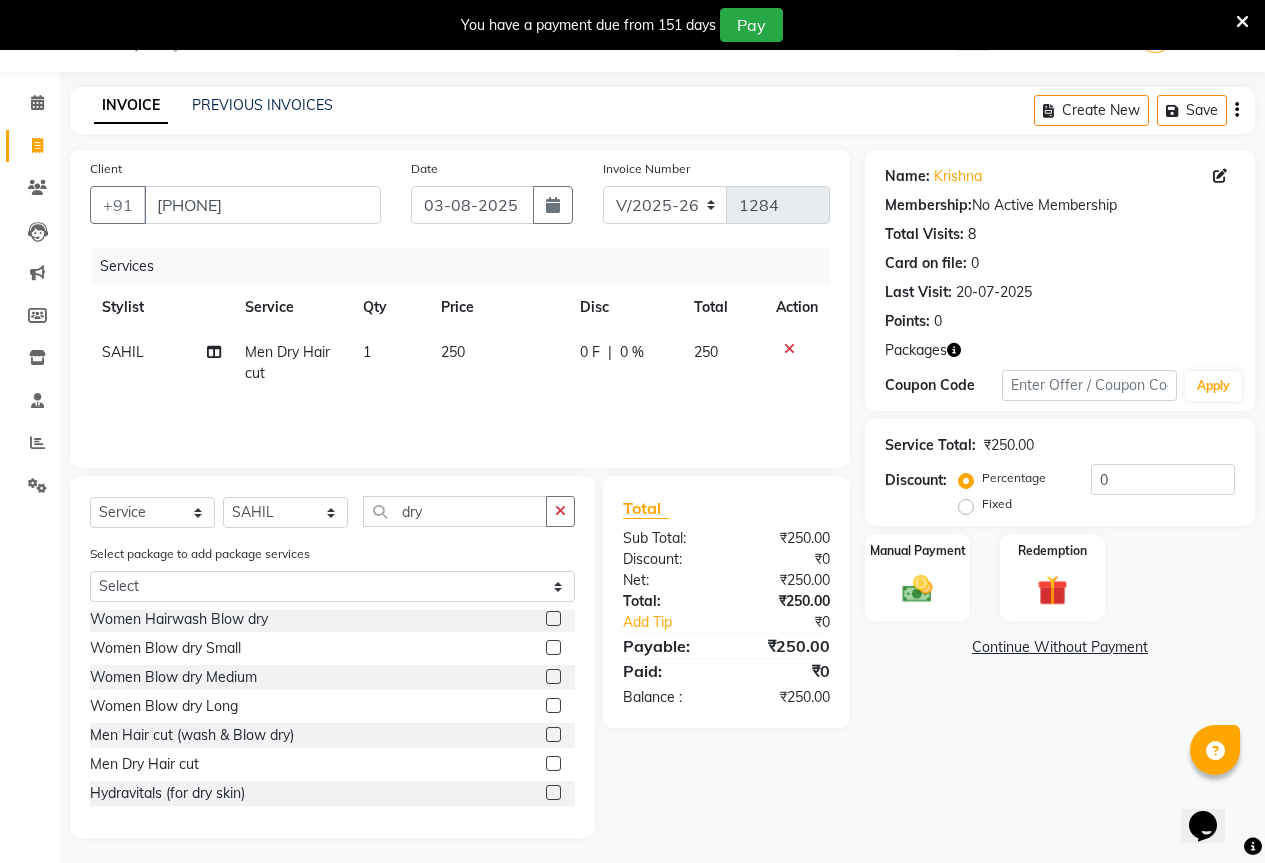 click 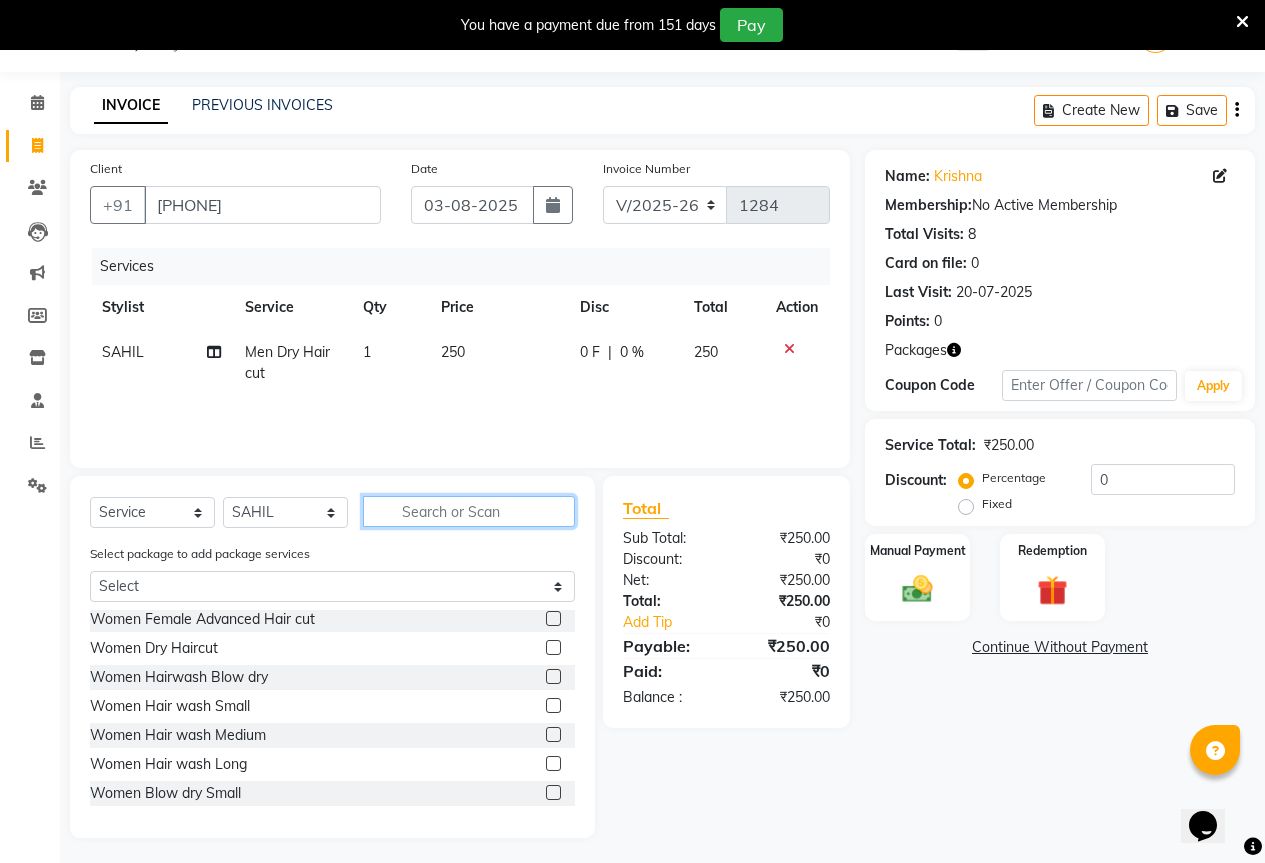 scroll, scrollTop: 119, scrollLeft: 0, axis: vertical 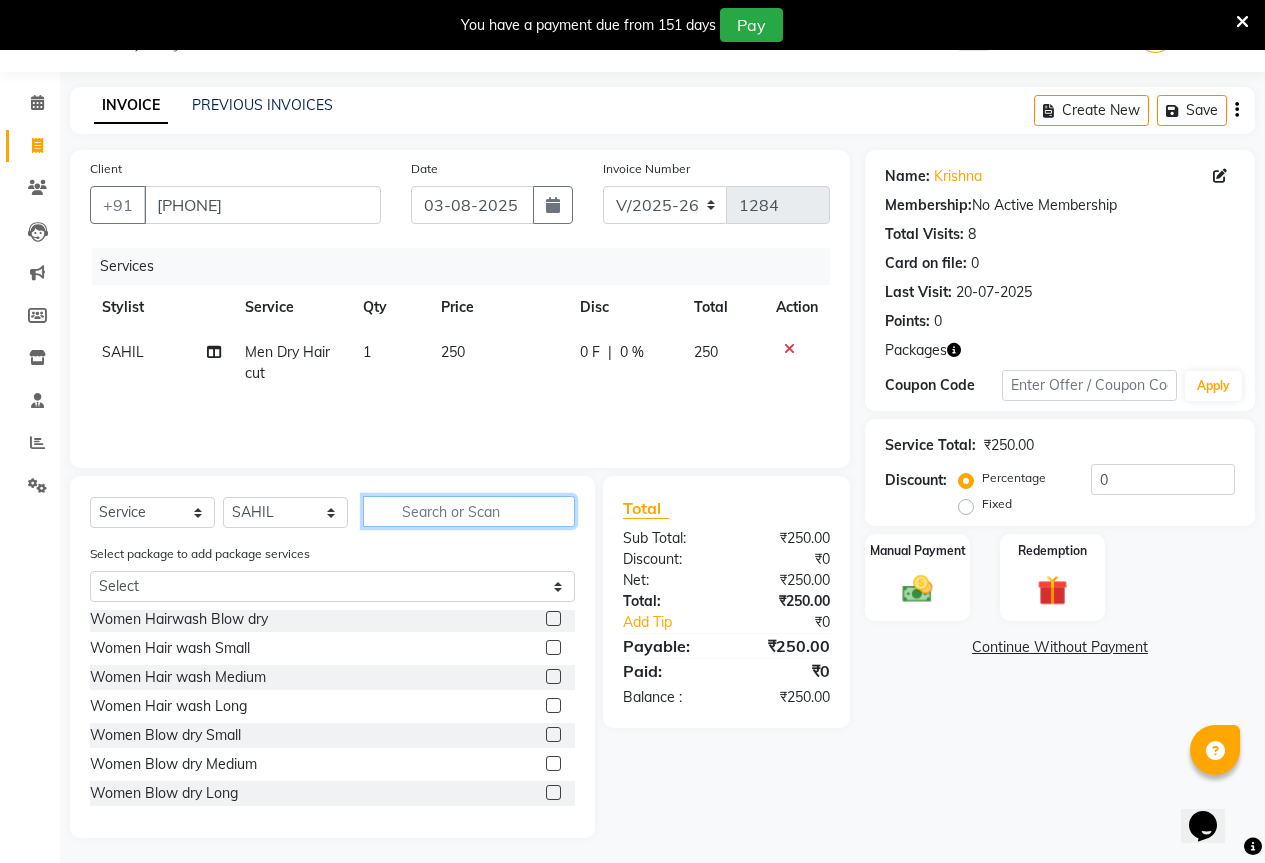 click 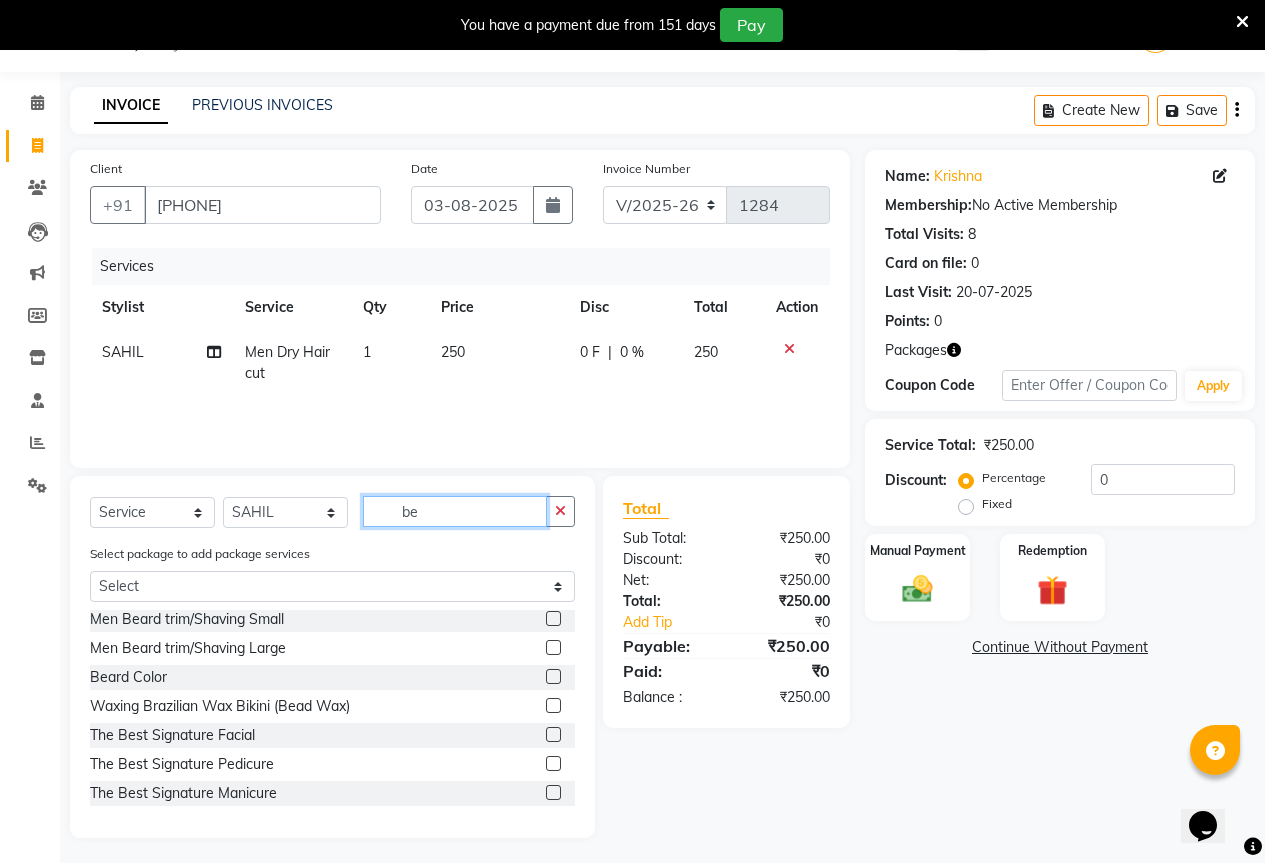 scroll, scrollTop: 0, scrollLeft: 0, axis: both 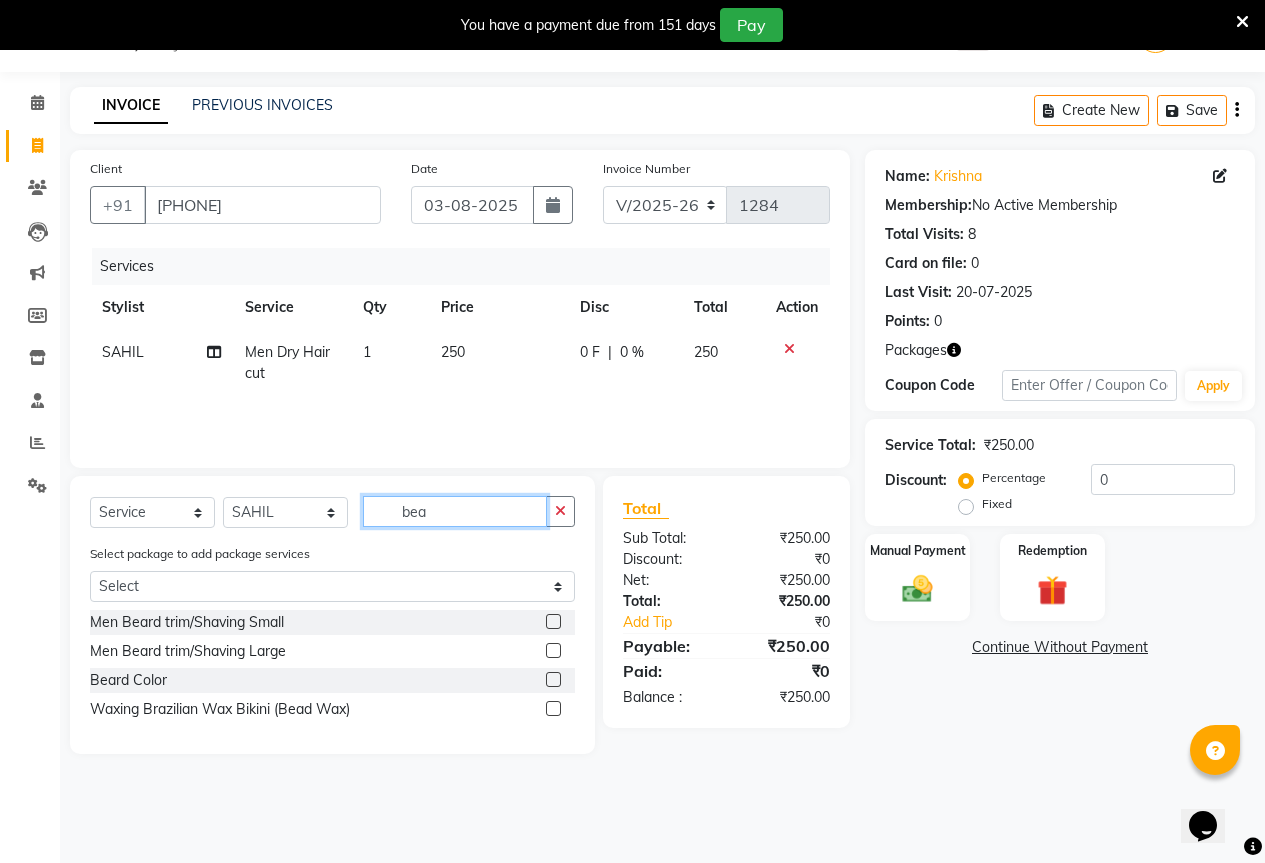 type on "bea" 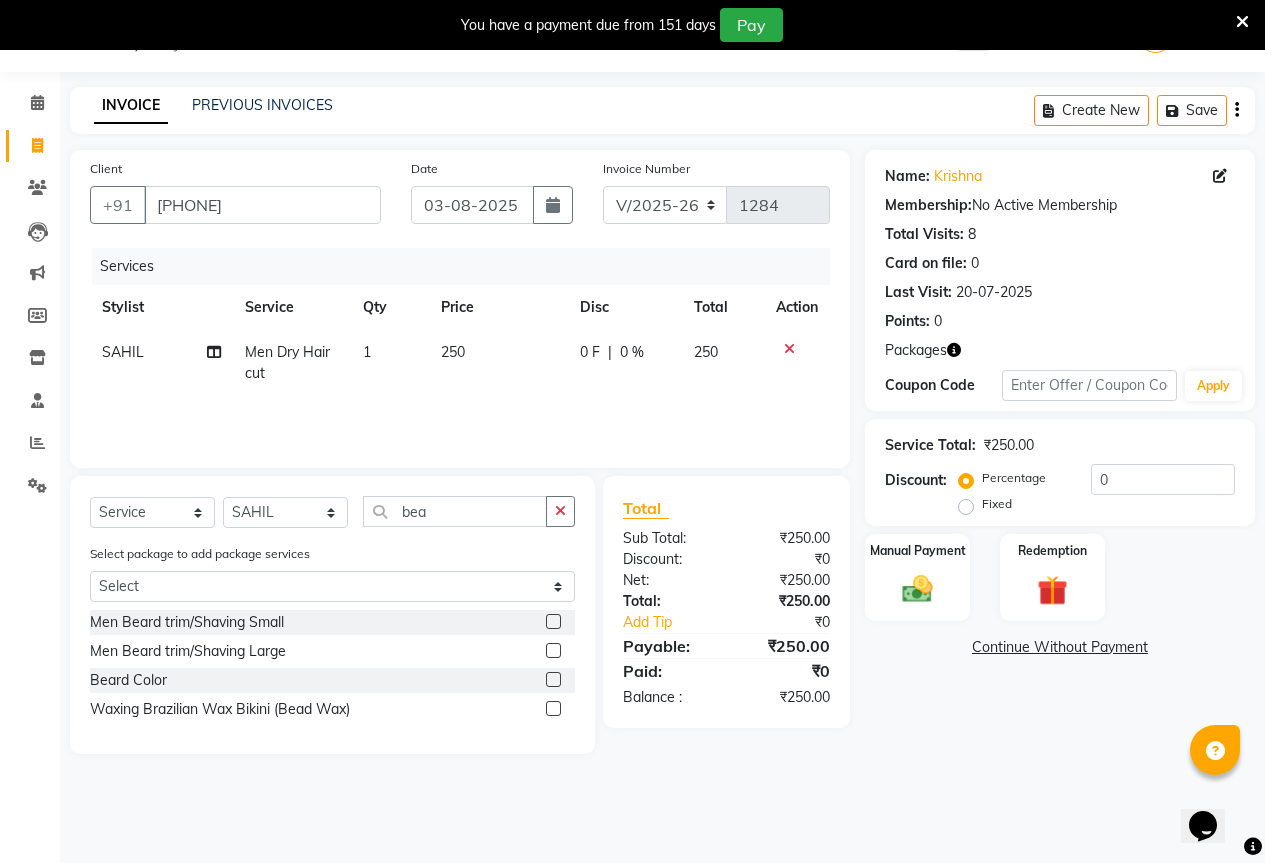 click 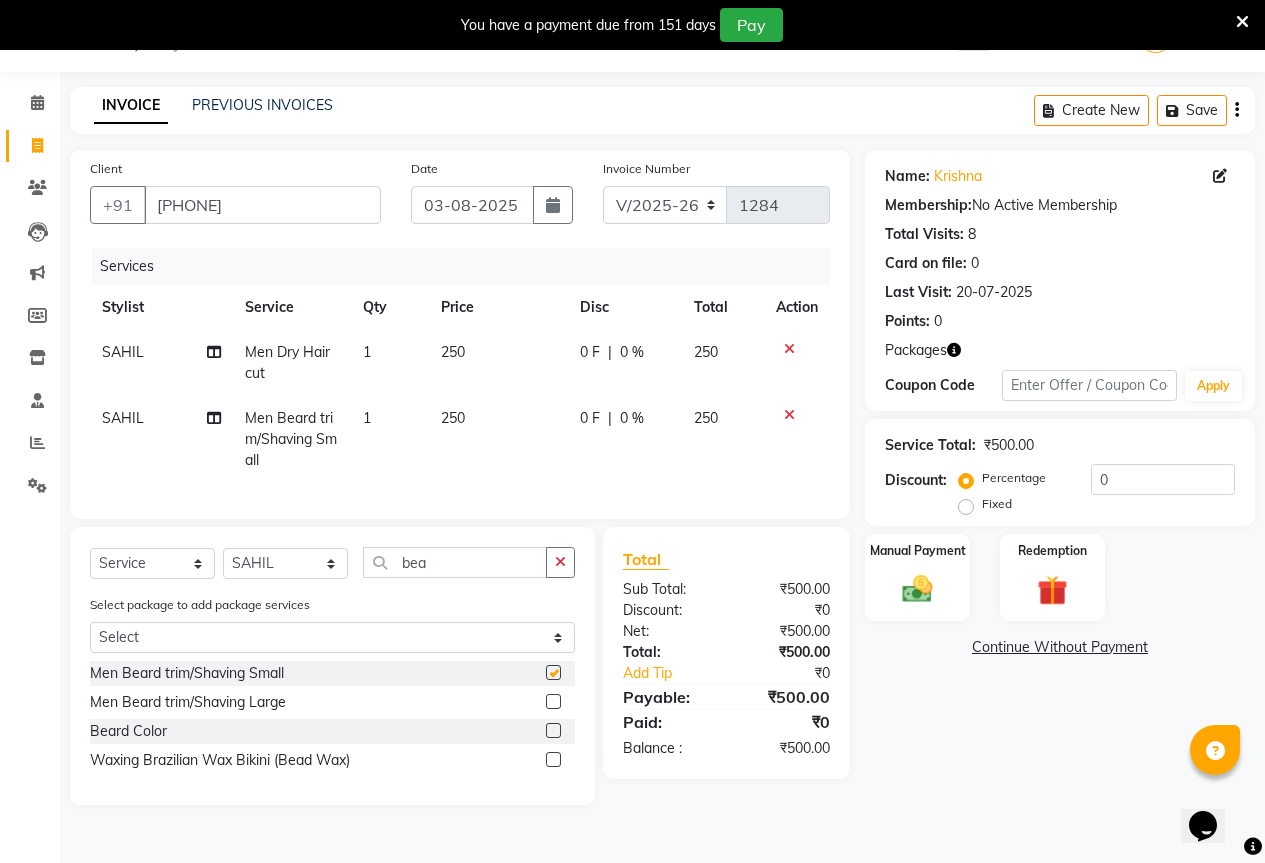 checkbox on "false" 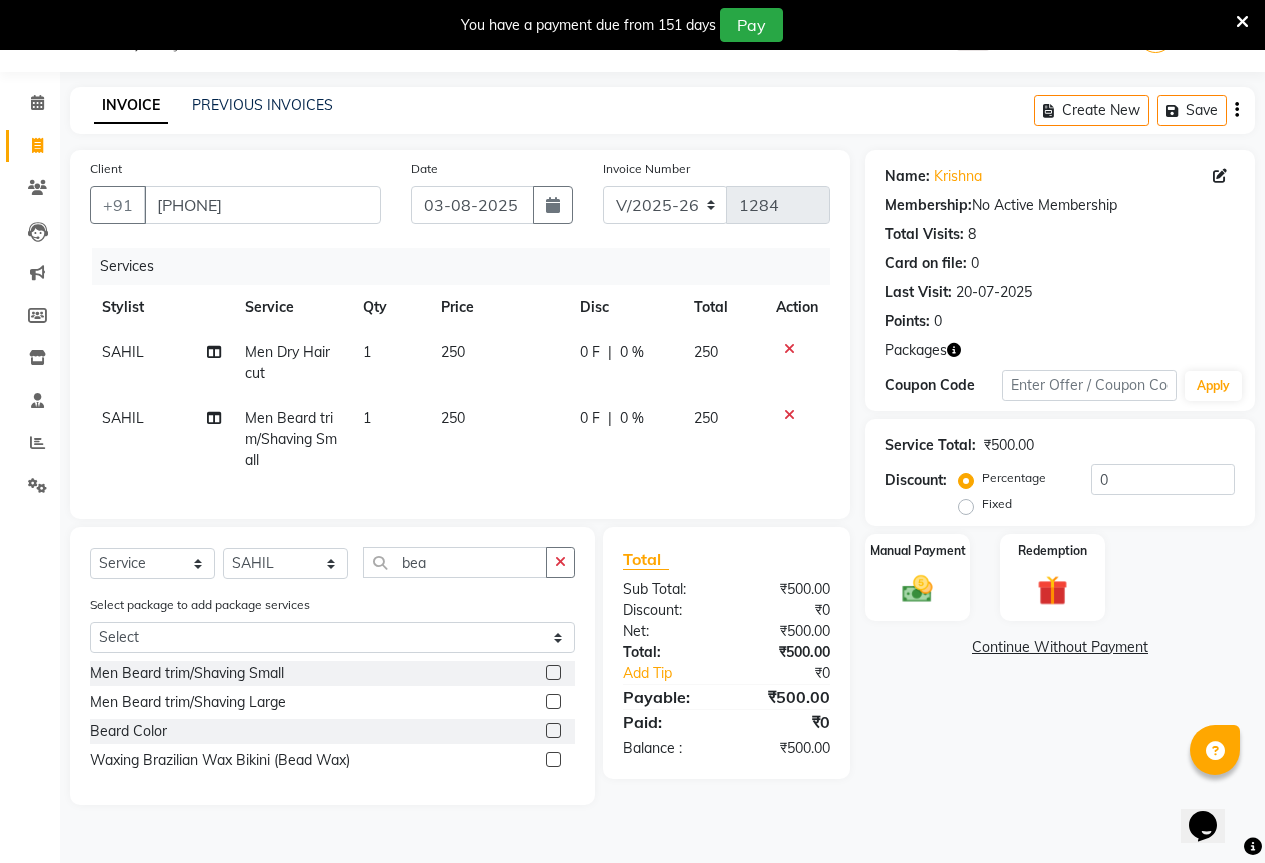 click on "Fixed" 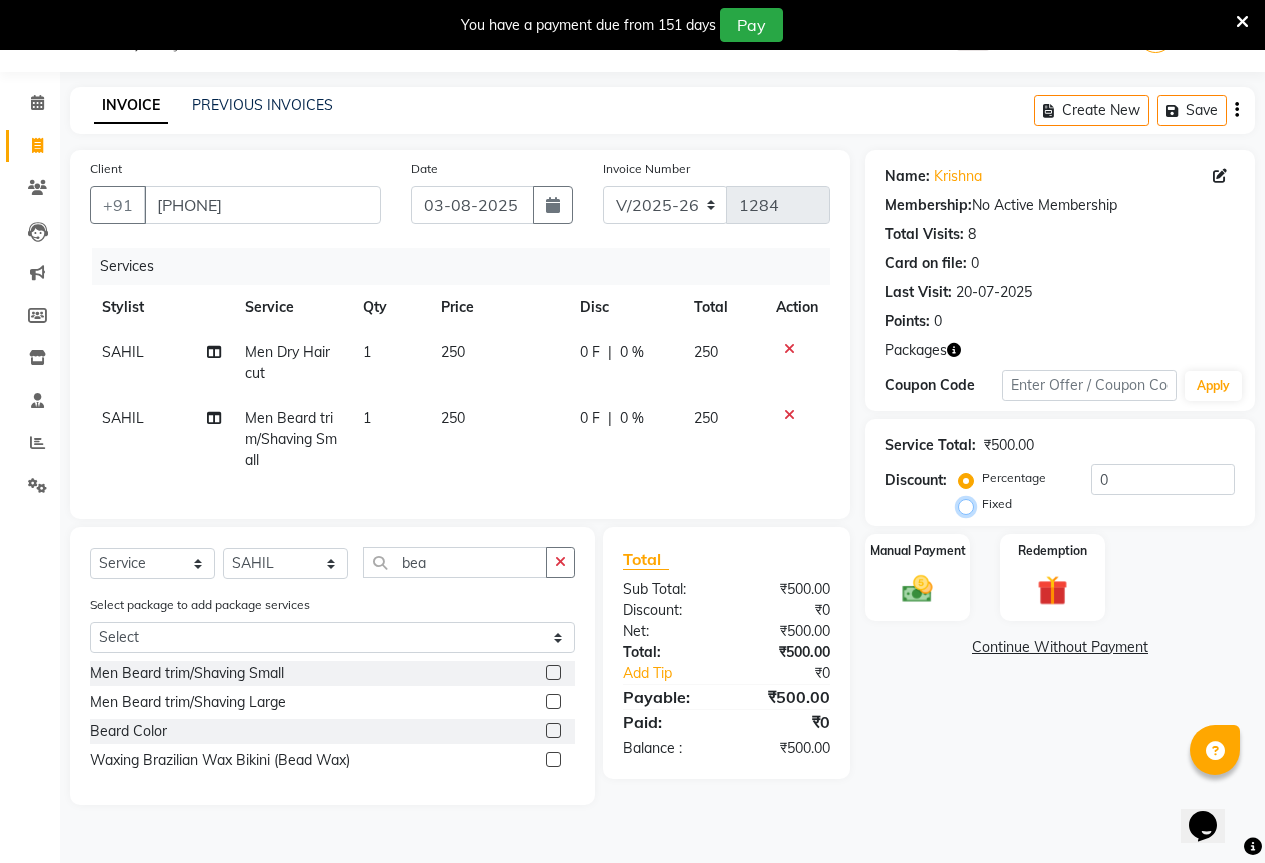 click on "Fixed" at bounding box center (970, 504) 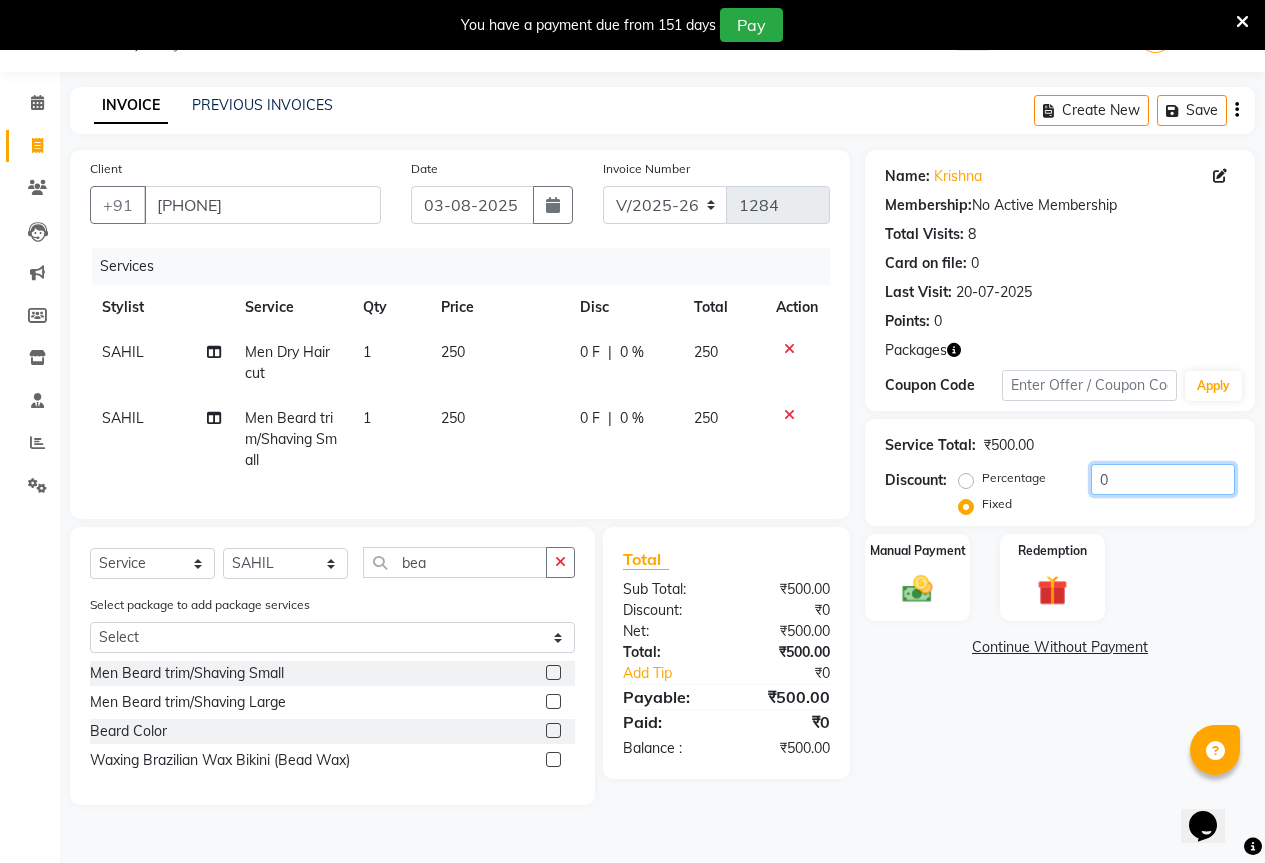 click on "0" 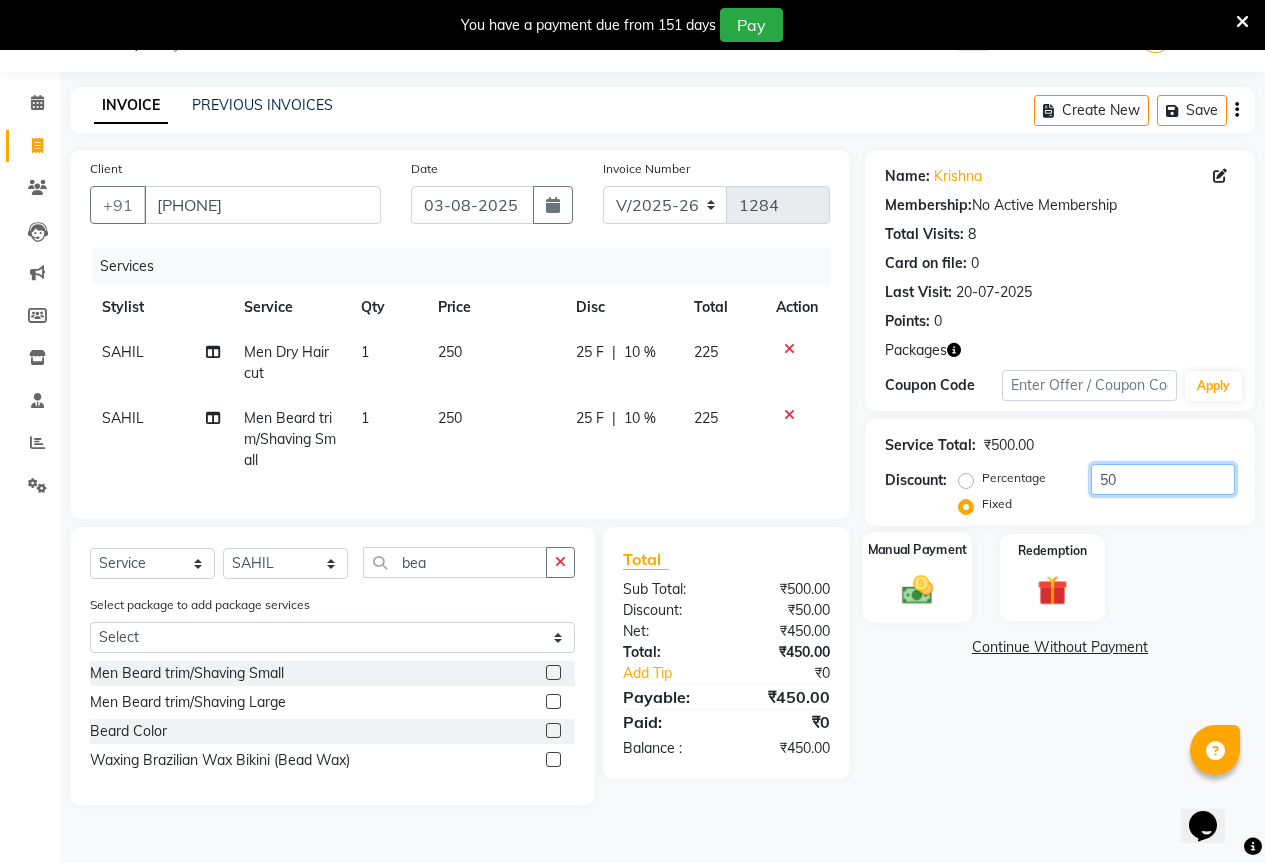 type on "50" 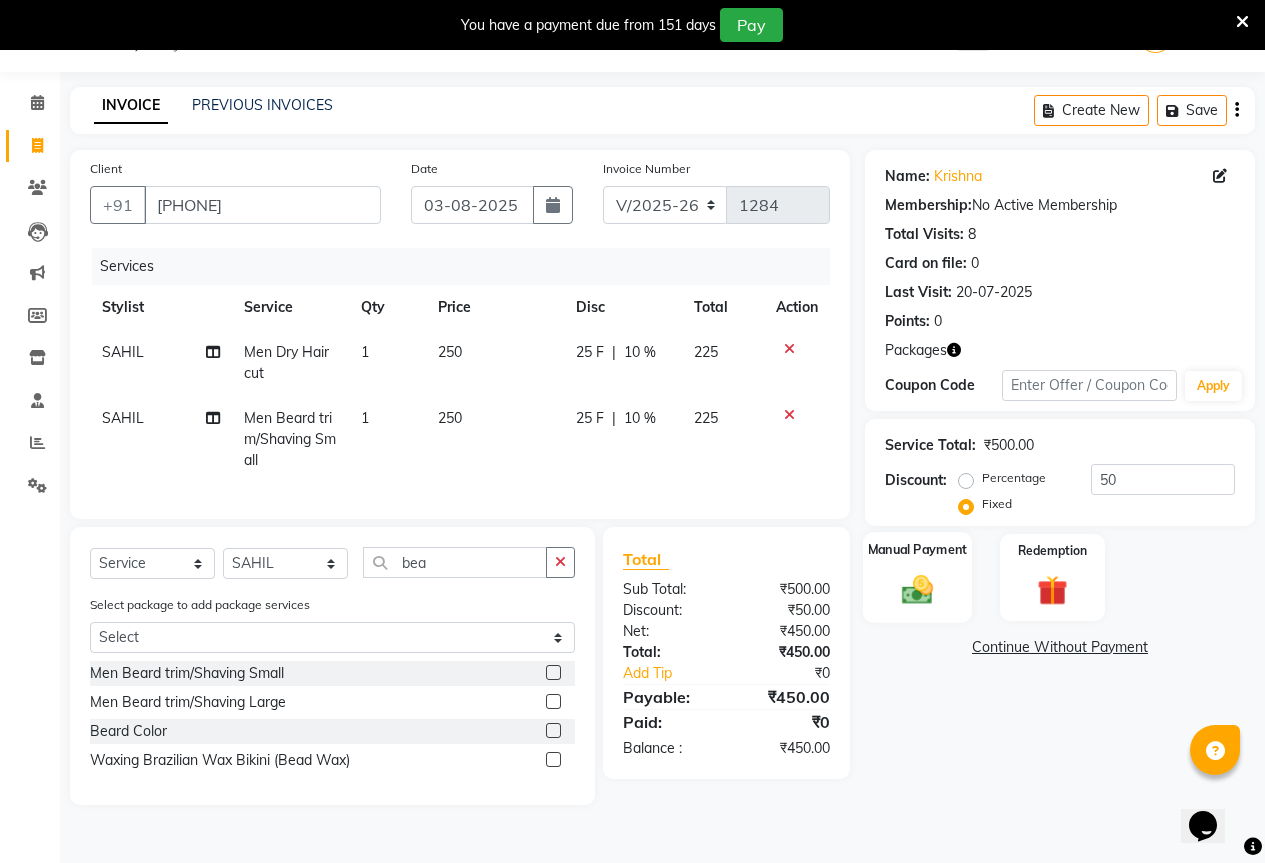 click 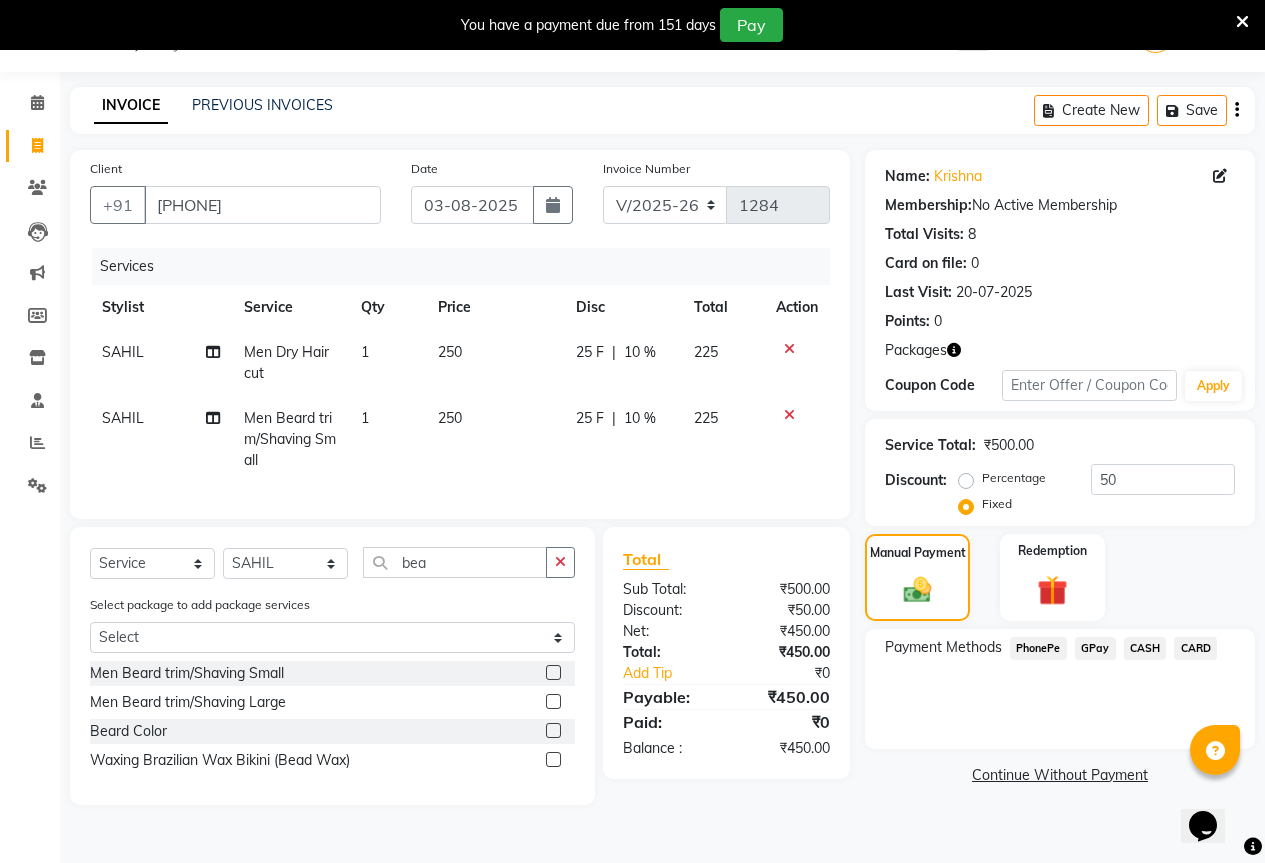 click on "GPay" 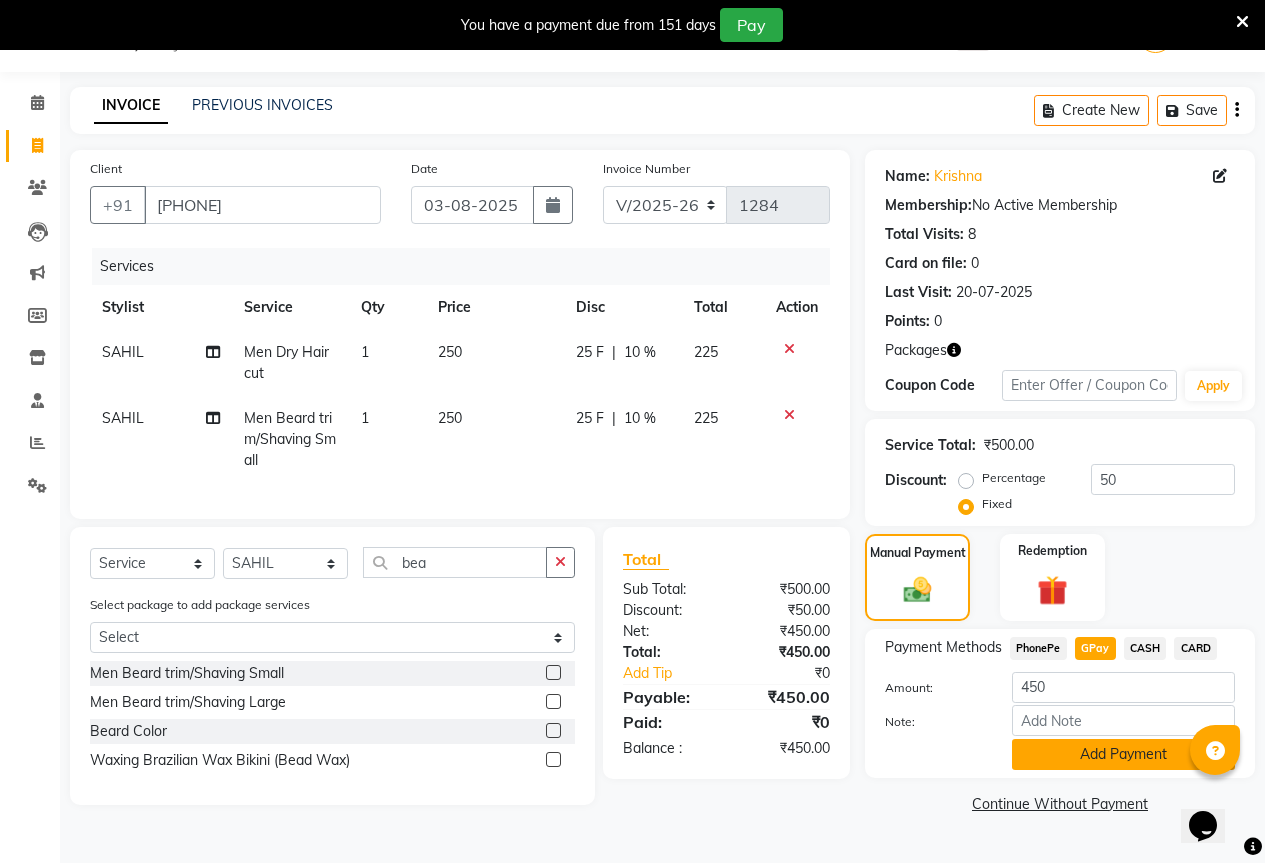 click on "Add Payment" 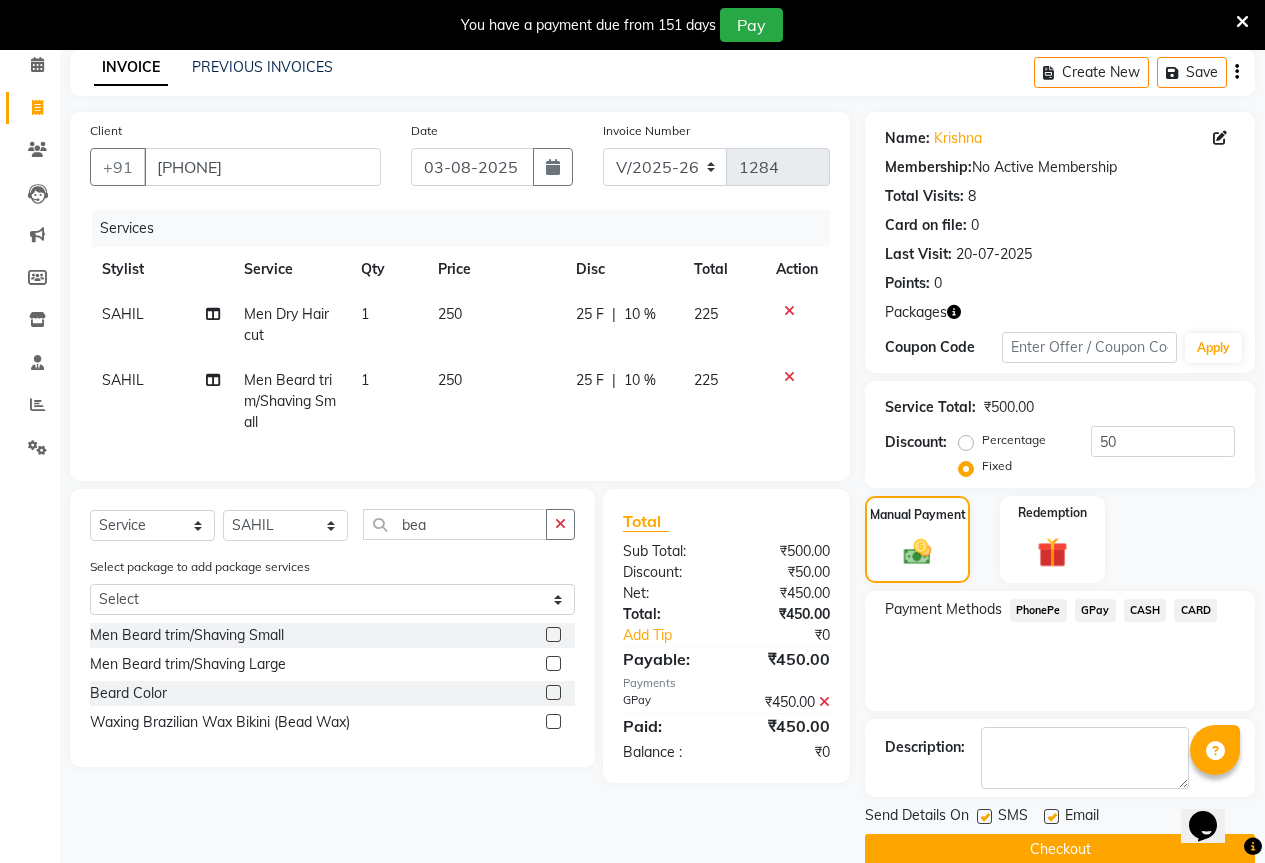 scroll, scrollTop: 120, scrollLeft: 0, axis: vertical 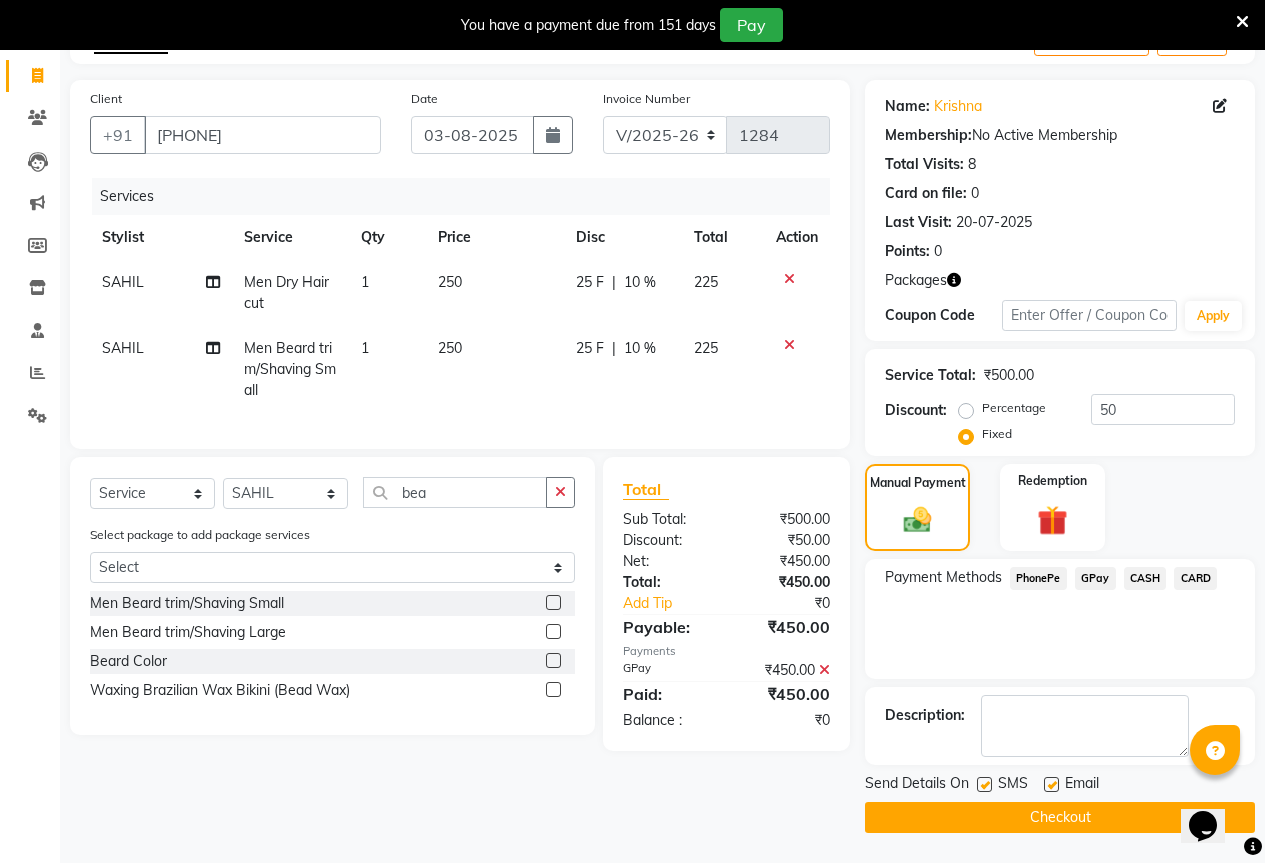 click on "Checkout" 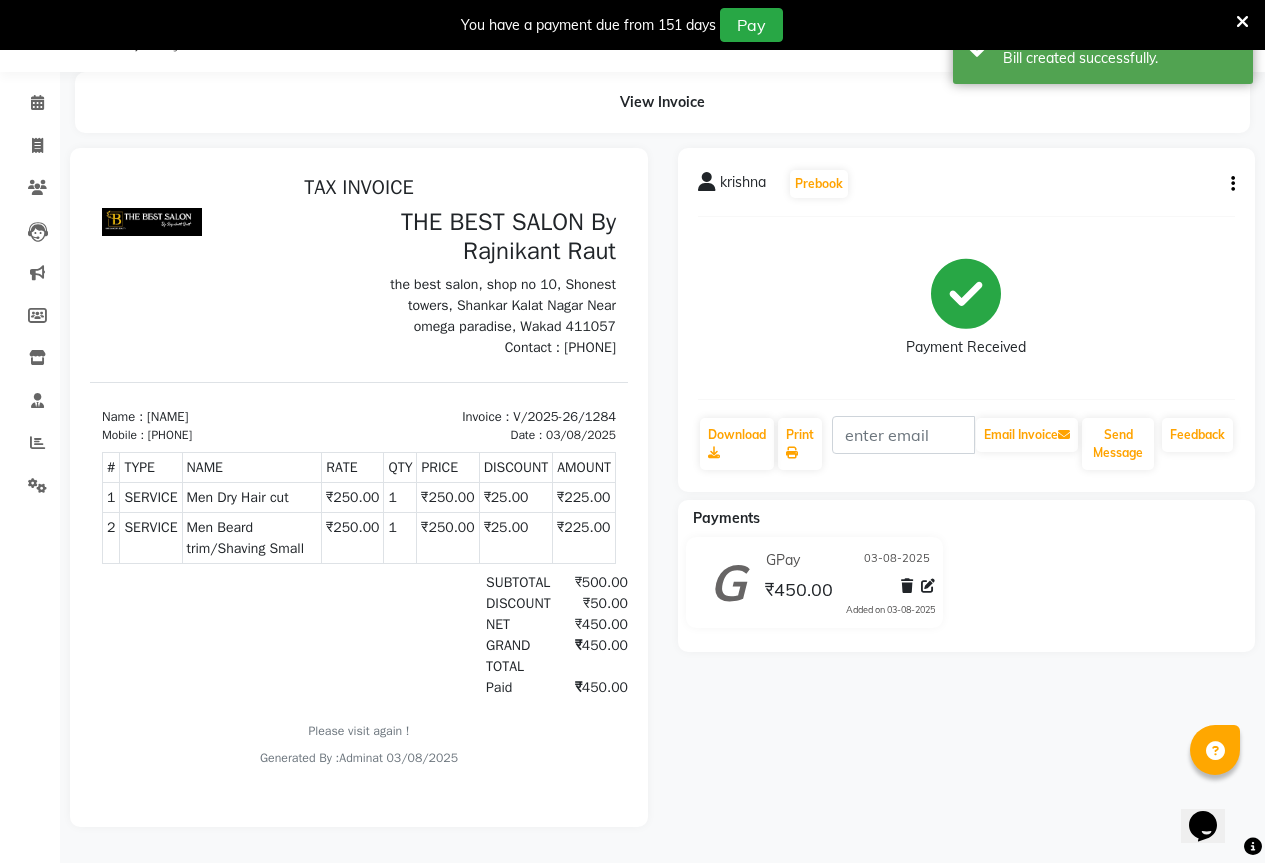 scroll, scrollTop: 0, scrollLeft: 0, axis: both 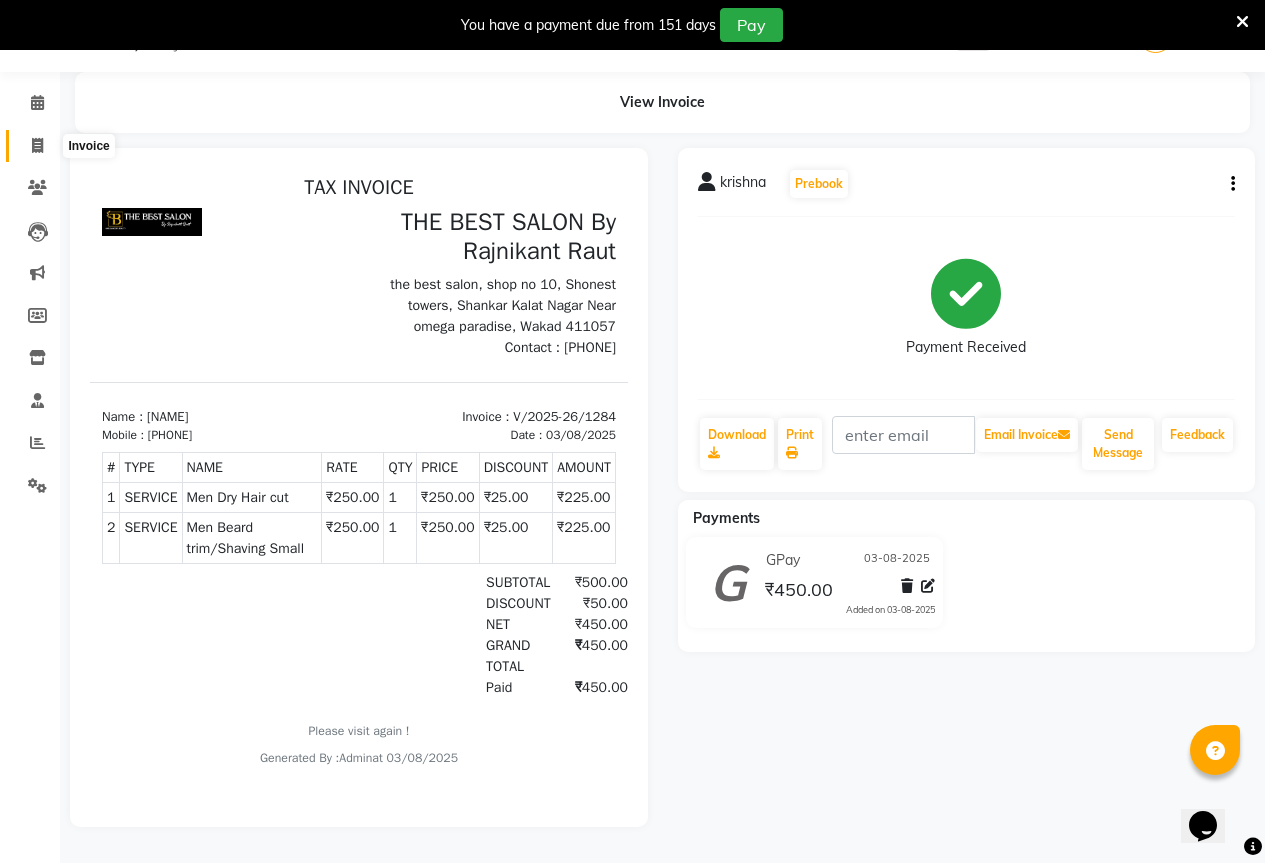 click 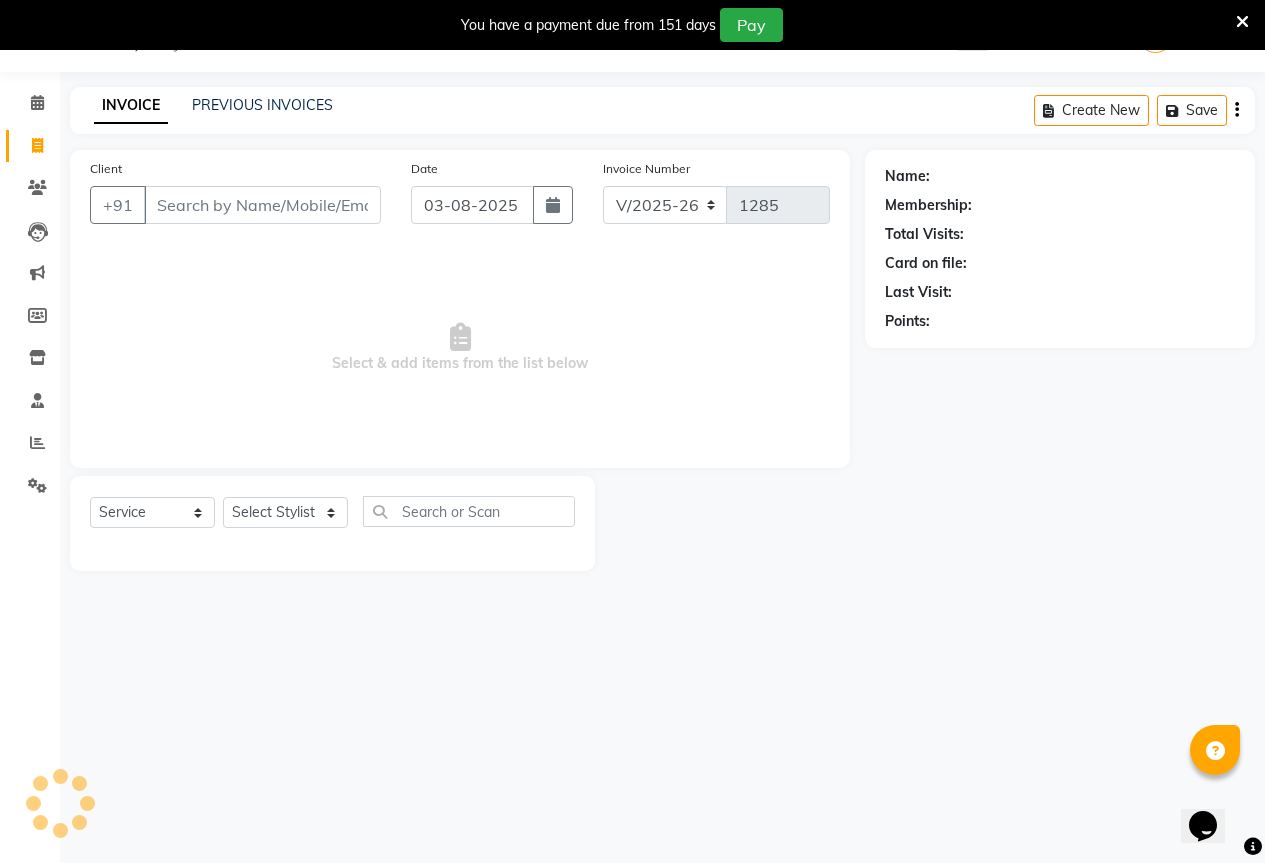 scroll, scrollTop: 50, scrollLeft: 0, axis: vertical 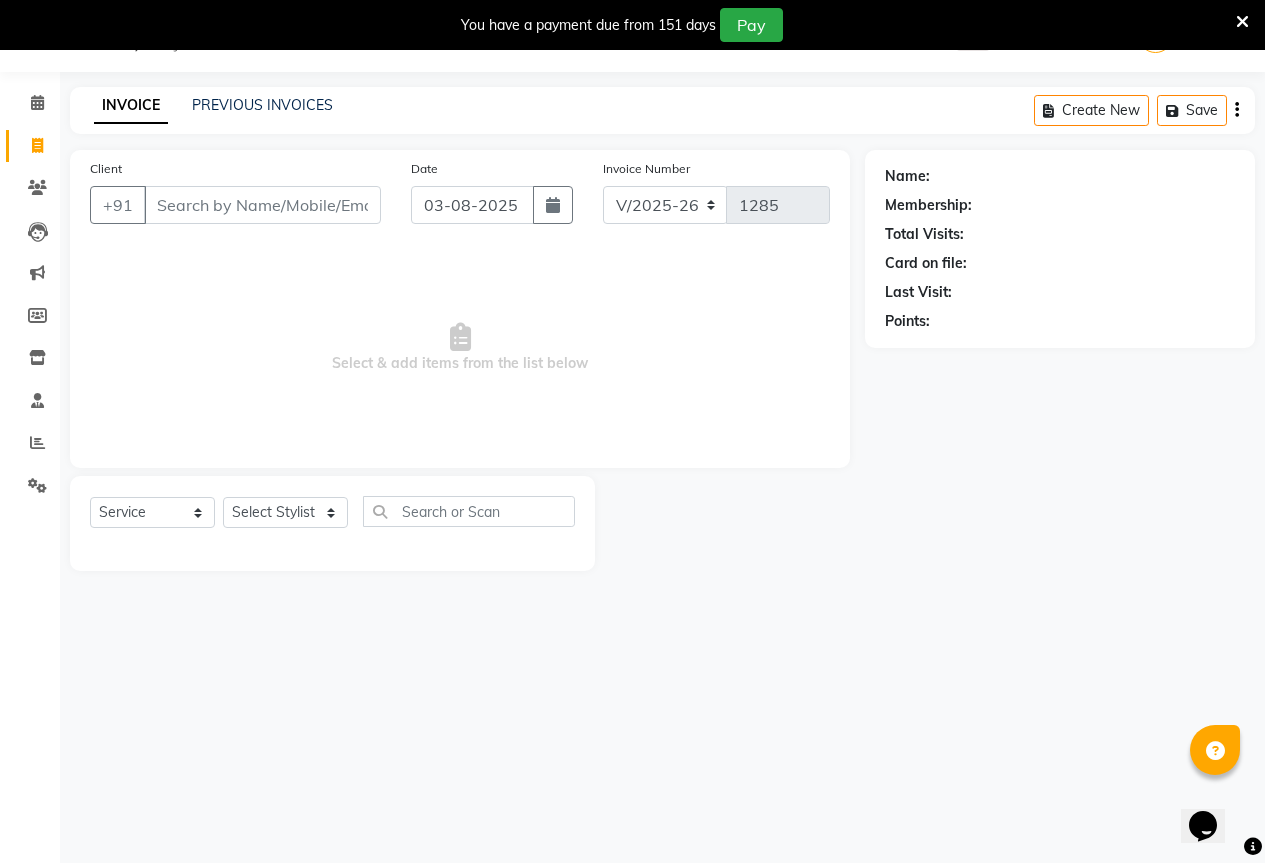 click on "Client" at bounding box center [262, 205] 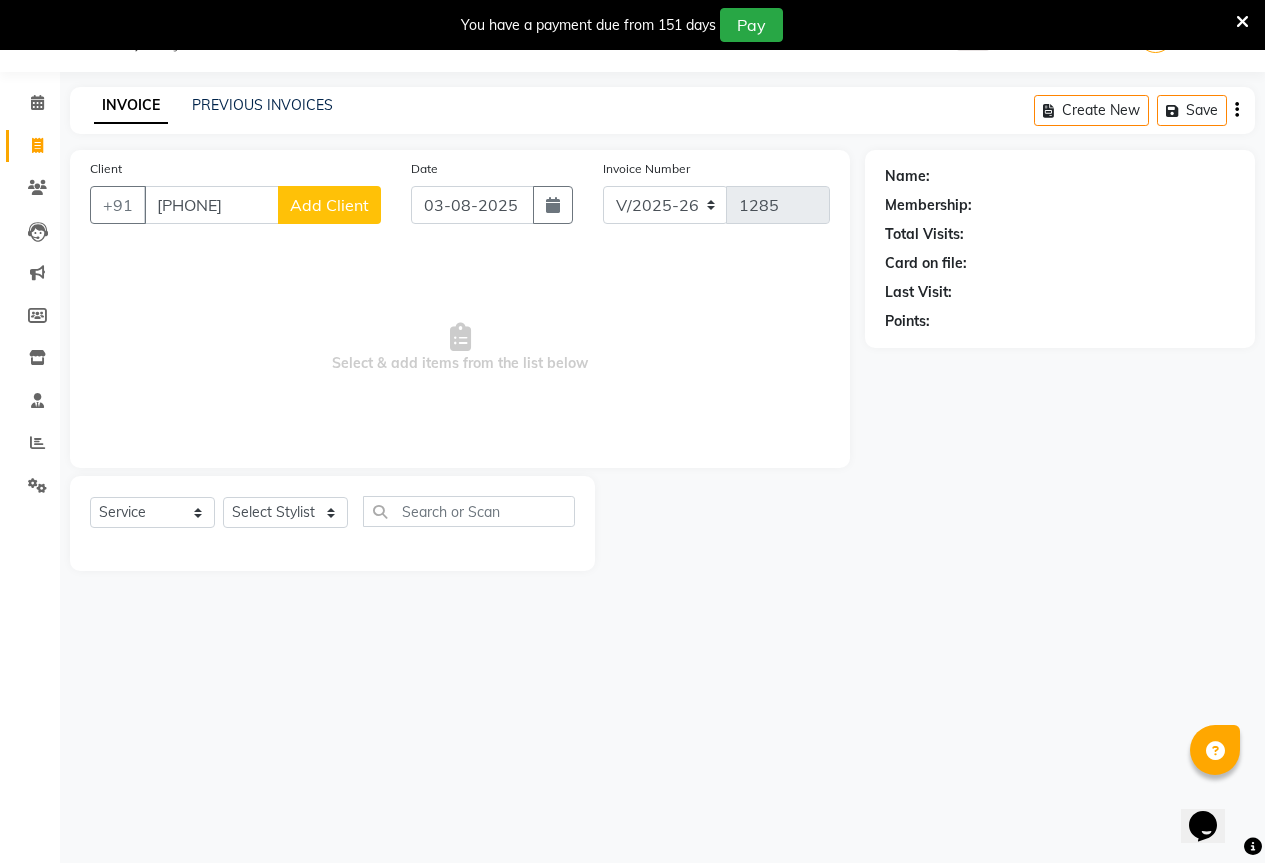 type on "[PHONE]" 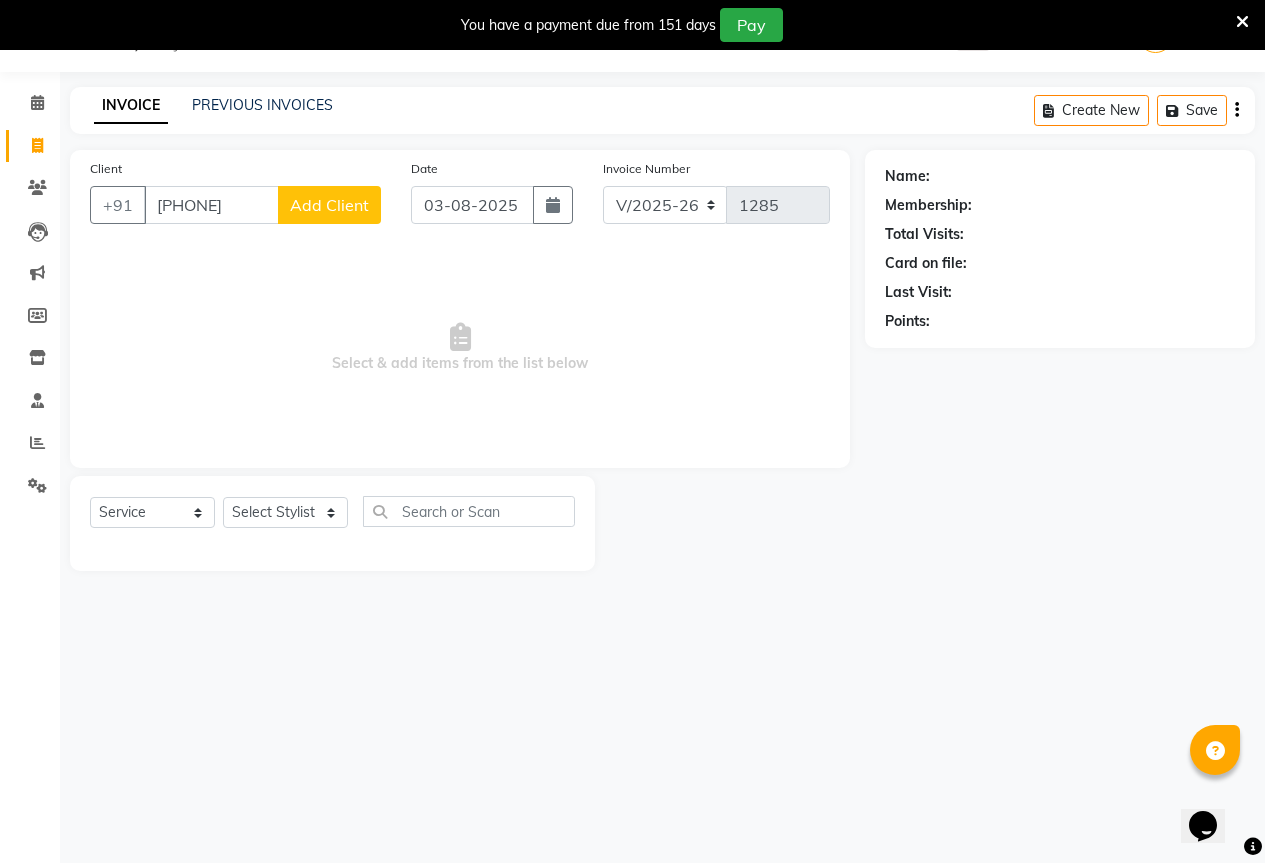 click on "Add Client" 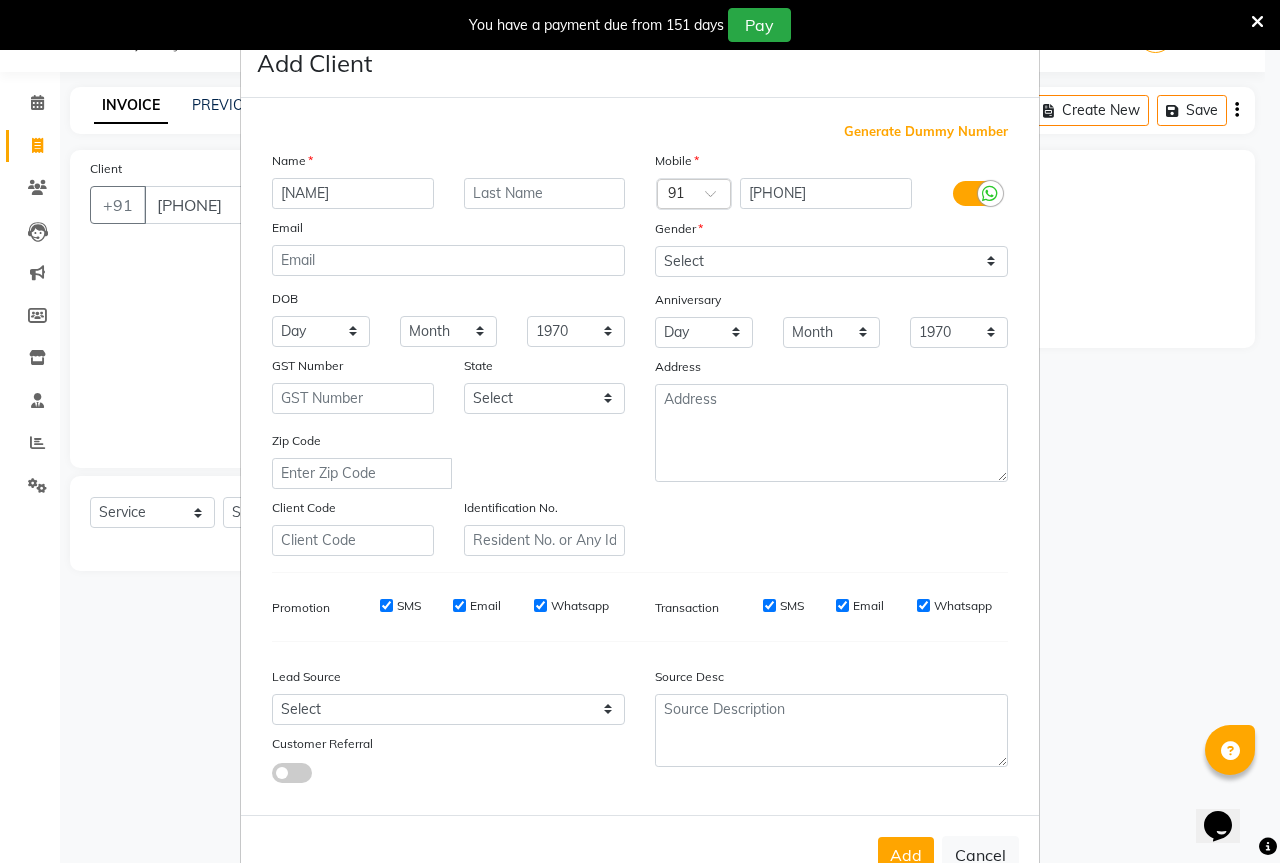 type on "[NAME]" 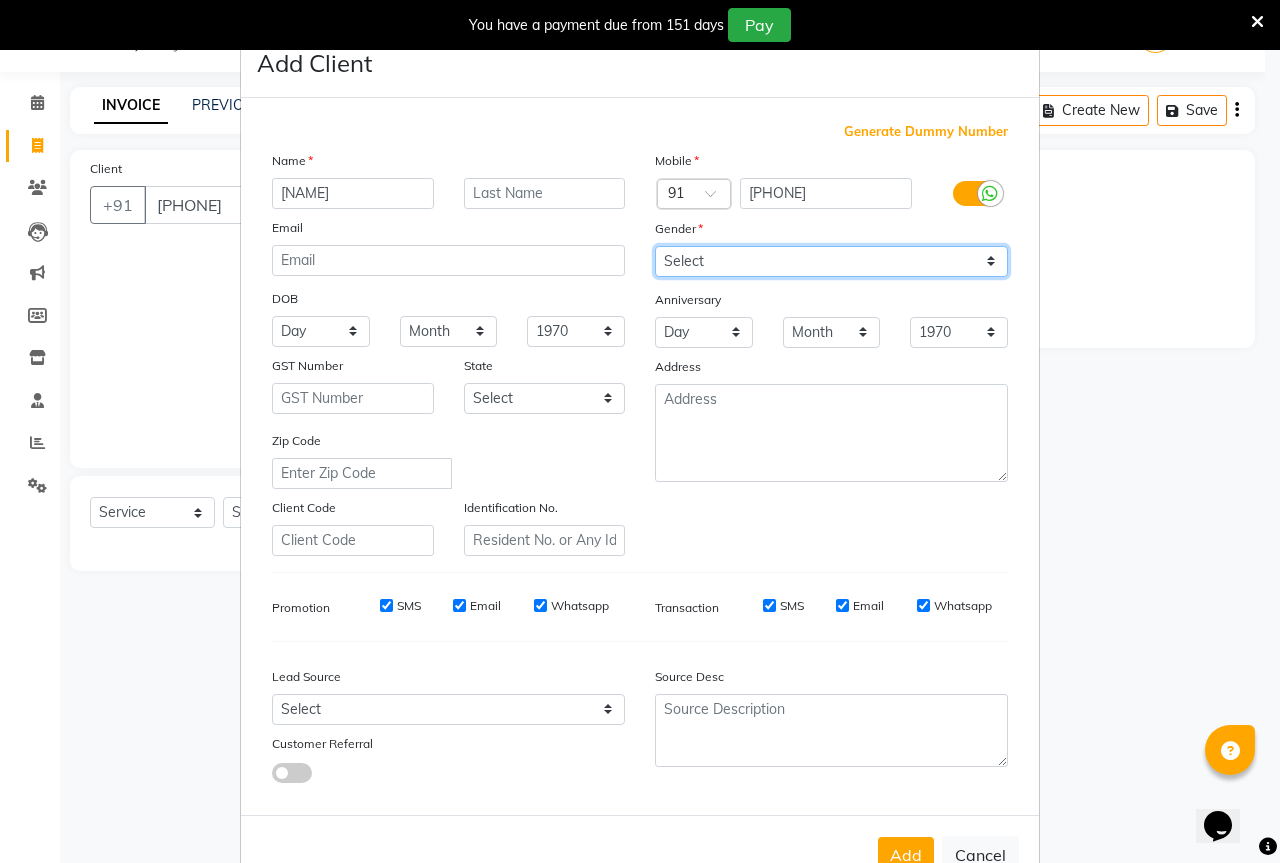 click on "Select Male Female Other Prefer Not To Say" at bounding box center [831, 261] 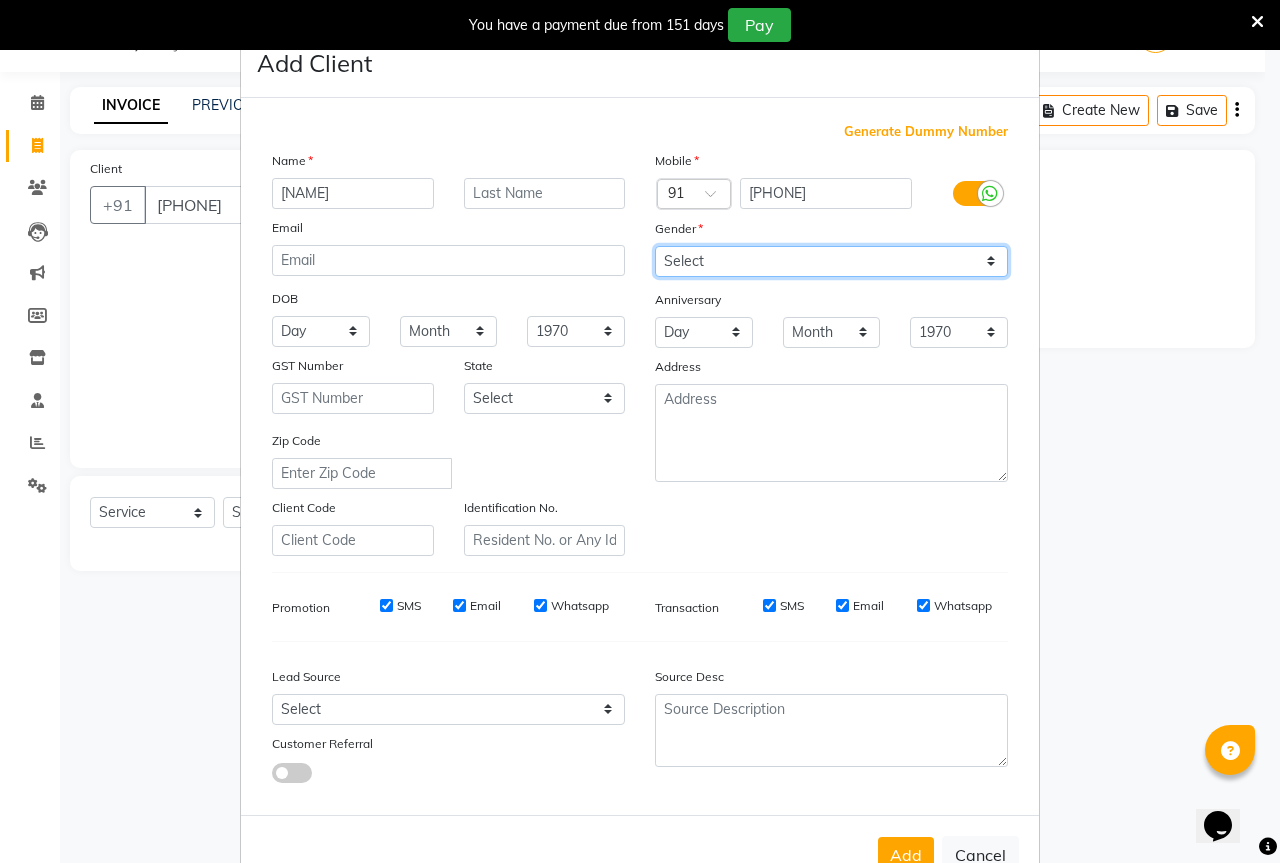 select on "male" 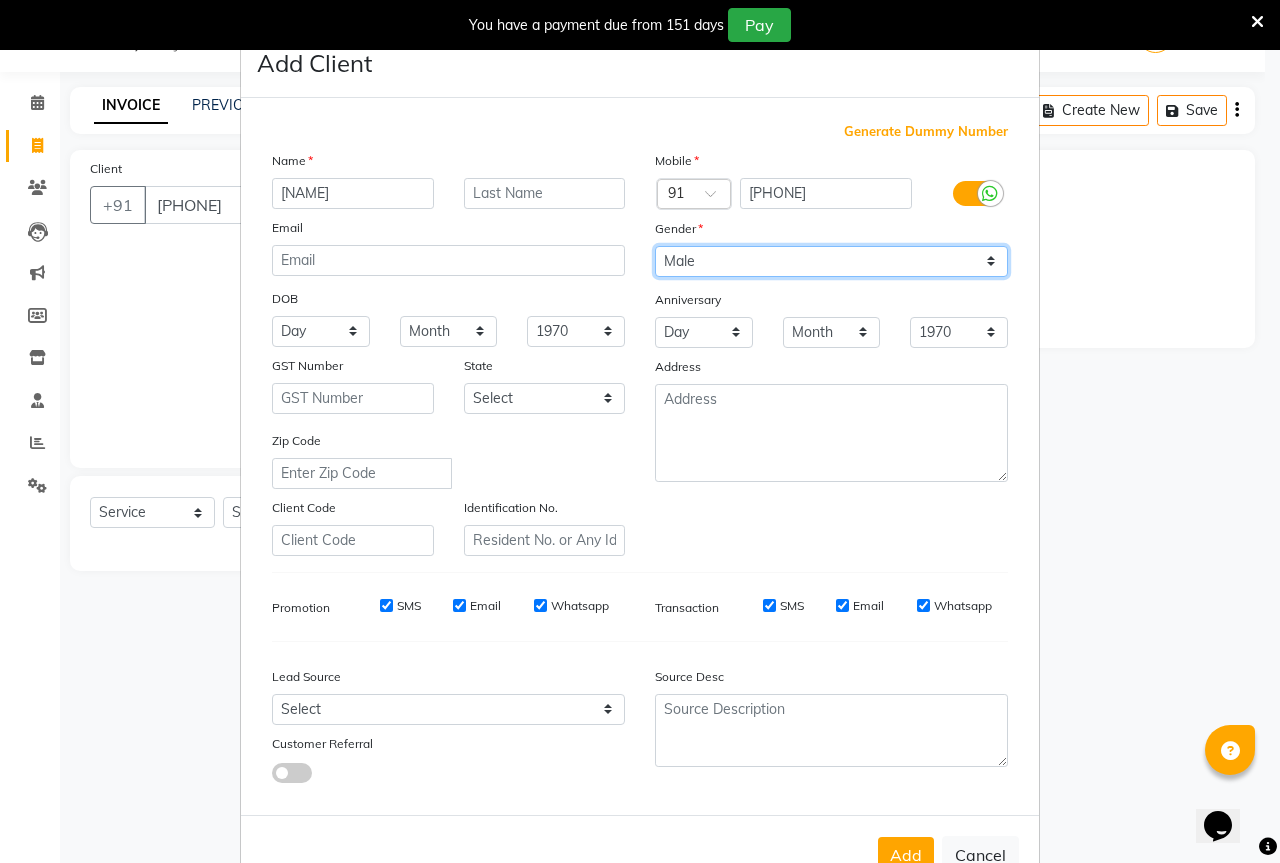 click on "Select Male Female Other Prefer Not To Say" at bounding box center (831, 261) 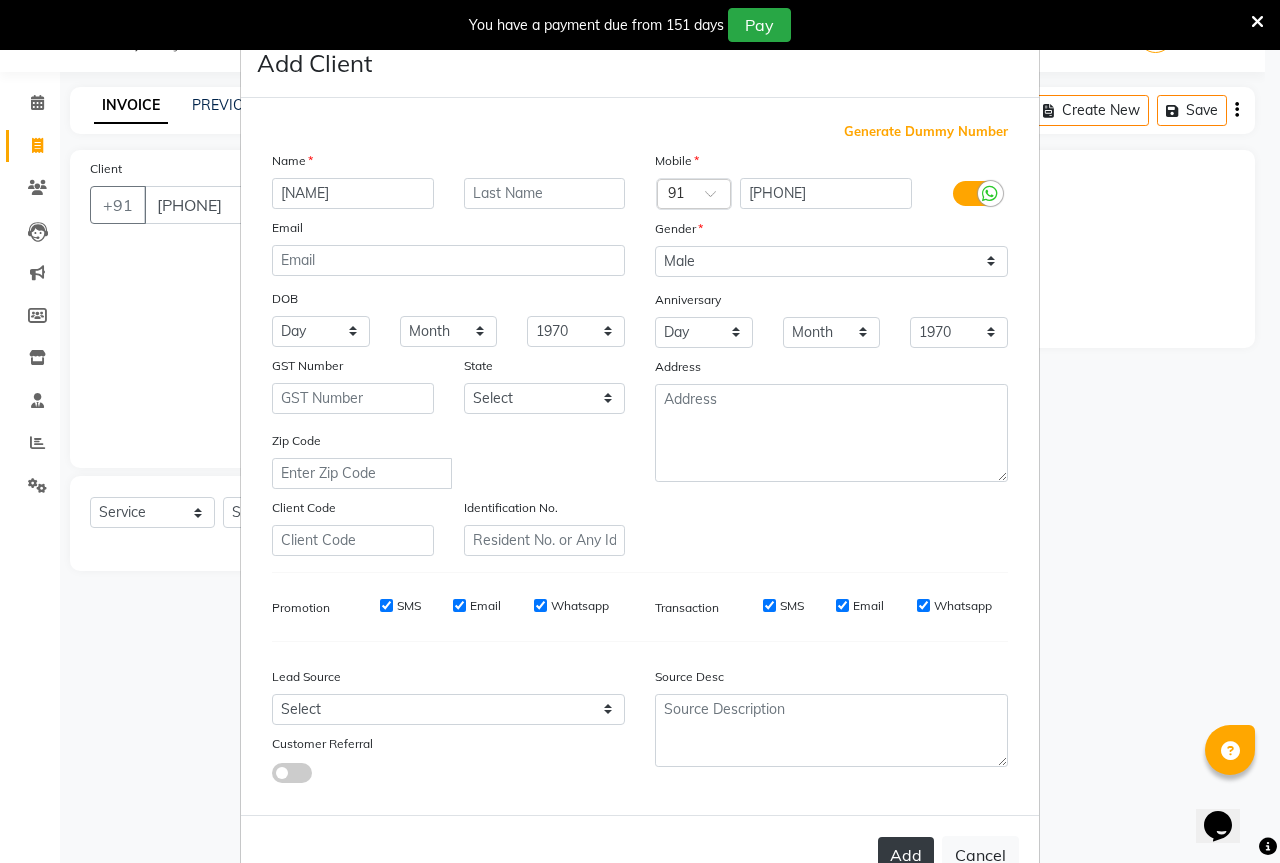 click on "Add" at bounding box center (906, 855) 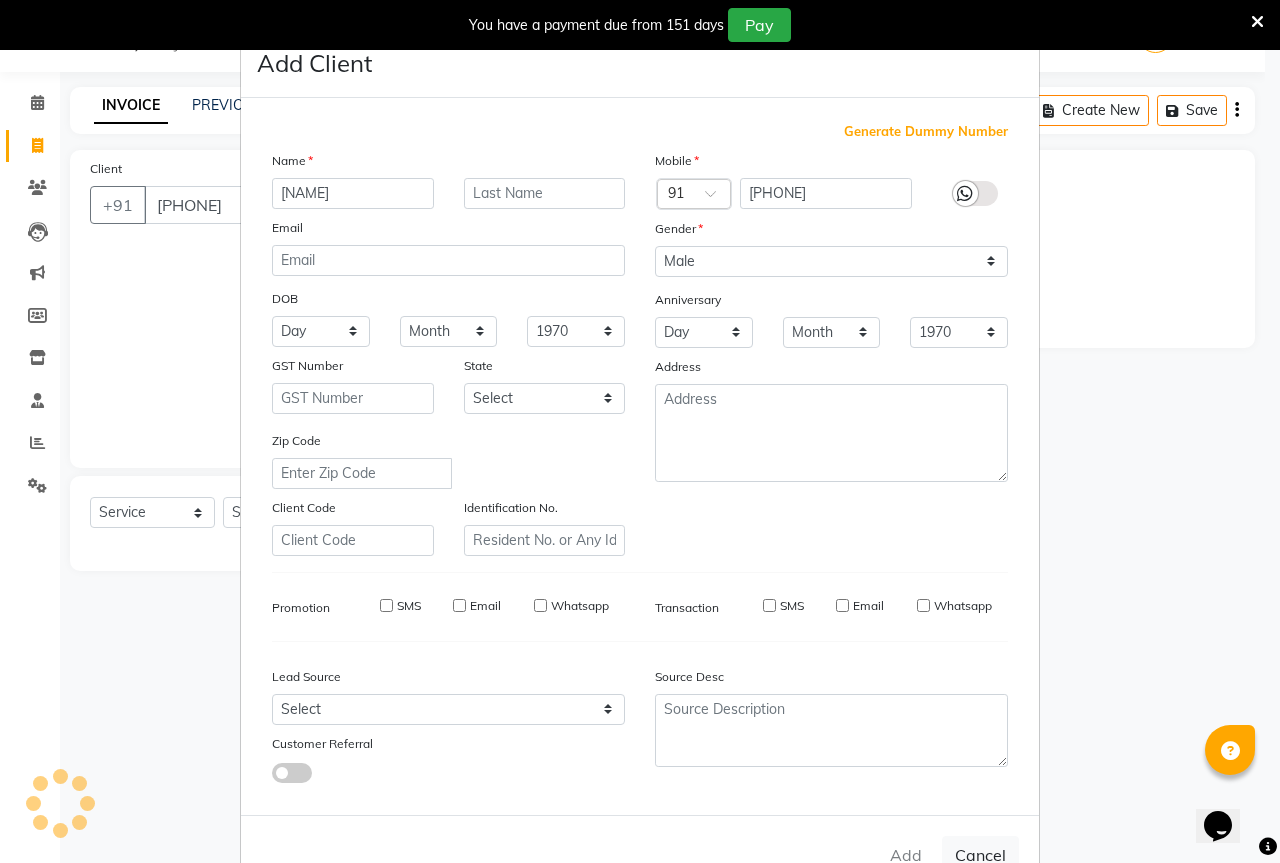 type 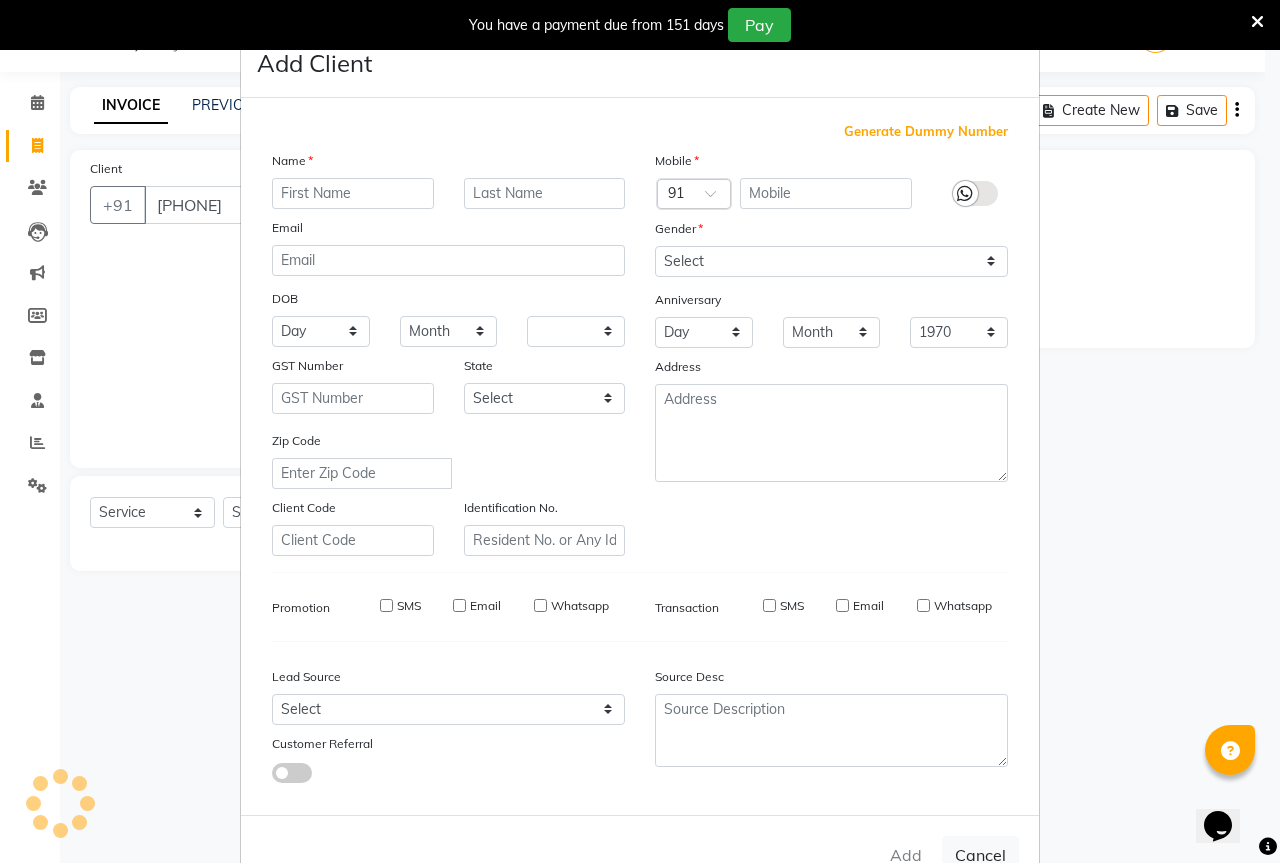 select 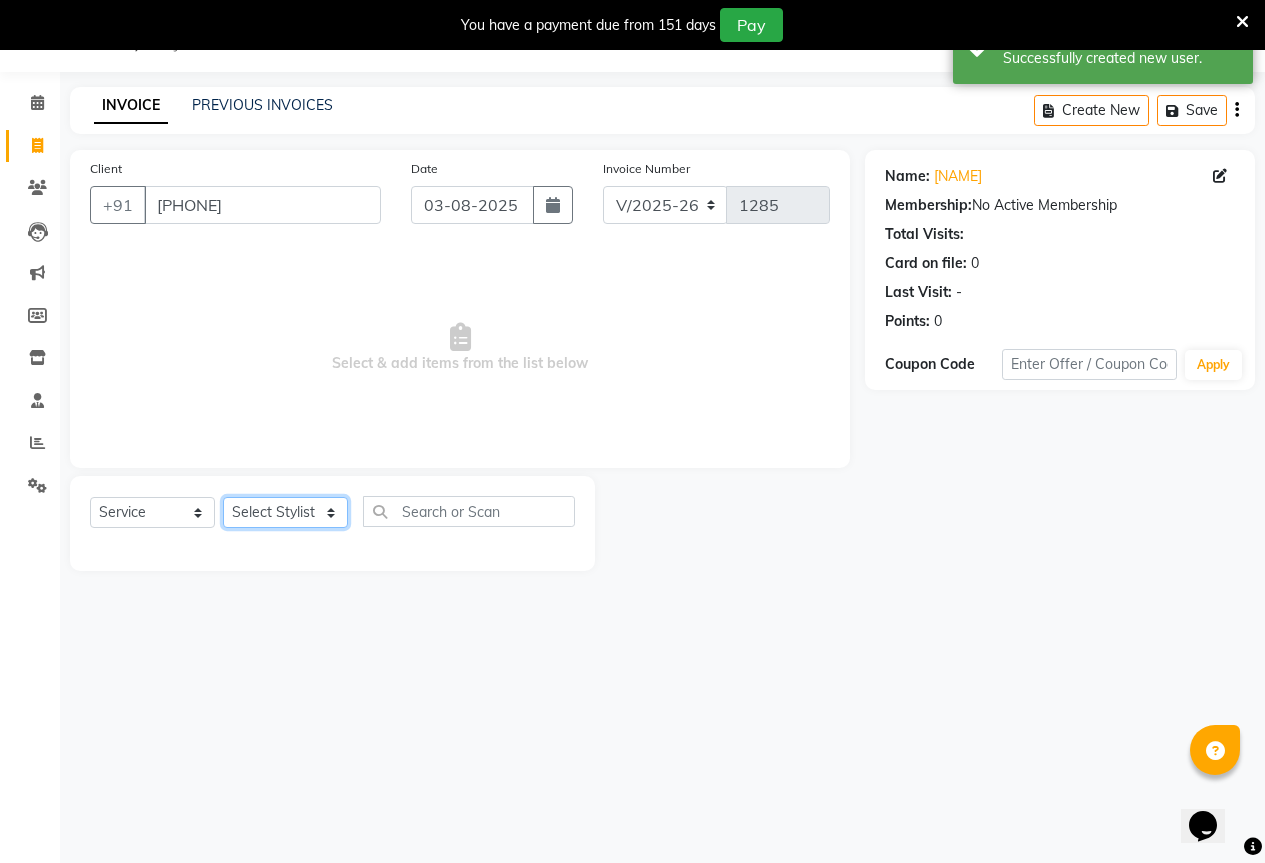 click on "Select Stylist AKASH KAJAL PAYAL RAJ RUTUJA SAHIL" 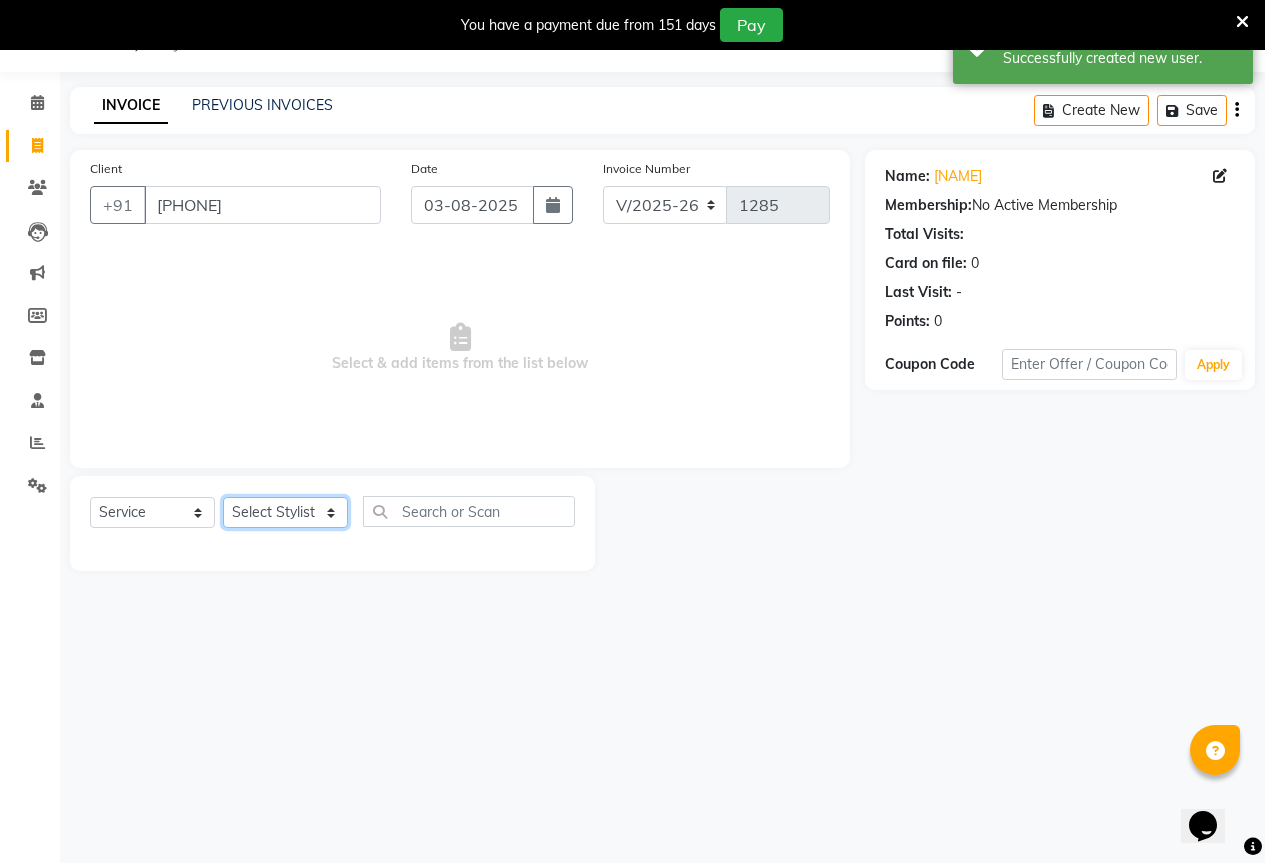 select on "61551" 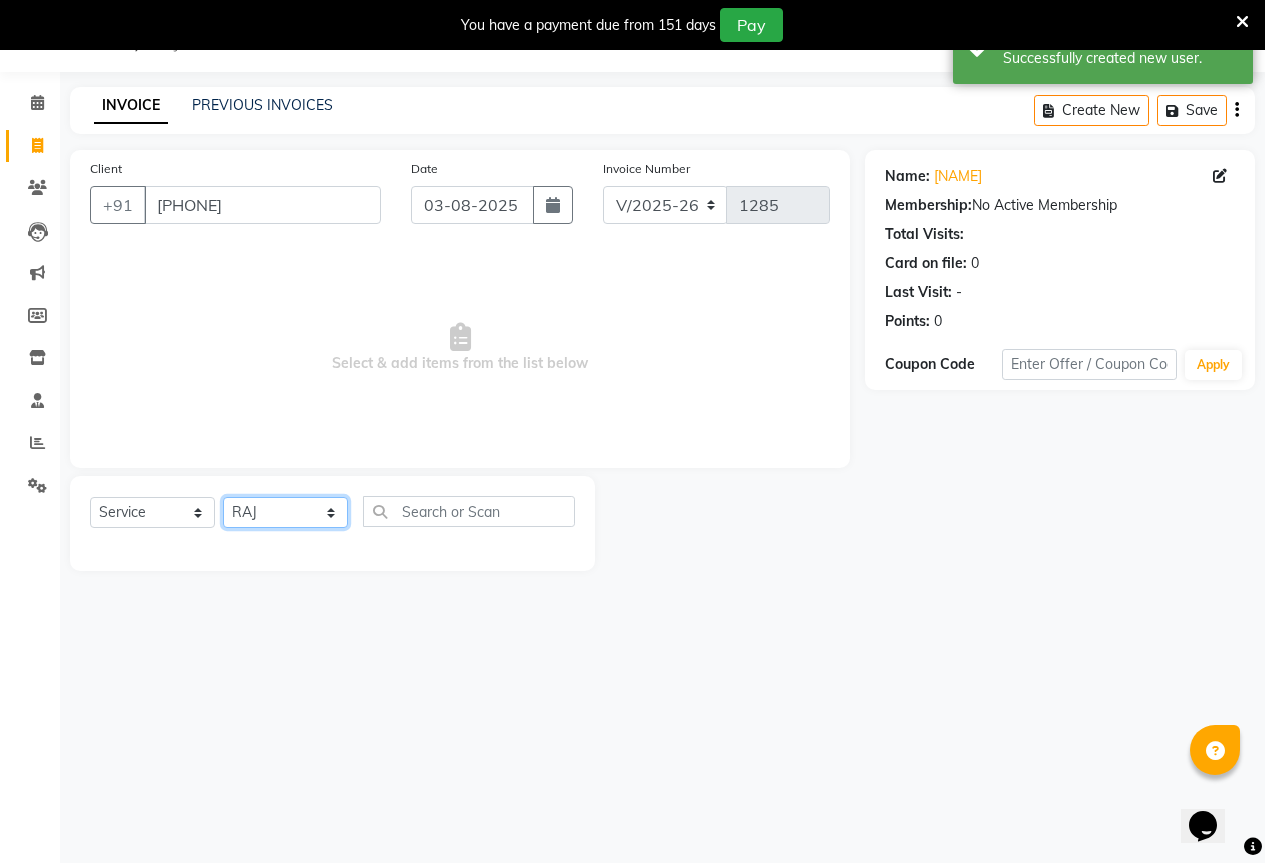 click on "Select Stylist AKASH KAJAL PAYAL RAJ RUTUJA SAHIL" 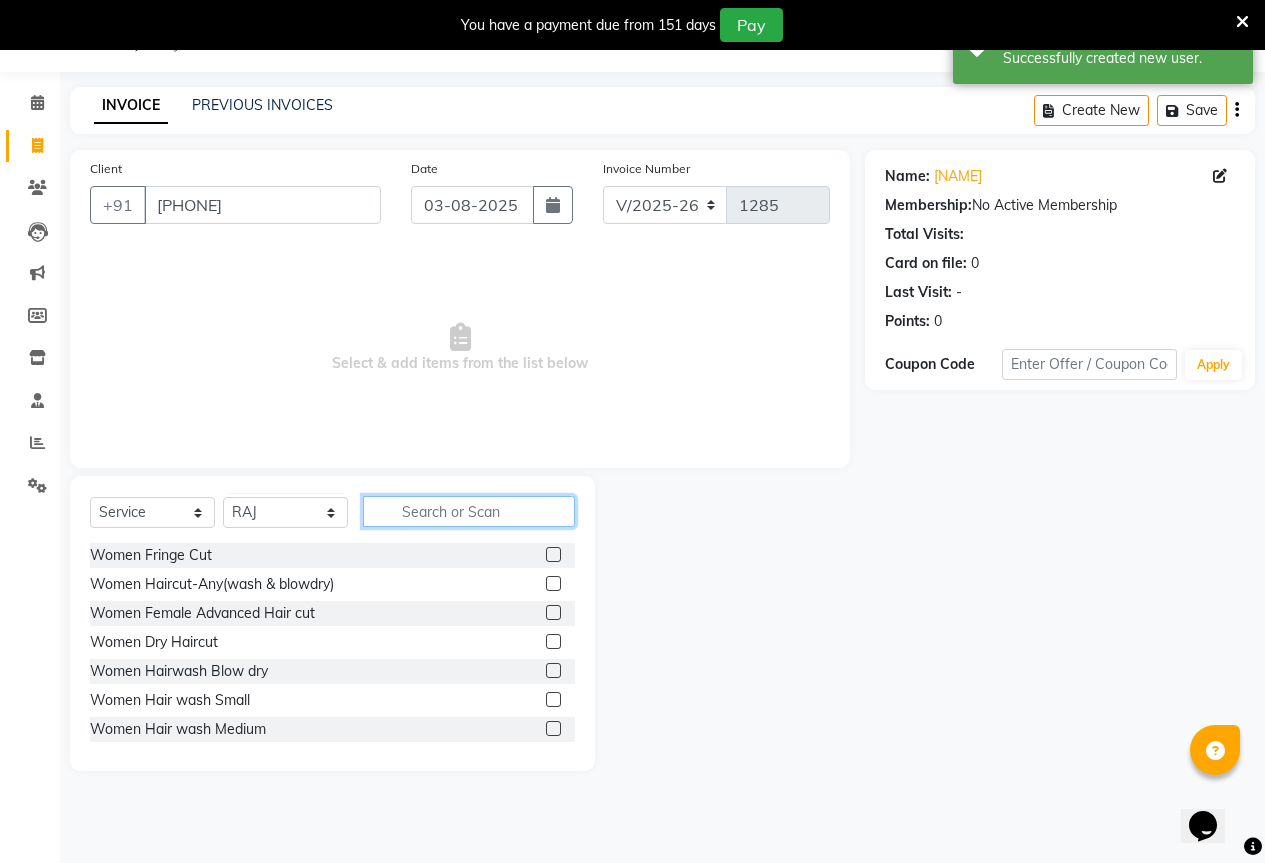 click 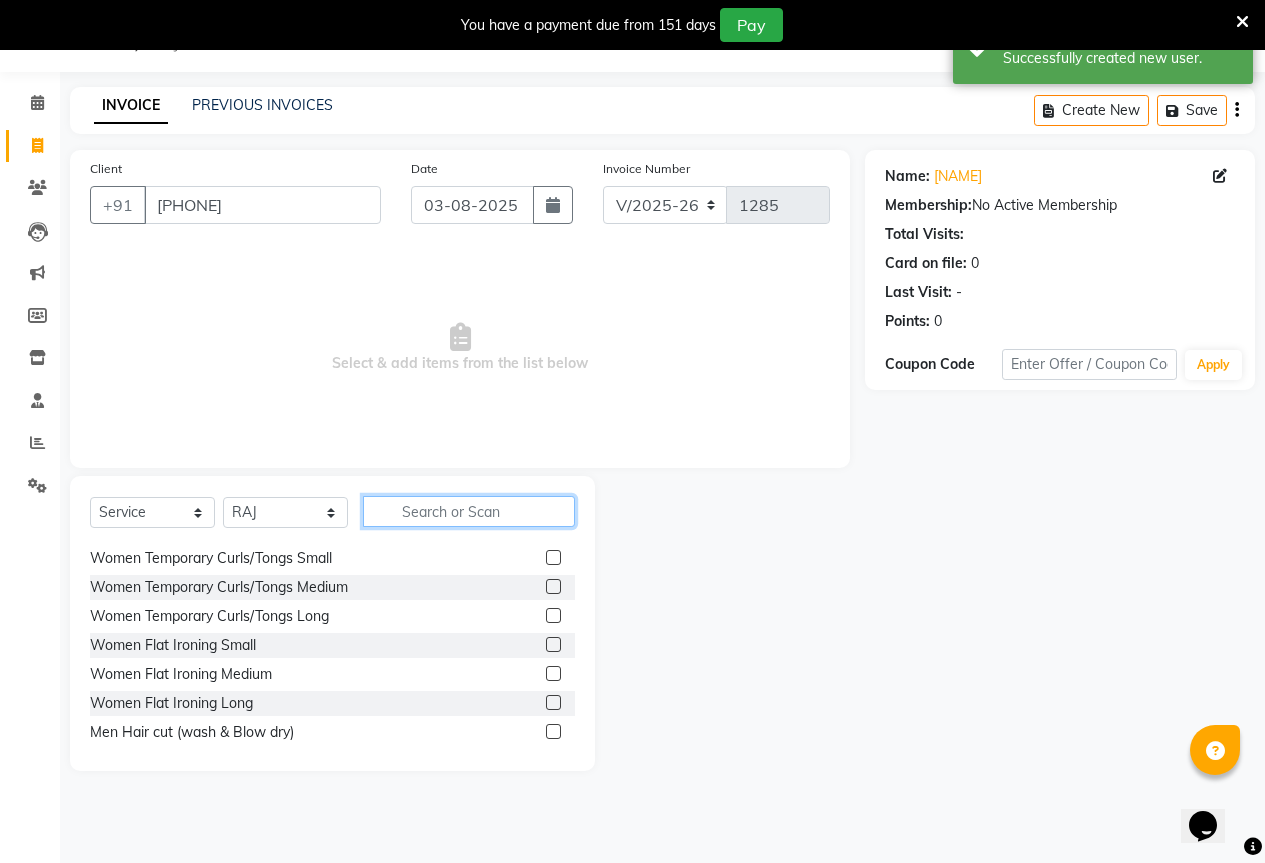 scroll, scrollTop: 400, scrollLeft: 0, axis: vertical 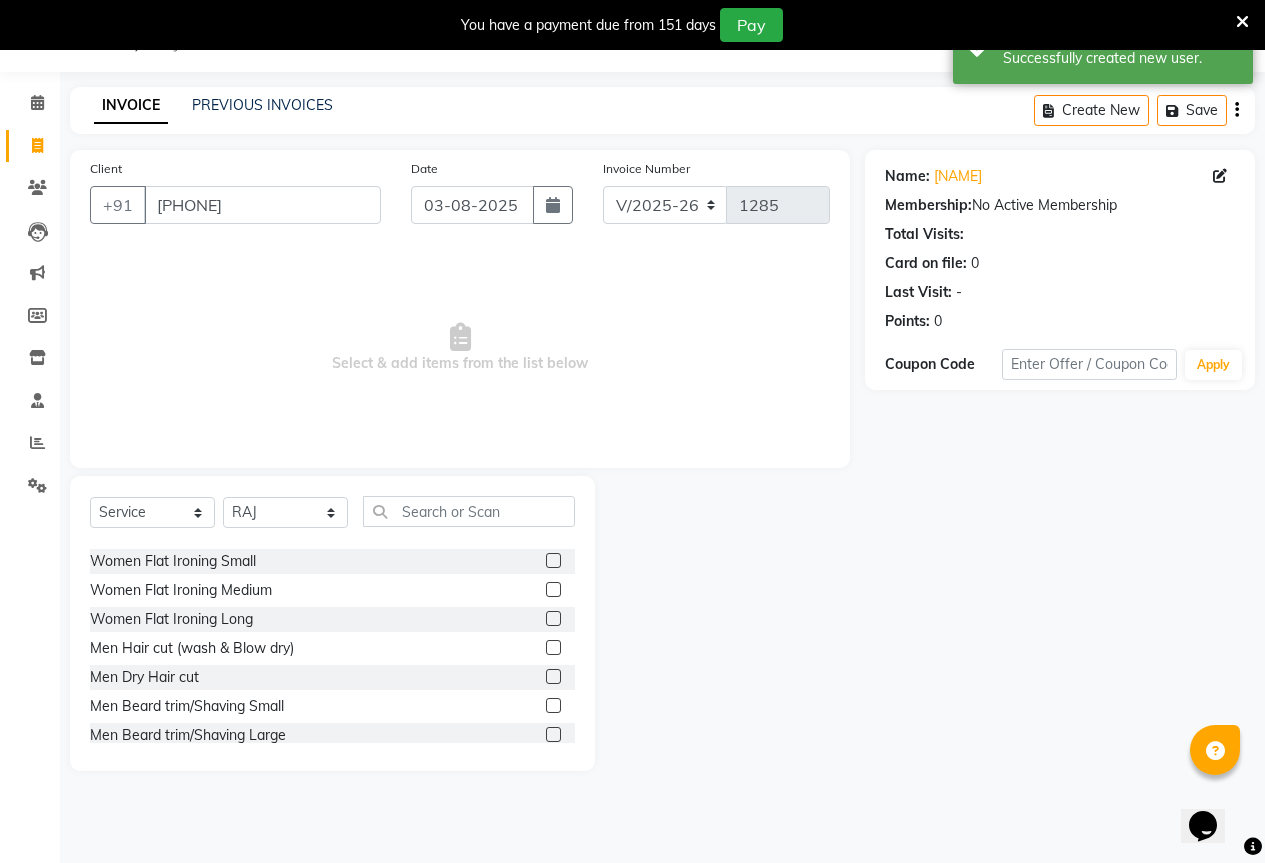 click 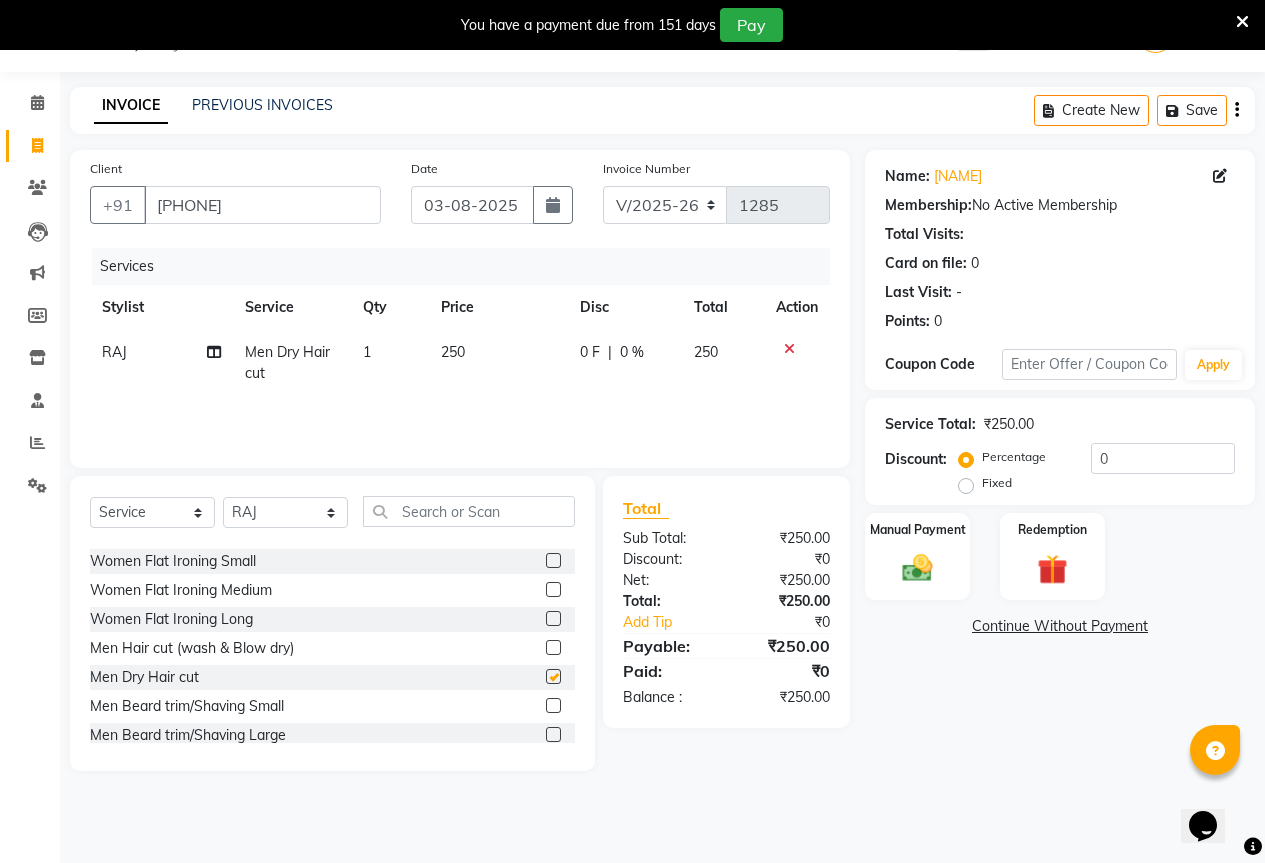 checkbox on "false" 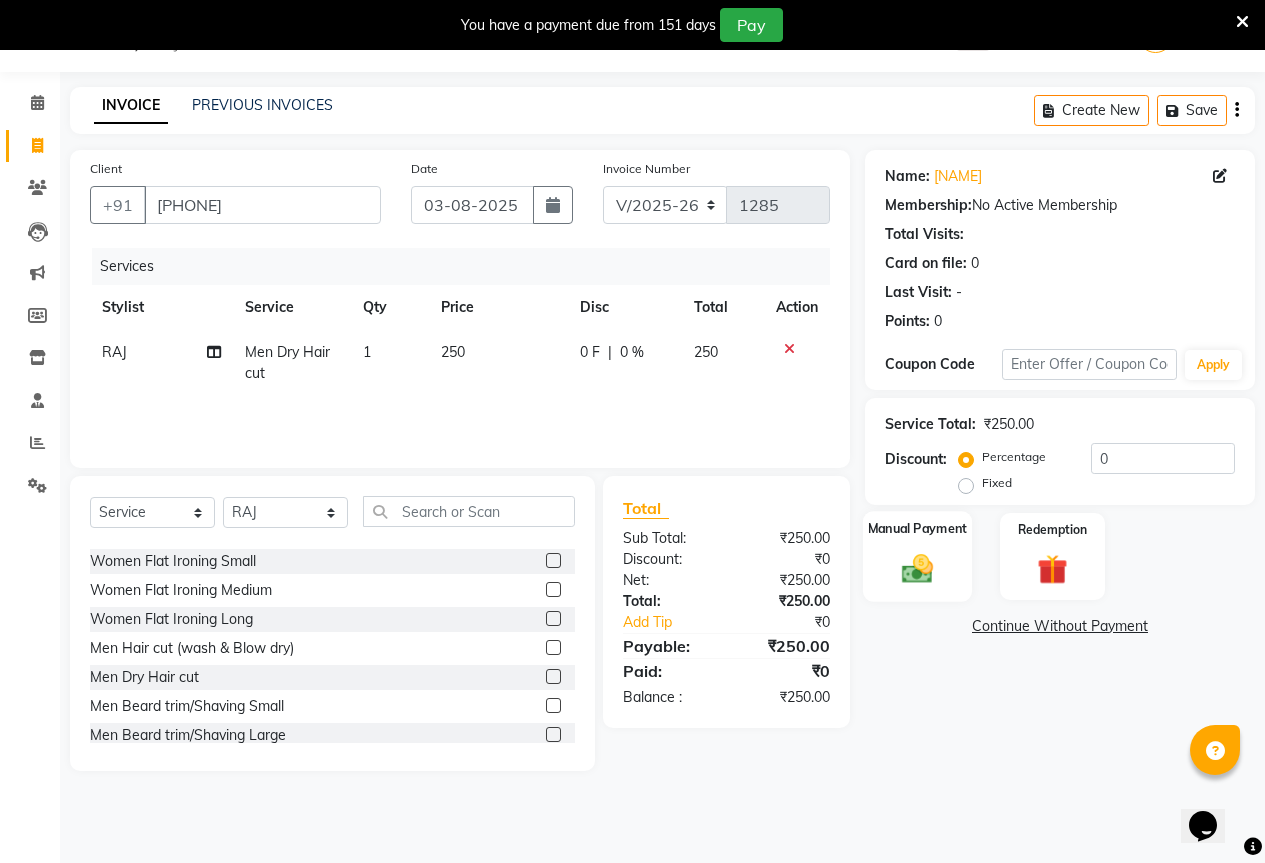 click 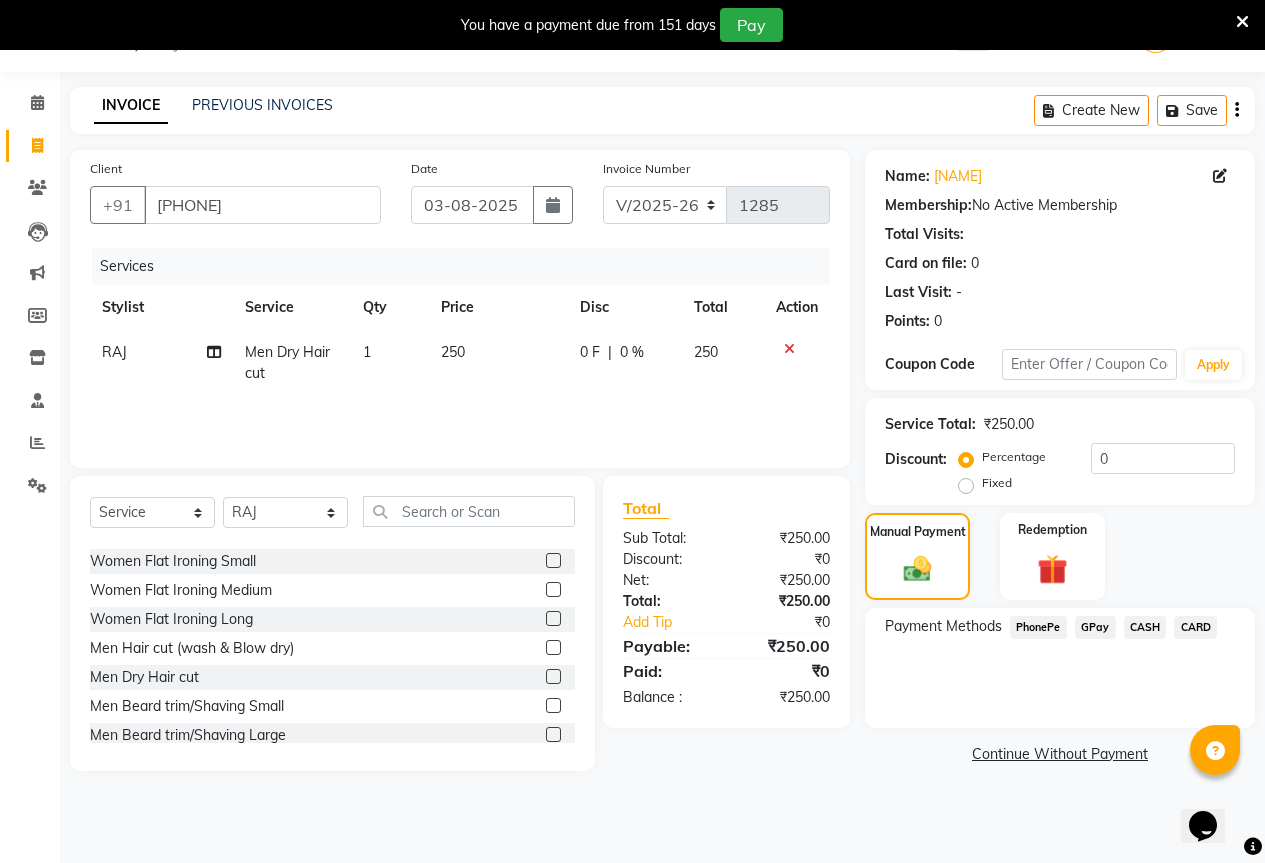 click on "GPay" 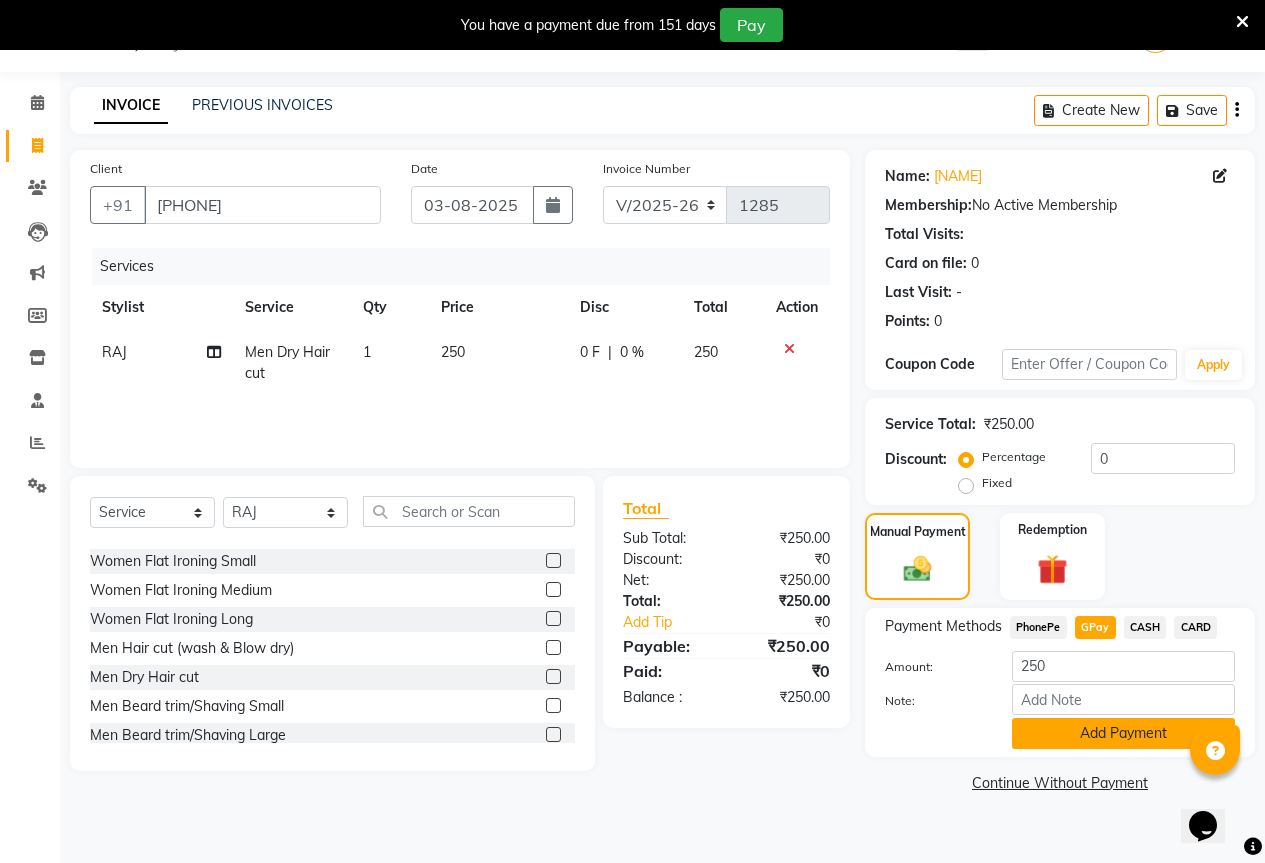 click on "Add Payment" 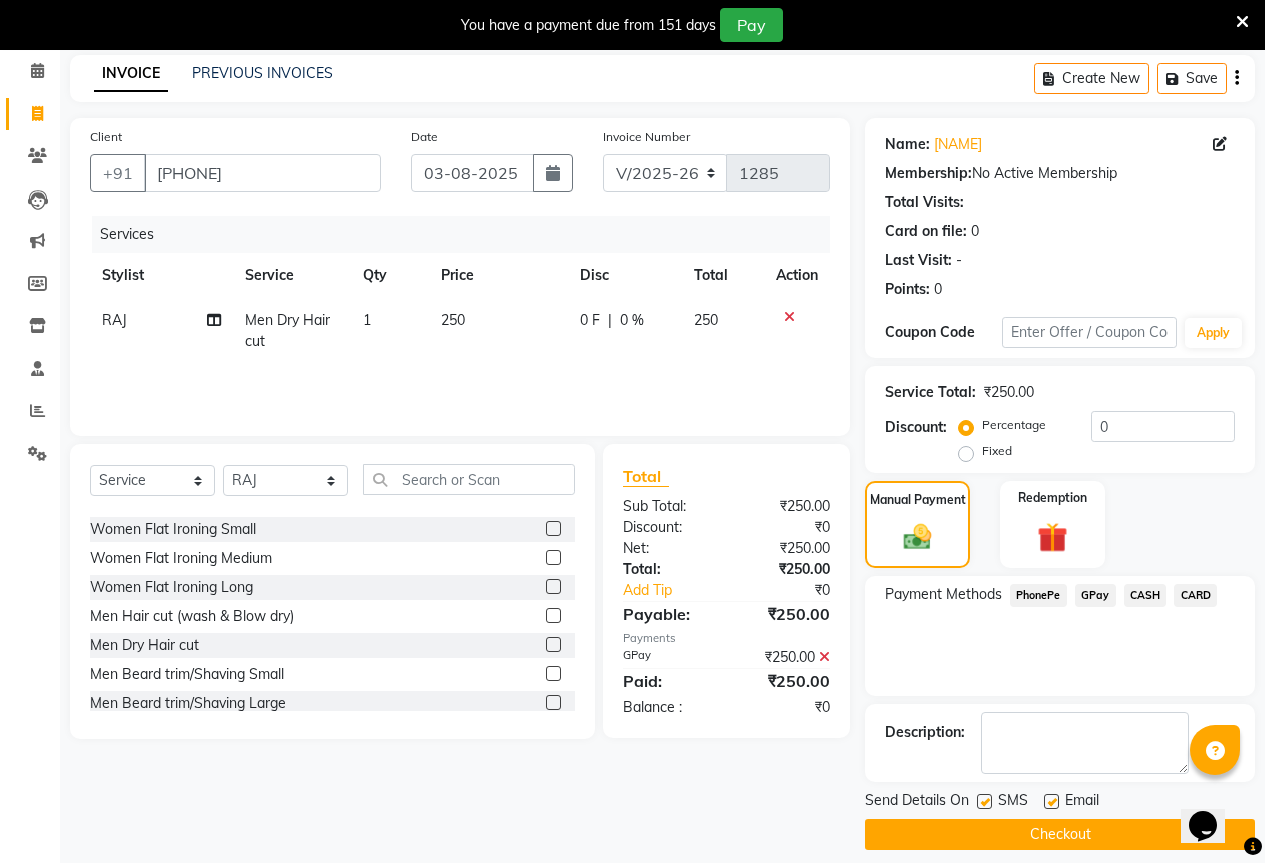 scroll, scrollTop: 99, scrollLeft: 0, axis: vertical 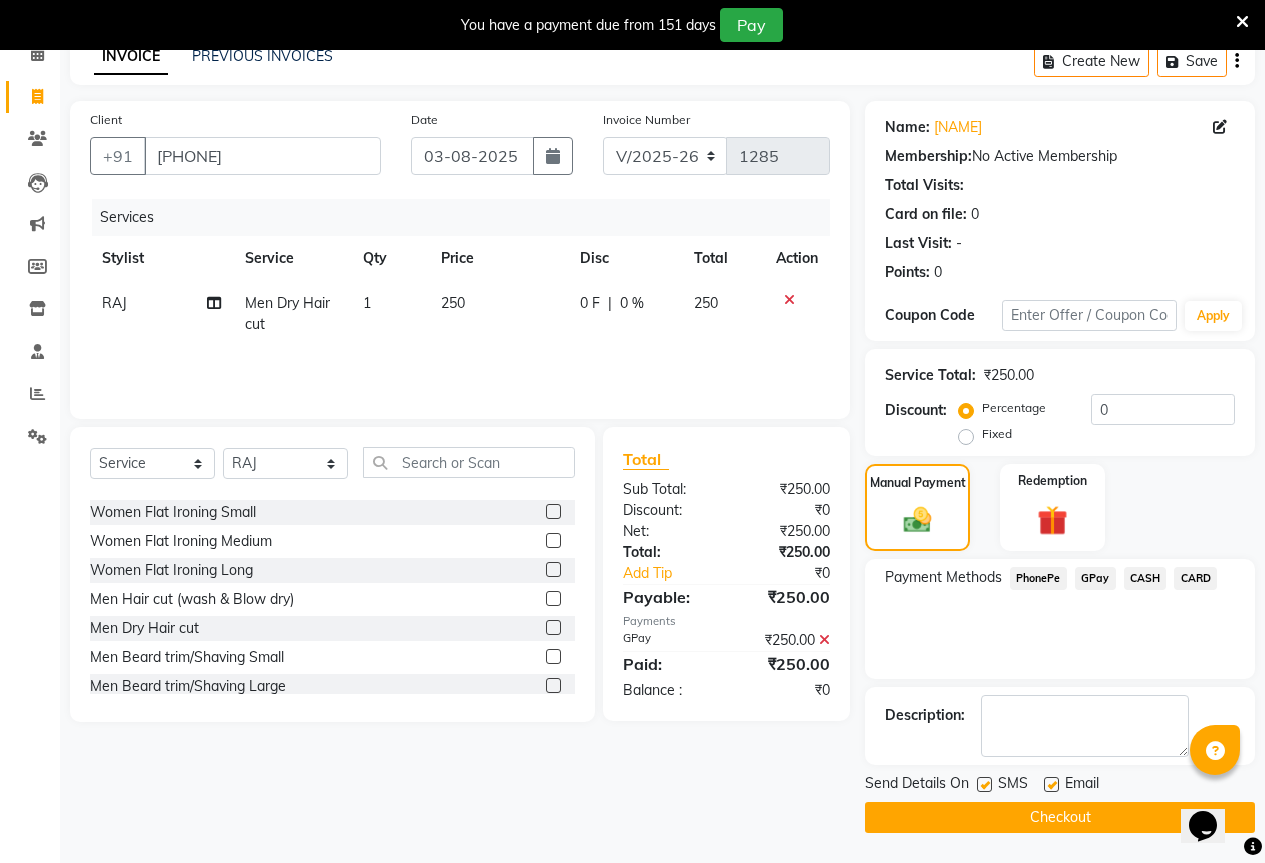 click on "Checkout" 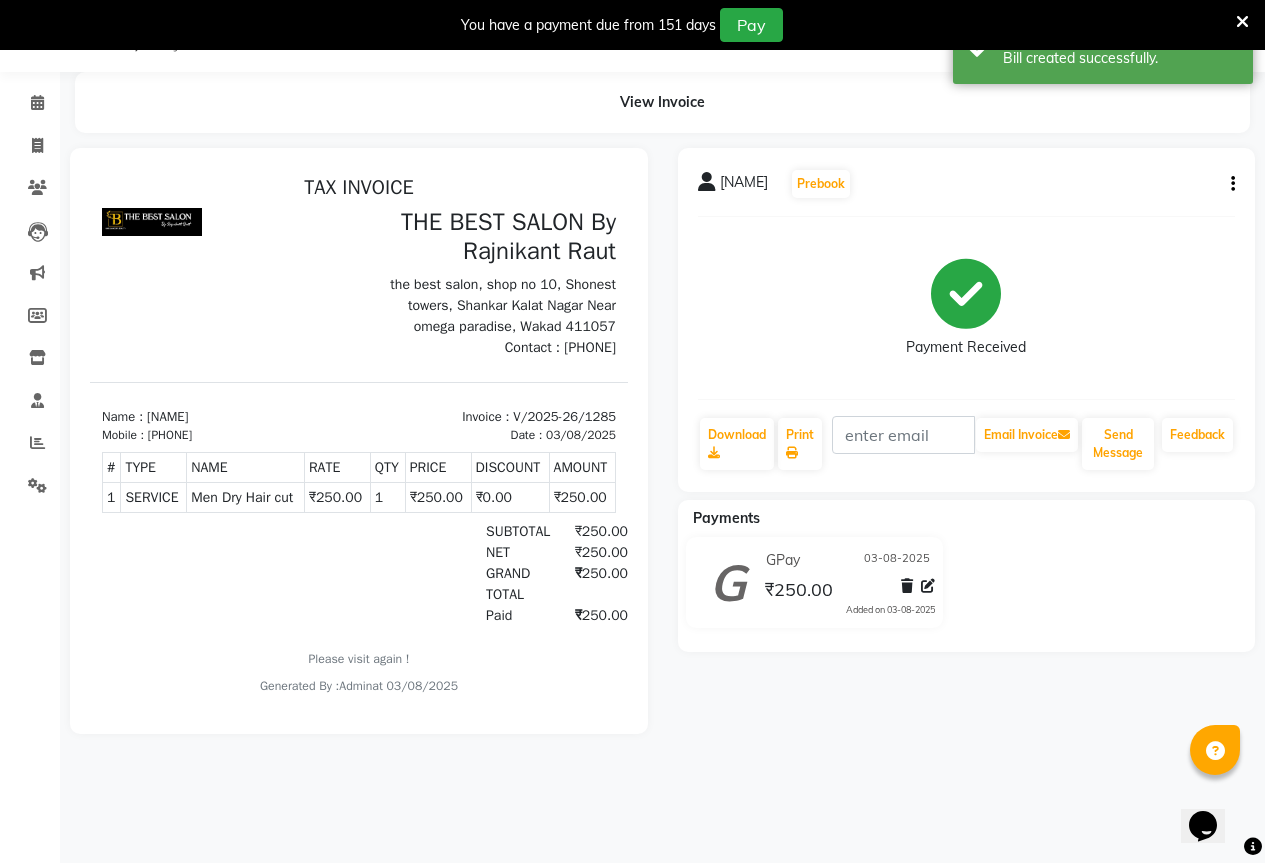 scroll, scrollTop: 0, scrollLeft: 0, axis: both 